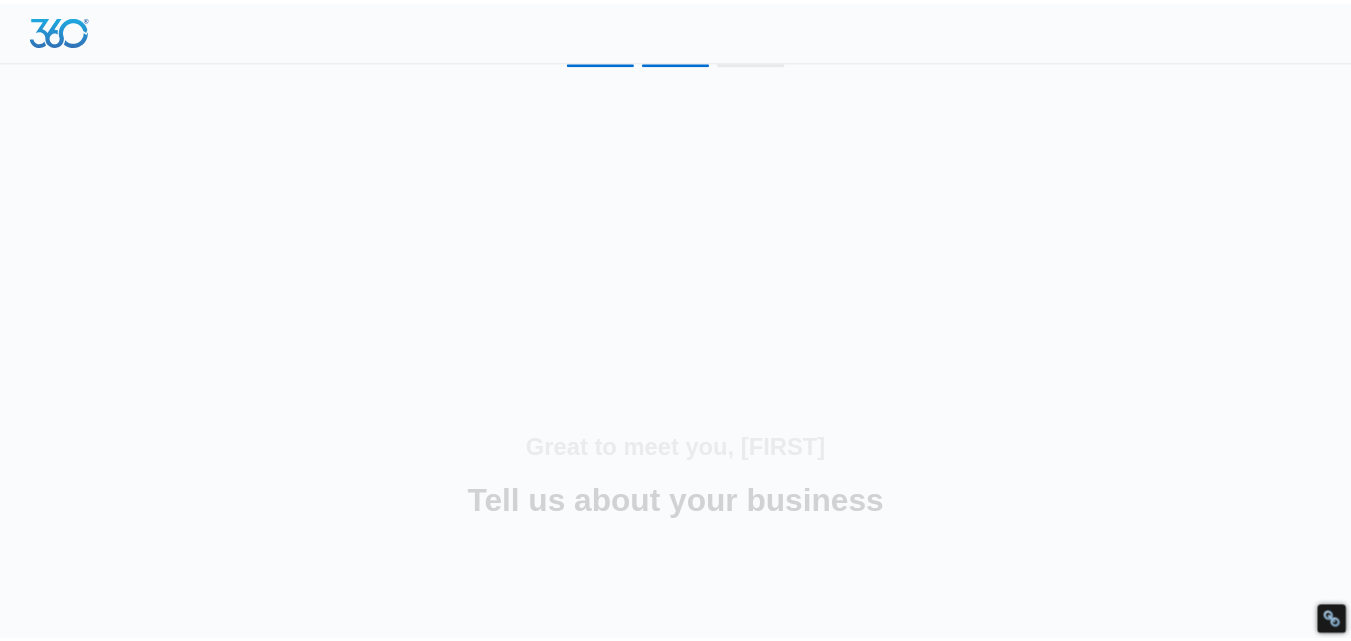 scroll, scrollTop: 0, scrollLeft: 0, axis: both 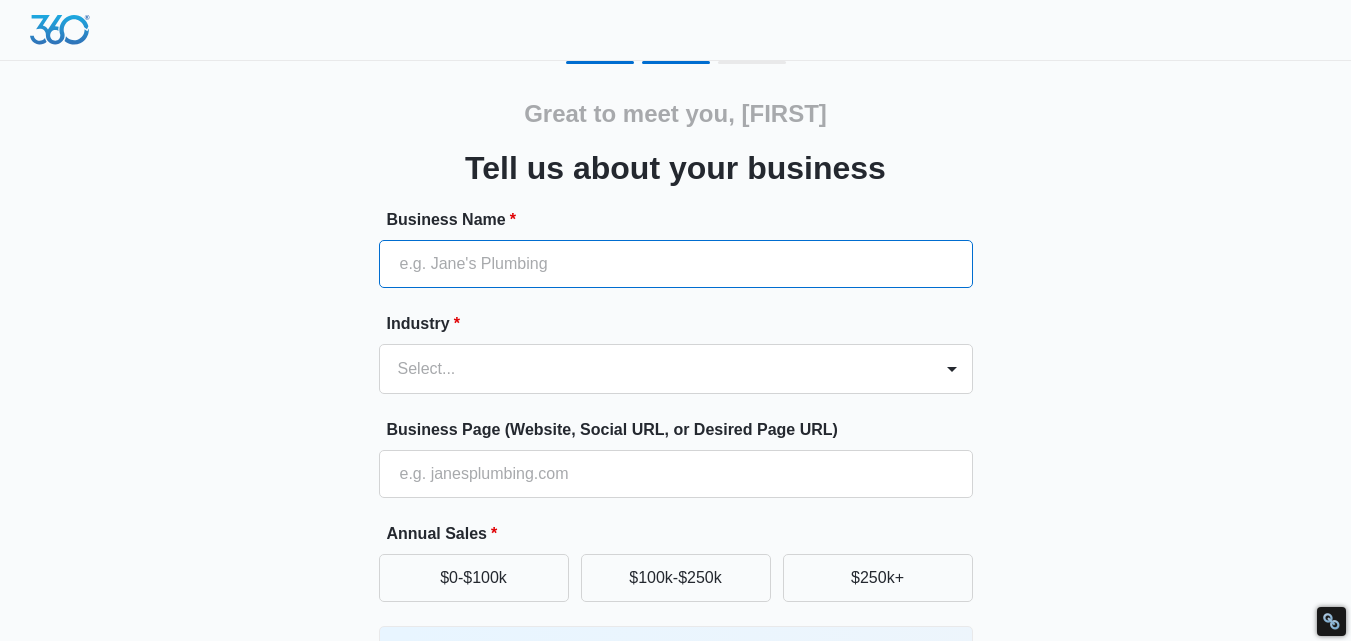 click on "Business Name *" at bounding box center (676, 264) 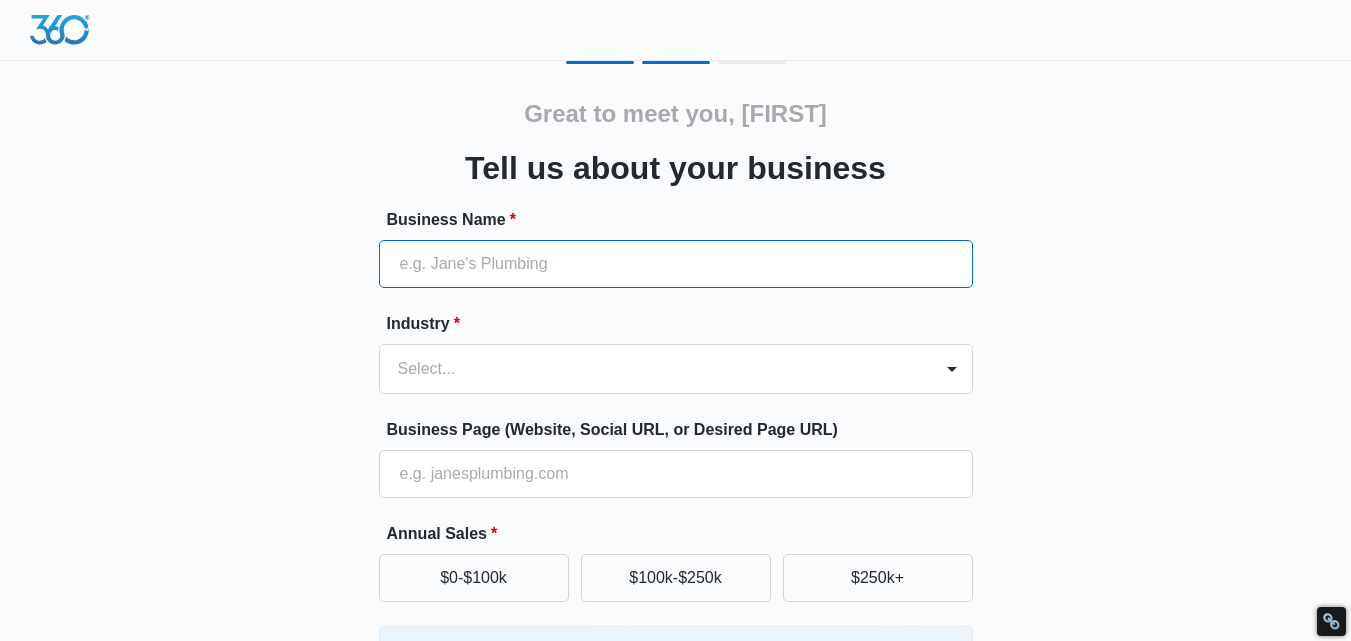 paste on "Darman Distributor Inc" 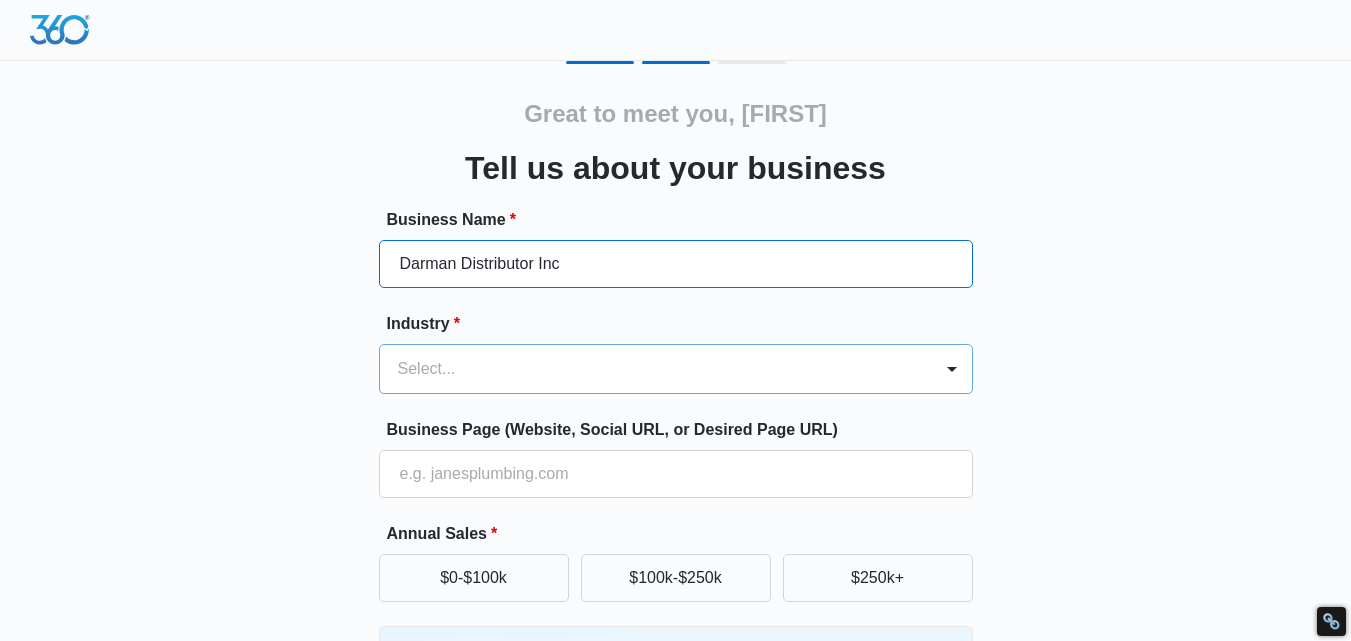 type on "Darman Distributor Inc" 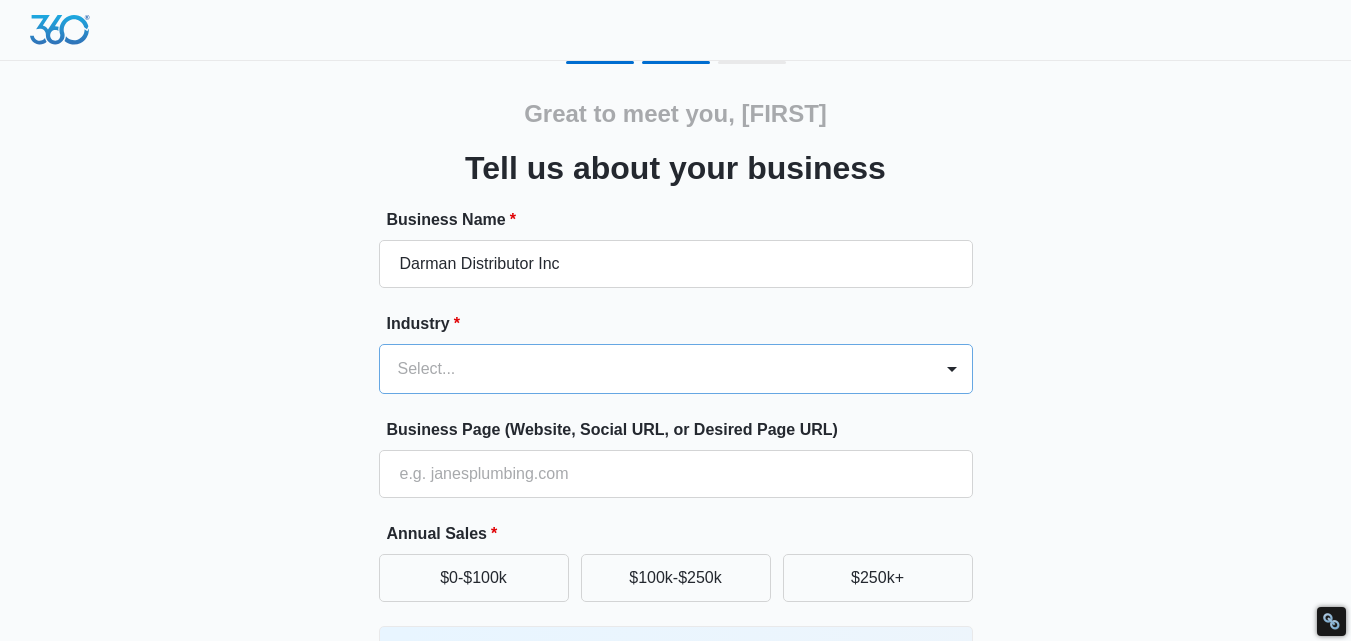 click on "Select..." at bounding box center (656, 369) 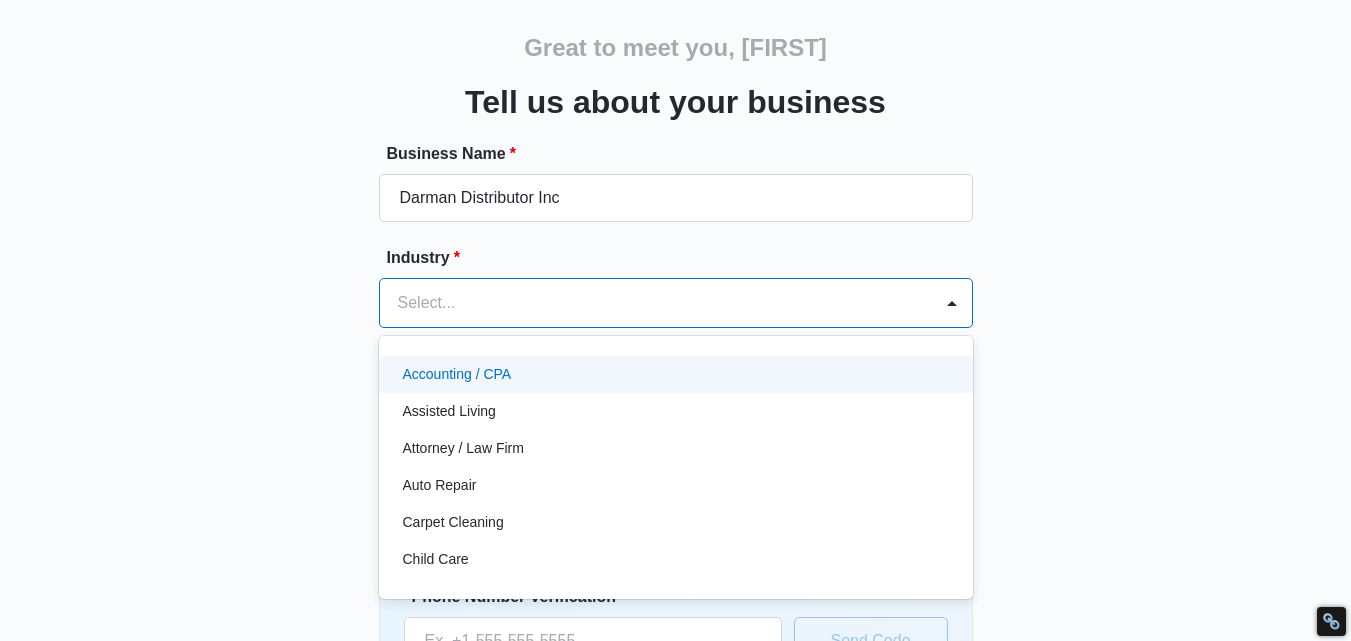 scroll, scrollTop: 75, scrollLeft: 0, axis: vertical 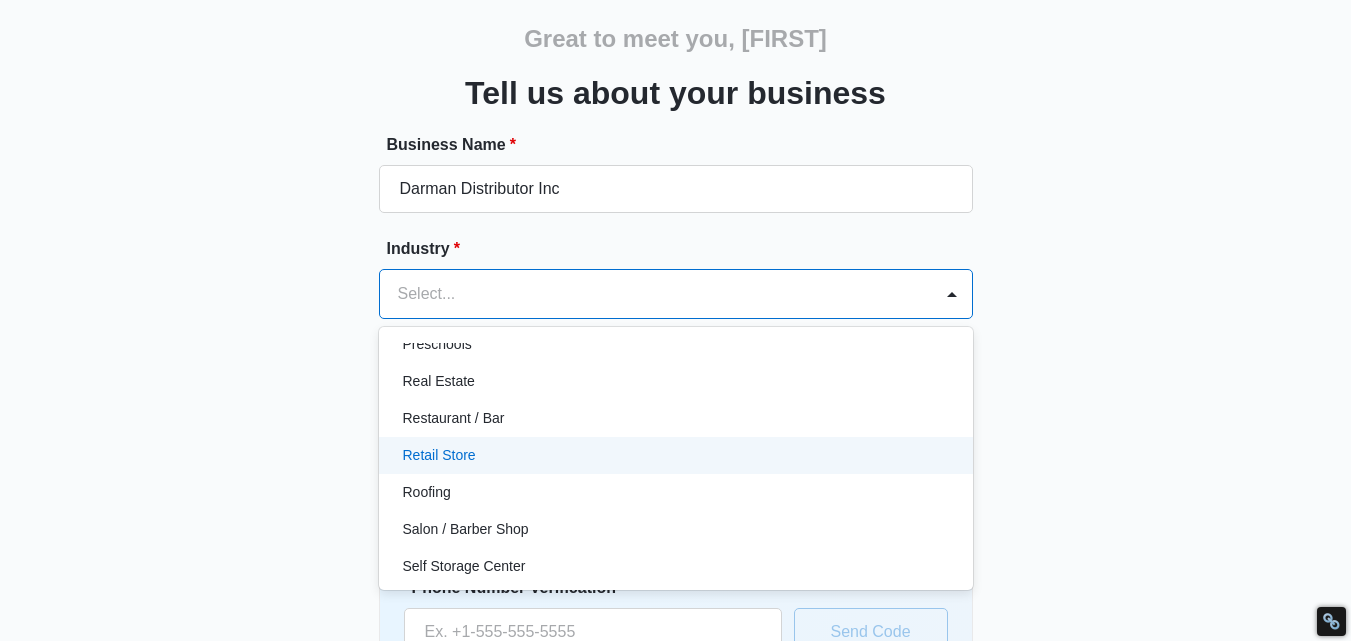 click on "Retail Store" at bounding box center (439, 455) 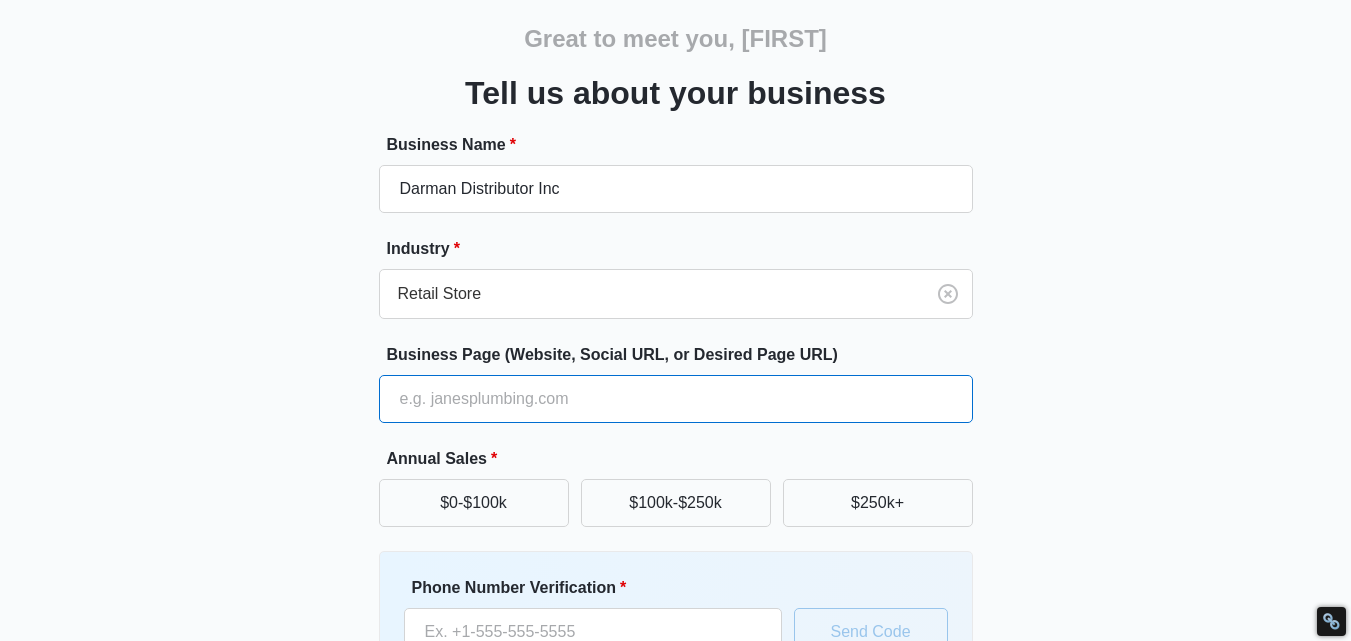 click on "Business Page (Website, Social URL, or Desired Page URL)" at bounding box center (676, 399) 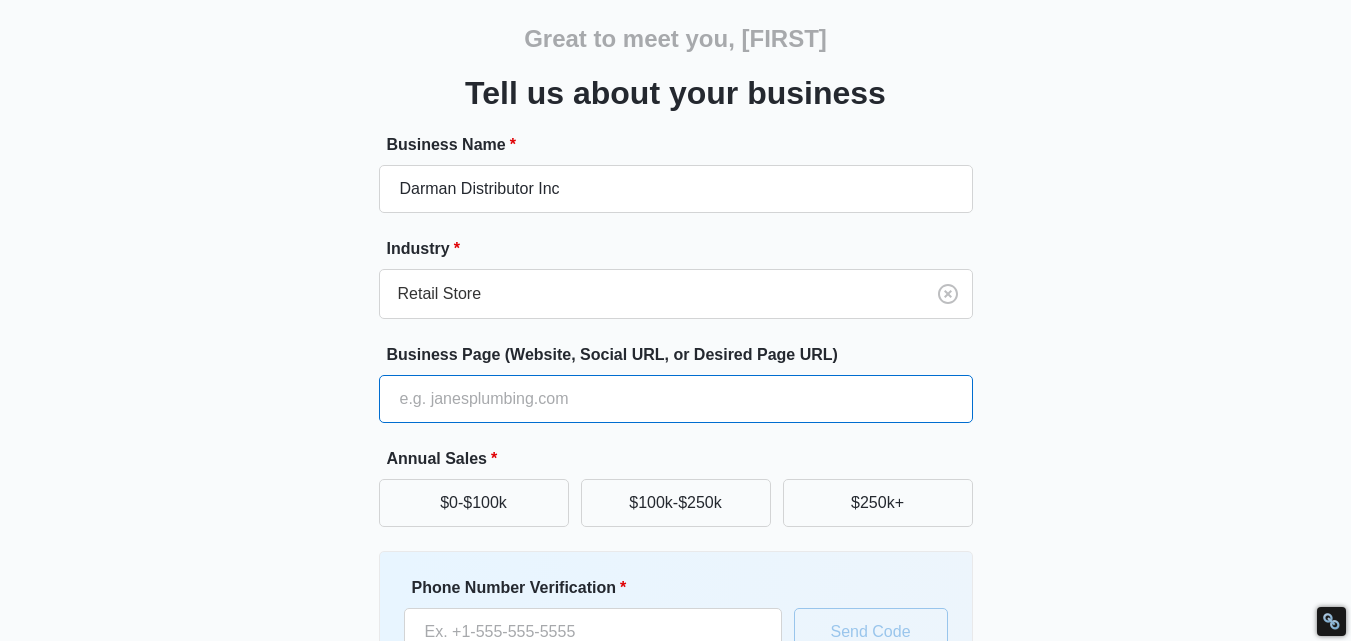 paste on "https://www.darman.com/" 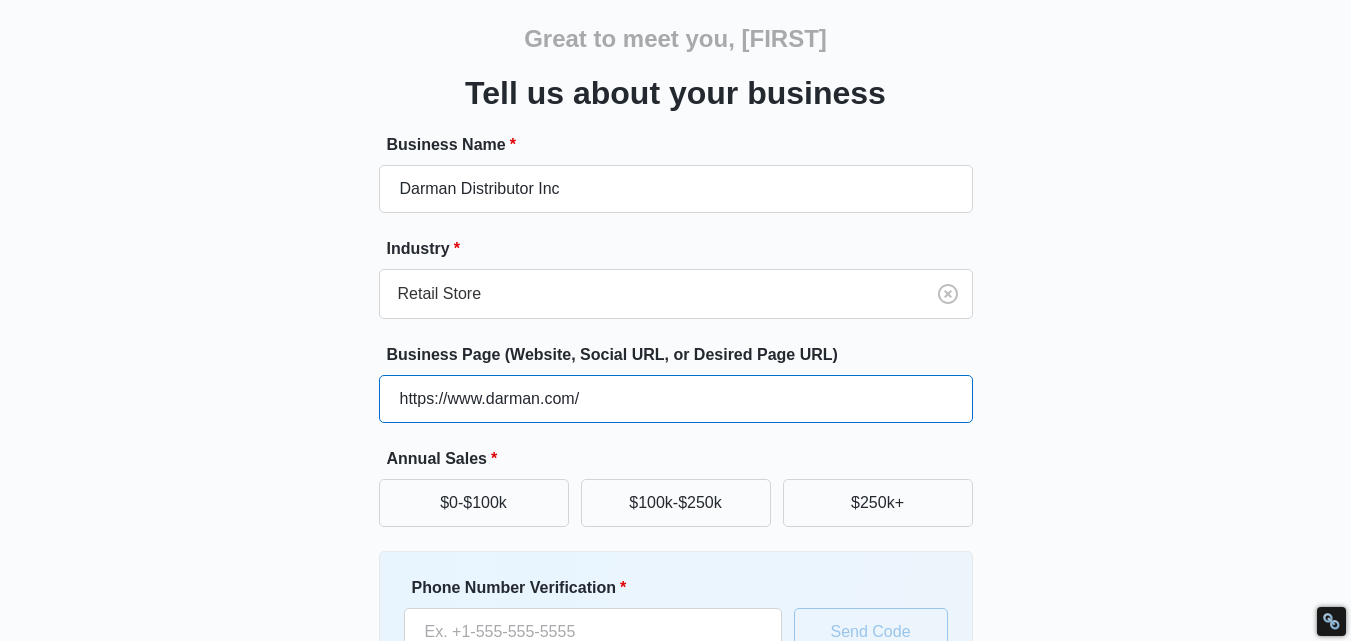 scroll, scrollTop: 255, scrollLeft: 0, axis: vertical 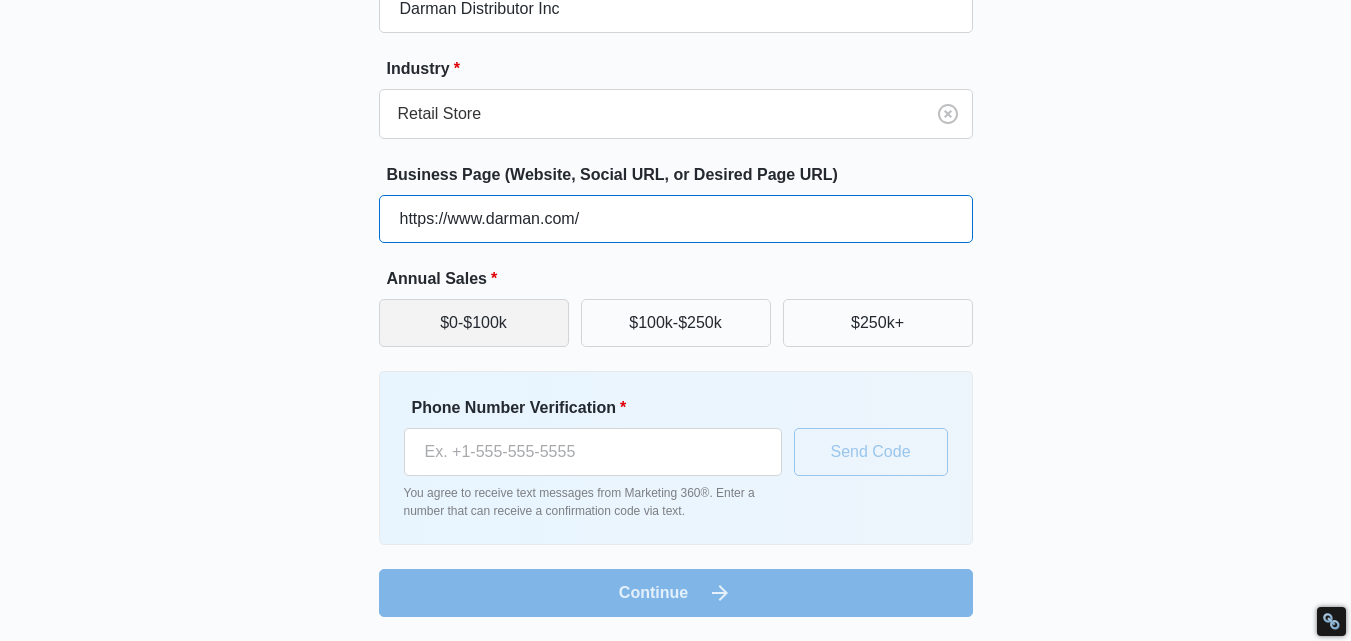 type on "https://www.darman.com/" 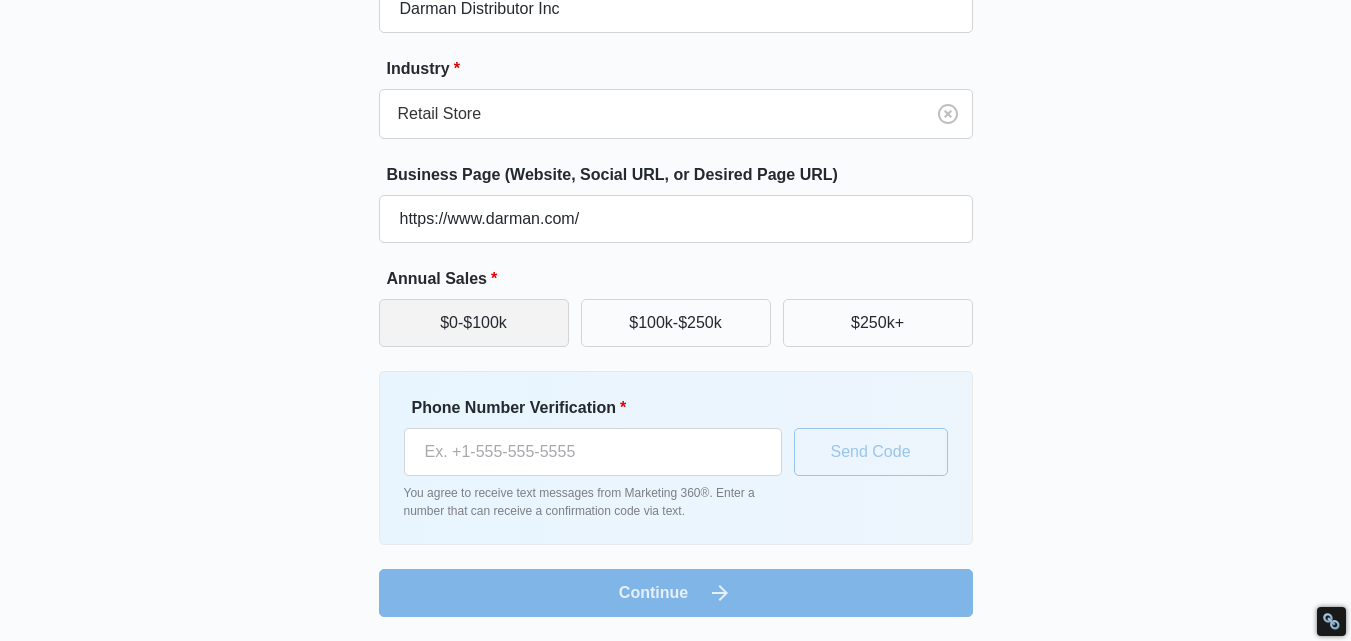 click on "$0-$100k" at bounding box center [474, 323] 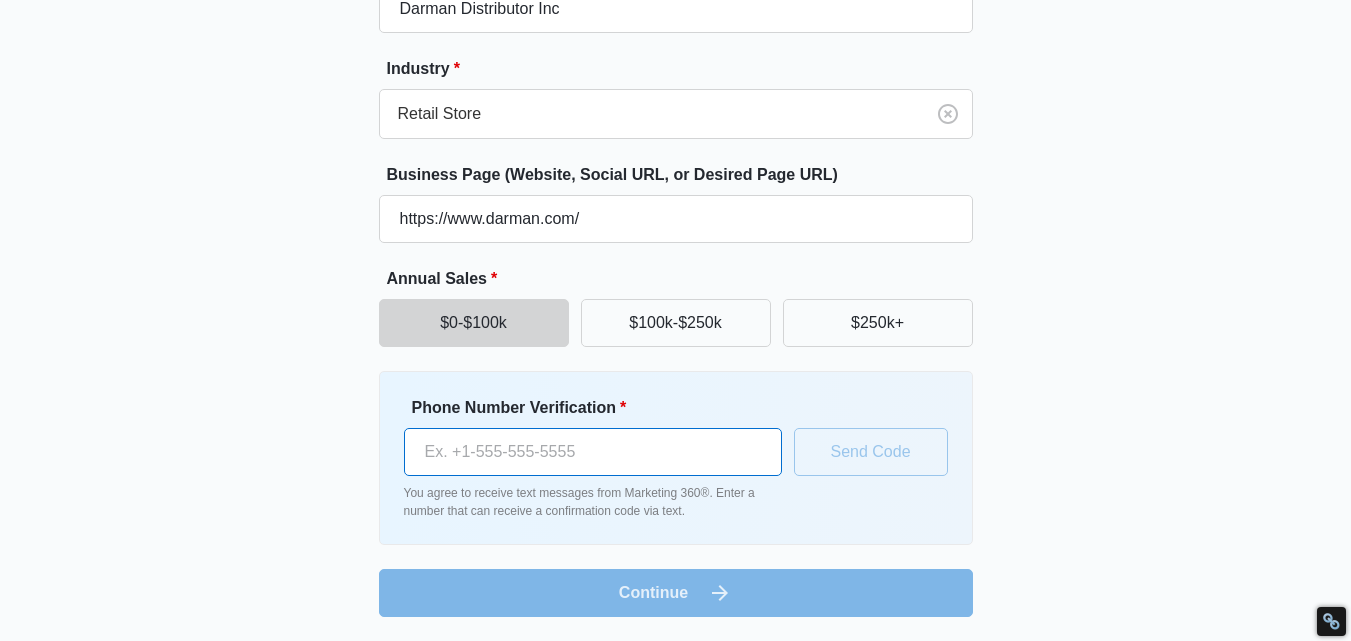 click on "Phone Number Verification *" at bounding box center [593, 452] 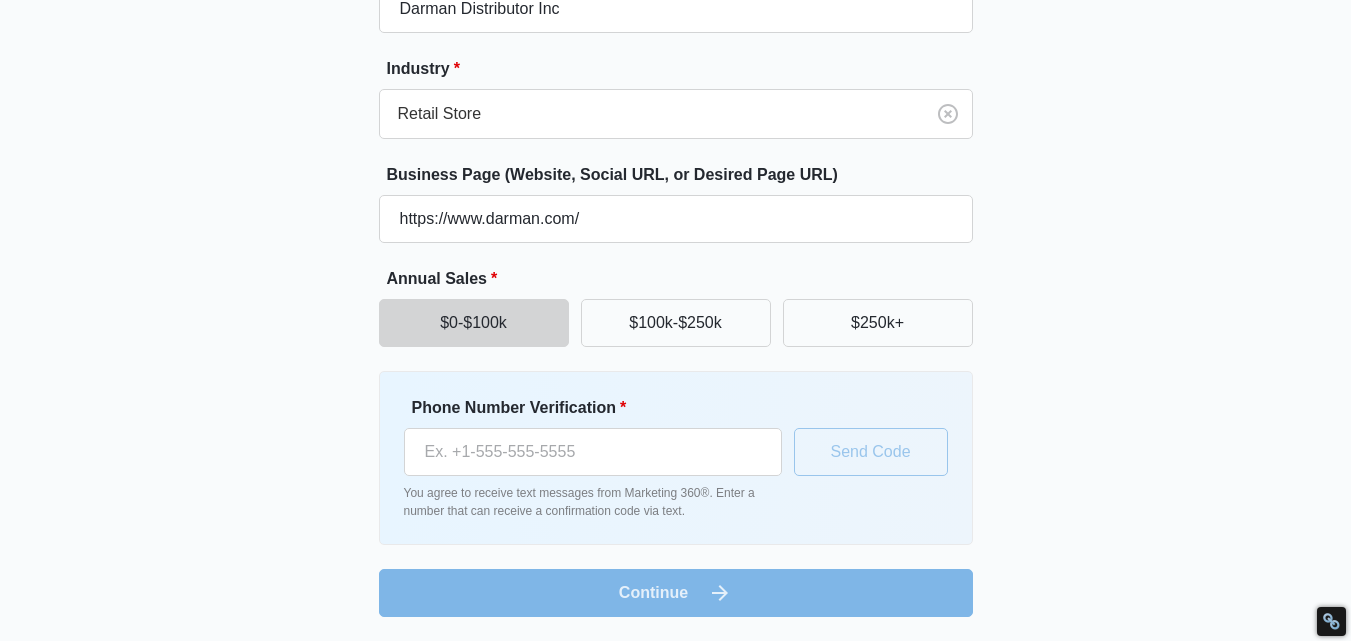 click on "Great to meet you, Jenny Tell us about your business Business Name * Darman Distributor Inc Industry * Retail Store Business Page (Website, Social URL, or Desired Page URL) https://www.darman.com/ Annual Sales * $0-$100k $100k-$250k $250k+ Phone Number Verification * You agree to receive text messages from Marketing 360®. Enter a number that can receive a confirmation code via text. Send Code Continue" at bounding box center [676, 211] 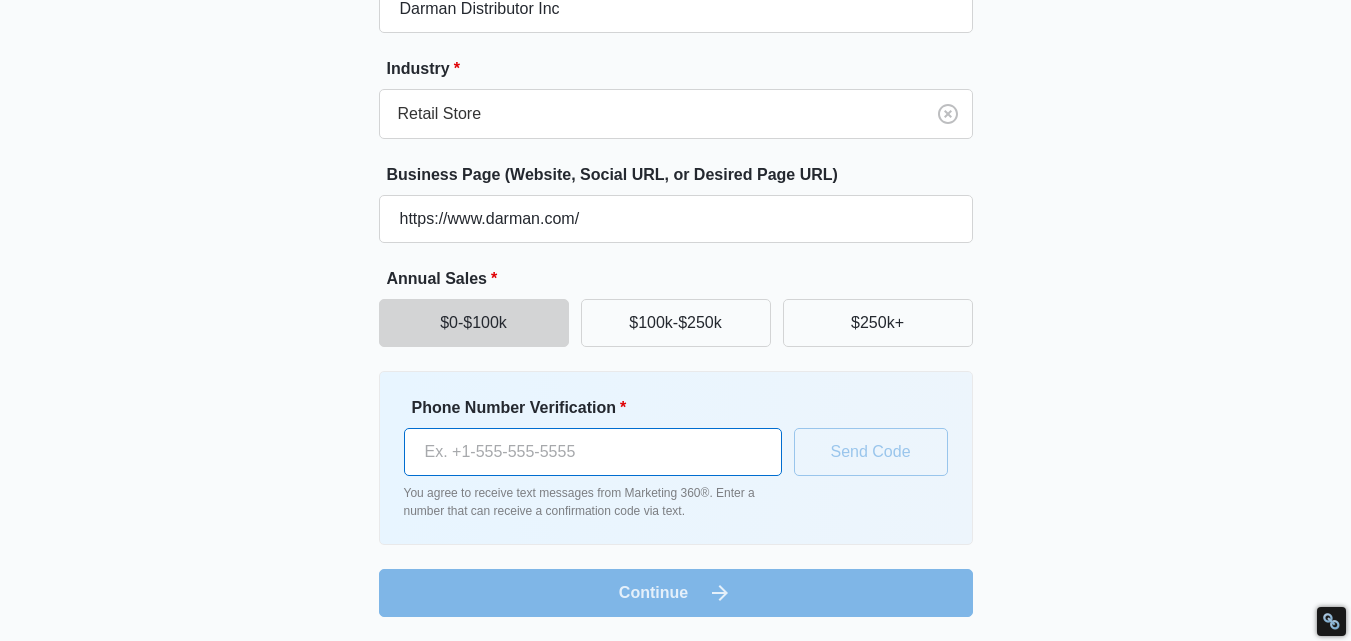 click on "Phone Number Verification *" at bounding box center (593, 452) 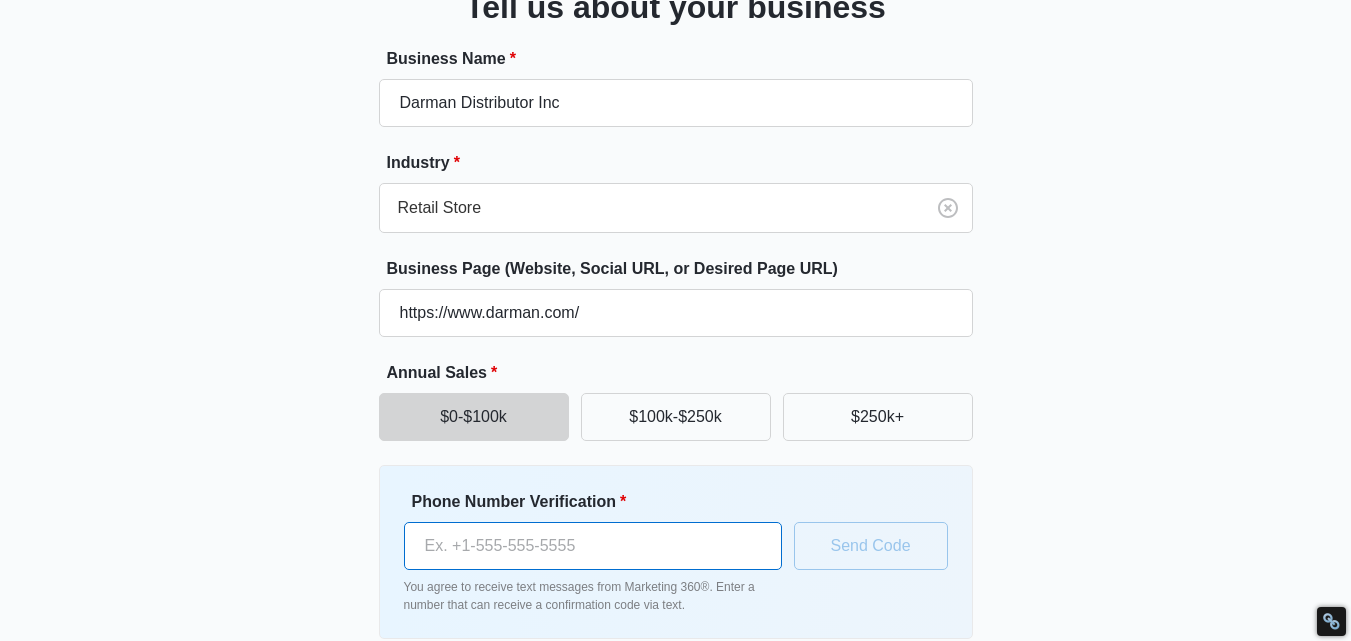 scroll, scrollTop: 255, scrollLeft: 0, axis: vertical 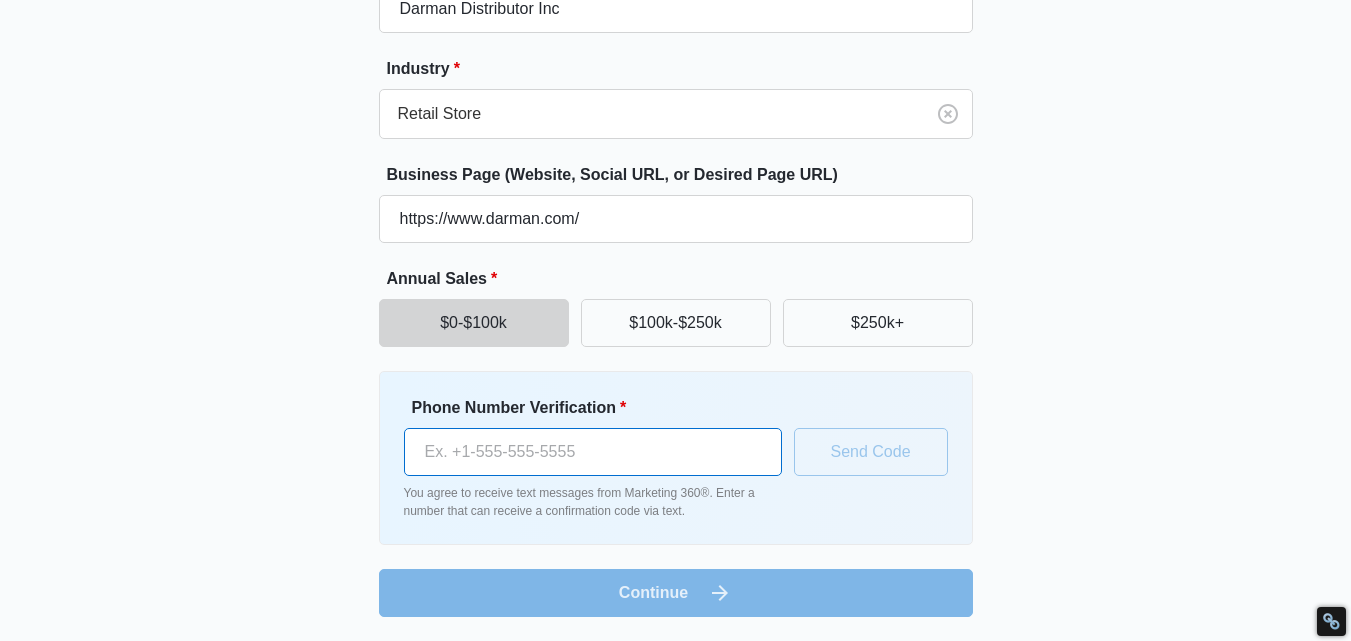 paste on "+1 516 929 8899" 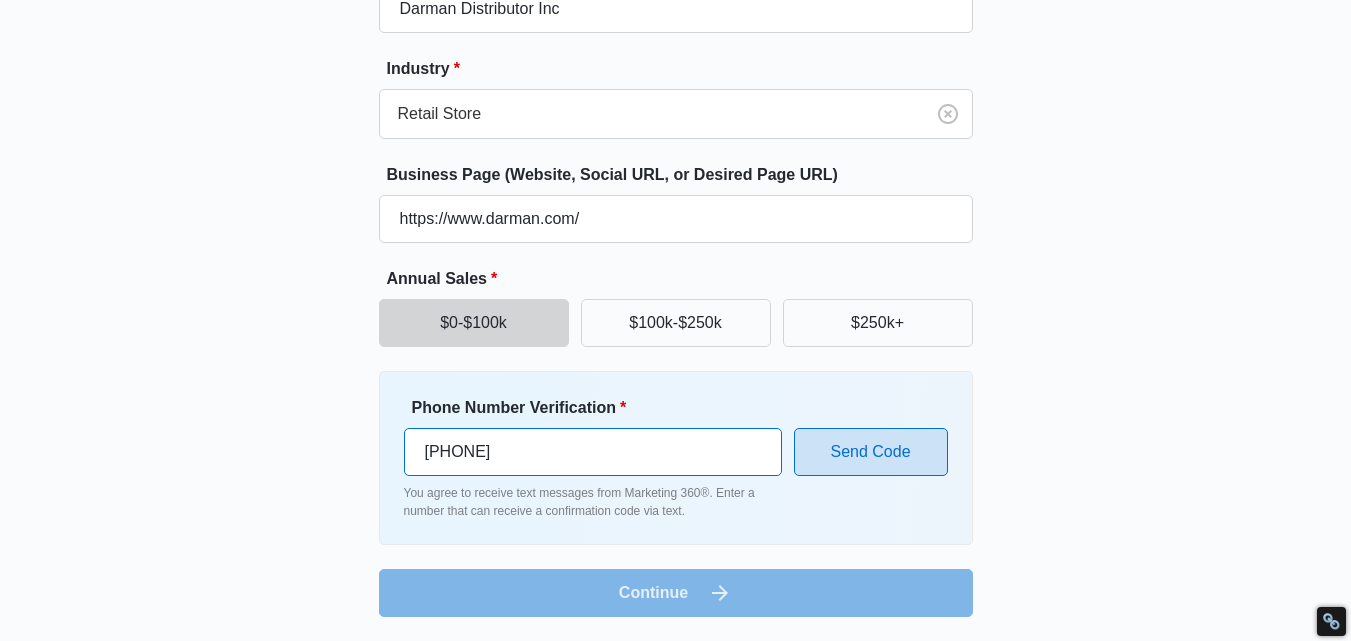 type on "+1 516 929 8899" 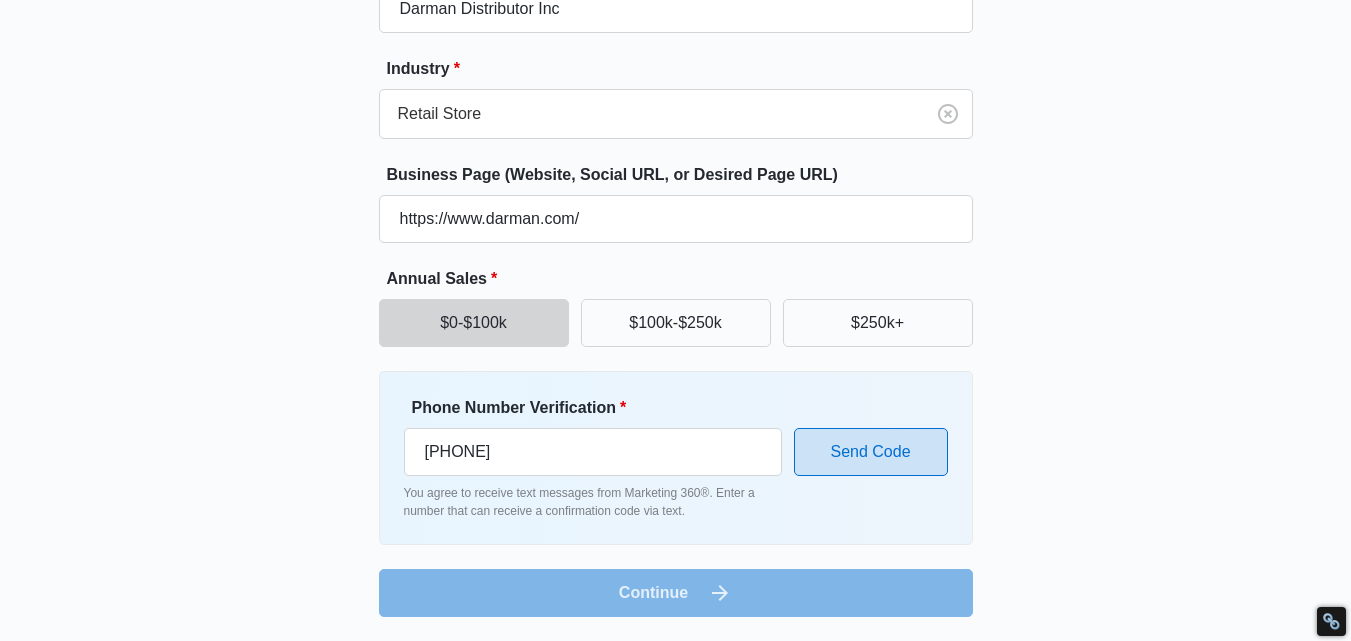 click on "Send Code" at bounding box center (871, 452) 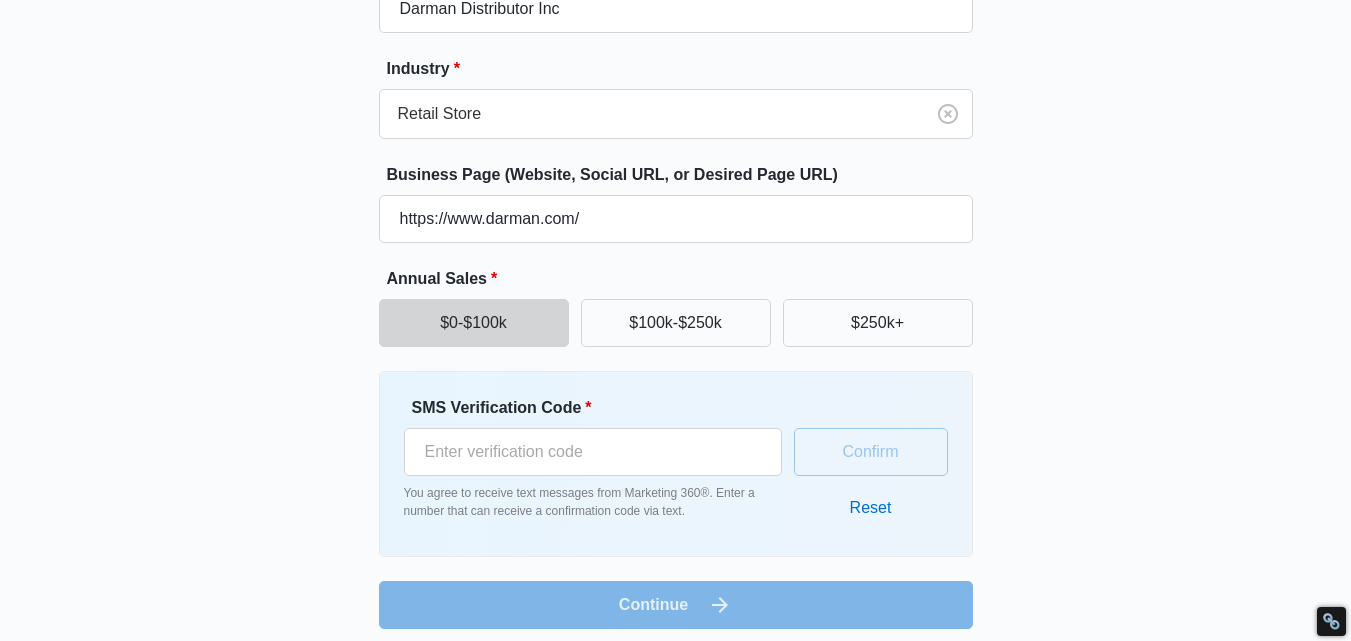 scroll, scrollTop: 267, scrollLeft: 0, axis: vertical 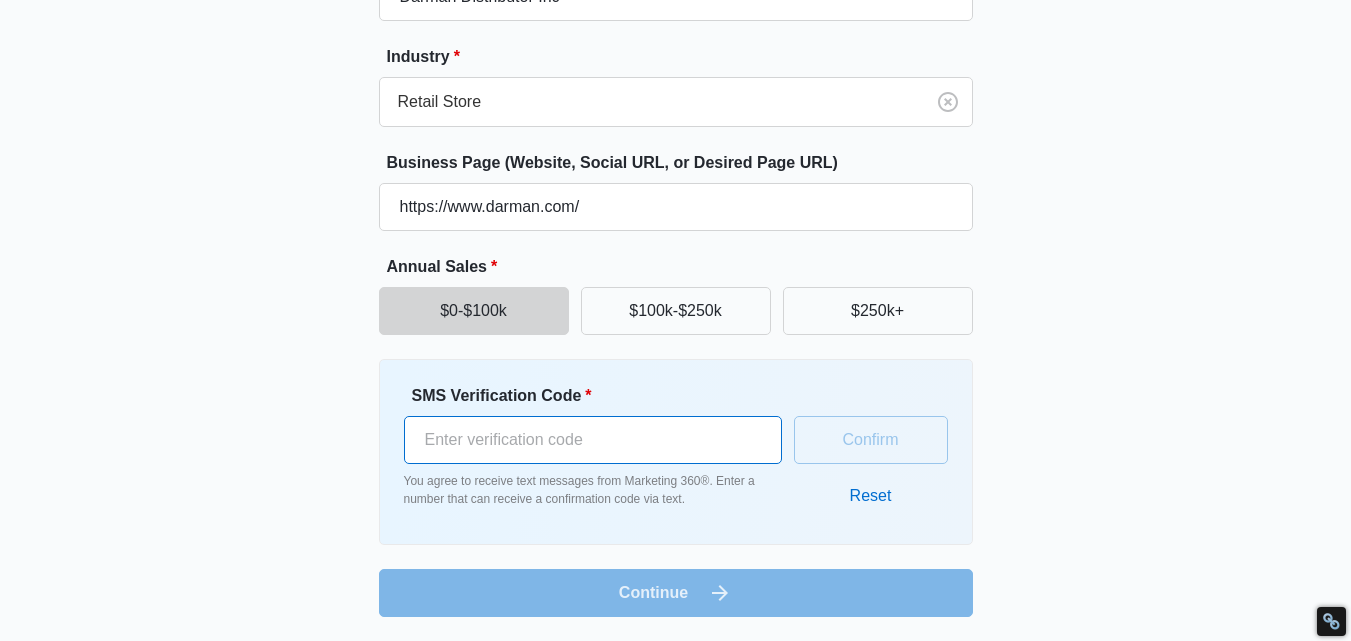 click on "SMS Verification Code *" at bounding box center (593, 440) 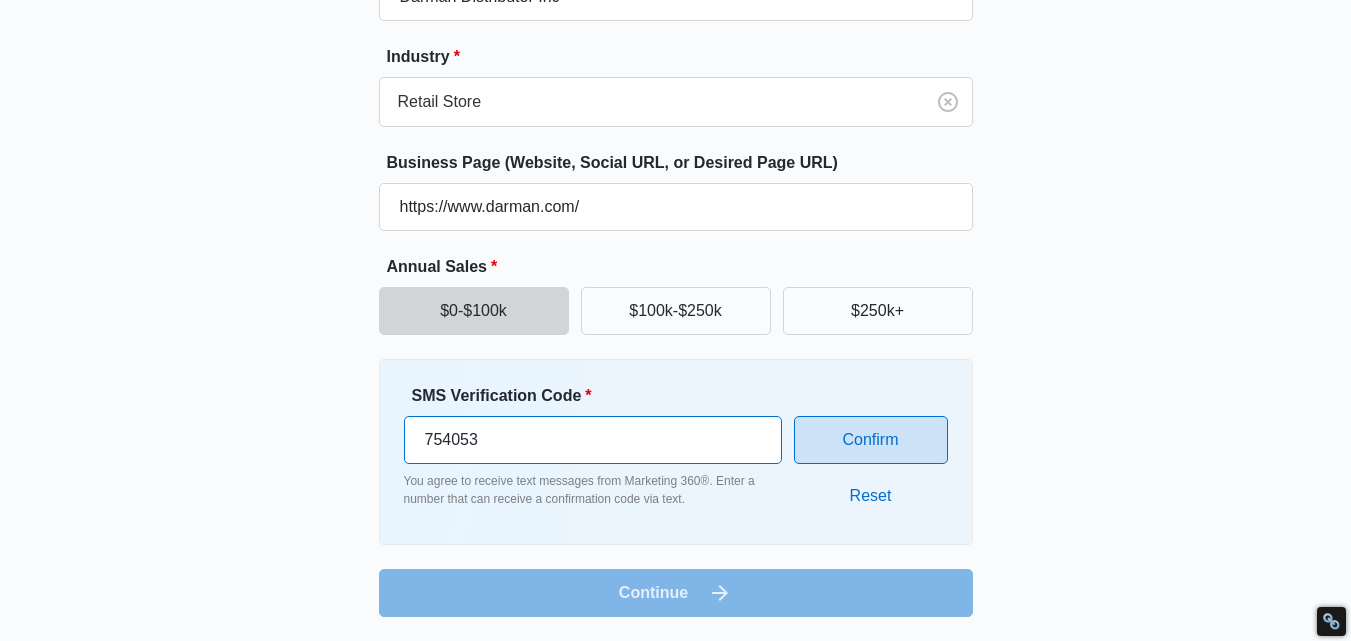 type on "754053" 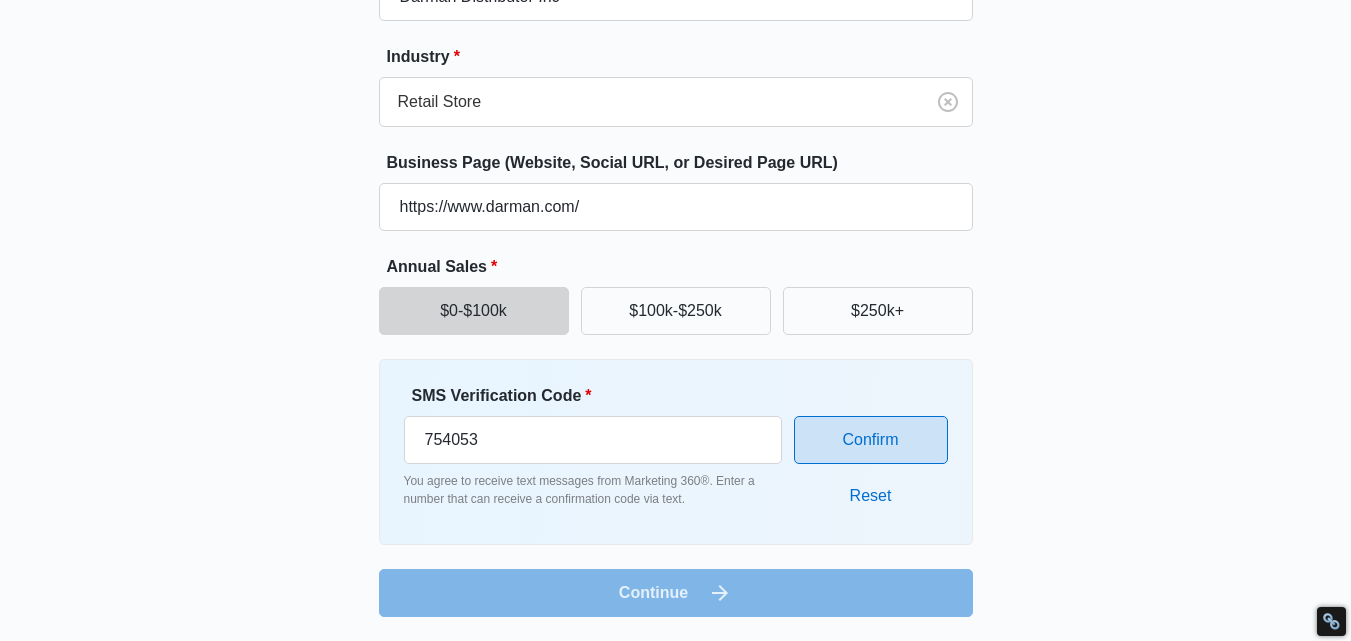 click on "Confirm" at bounding box center (871, 440) 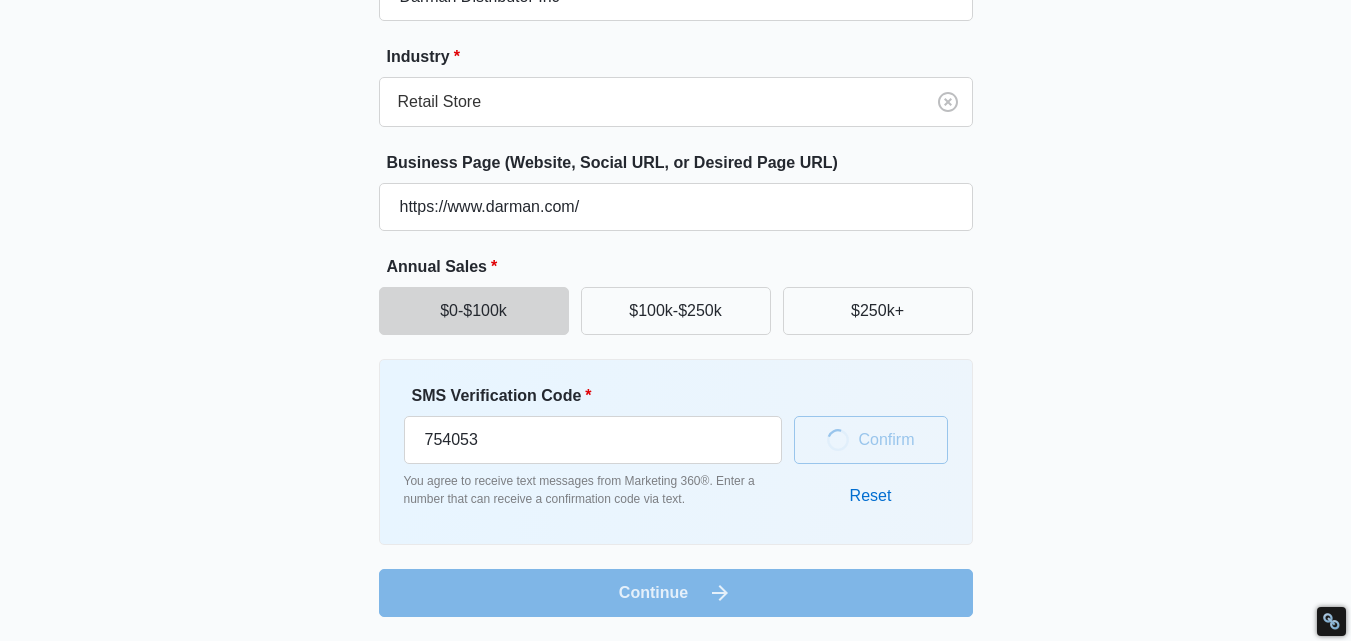 scroll, scrollTop: 255, scrollLeft: 0, axis: vertical 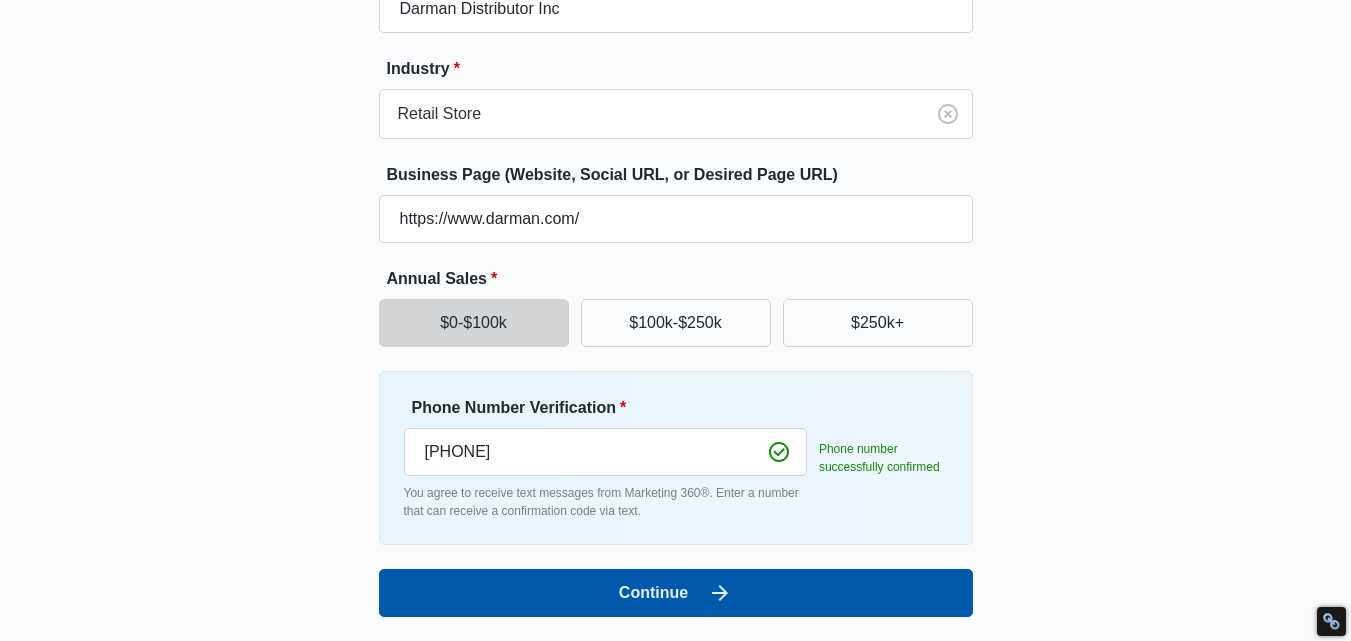 click on "Continue" at bounding box center (676, 593) 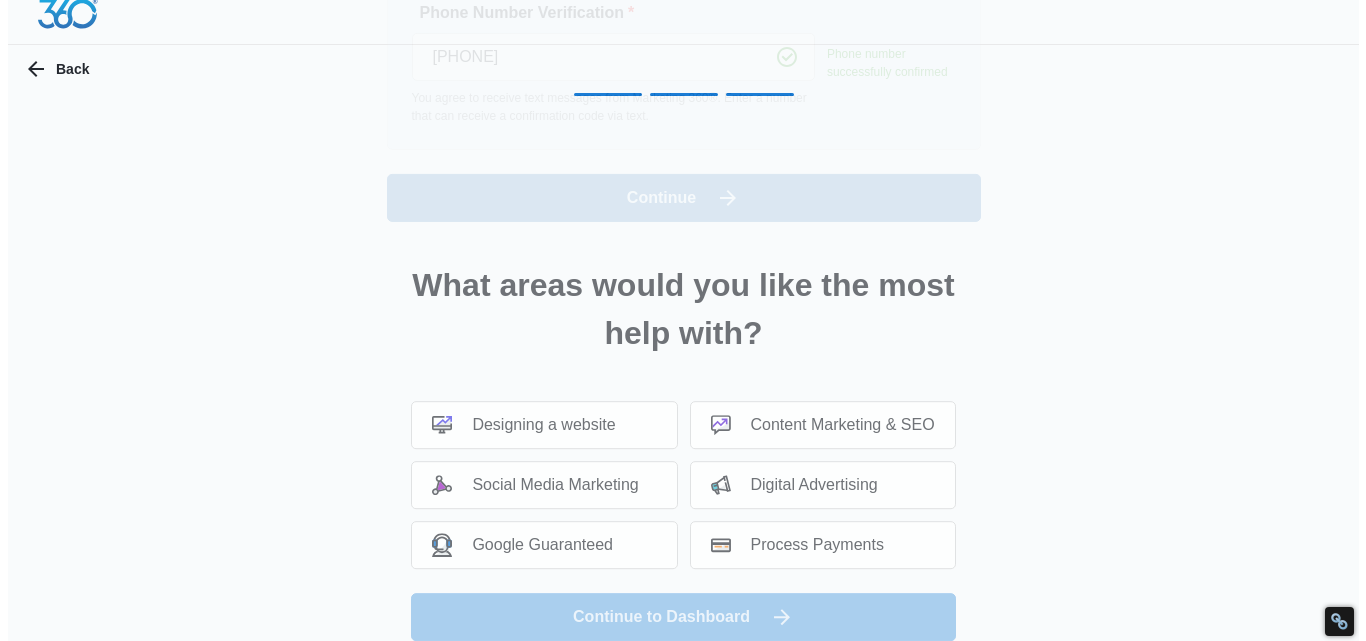 scroll, scrollTop: 0, scrollLeft: 0, axis: both 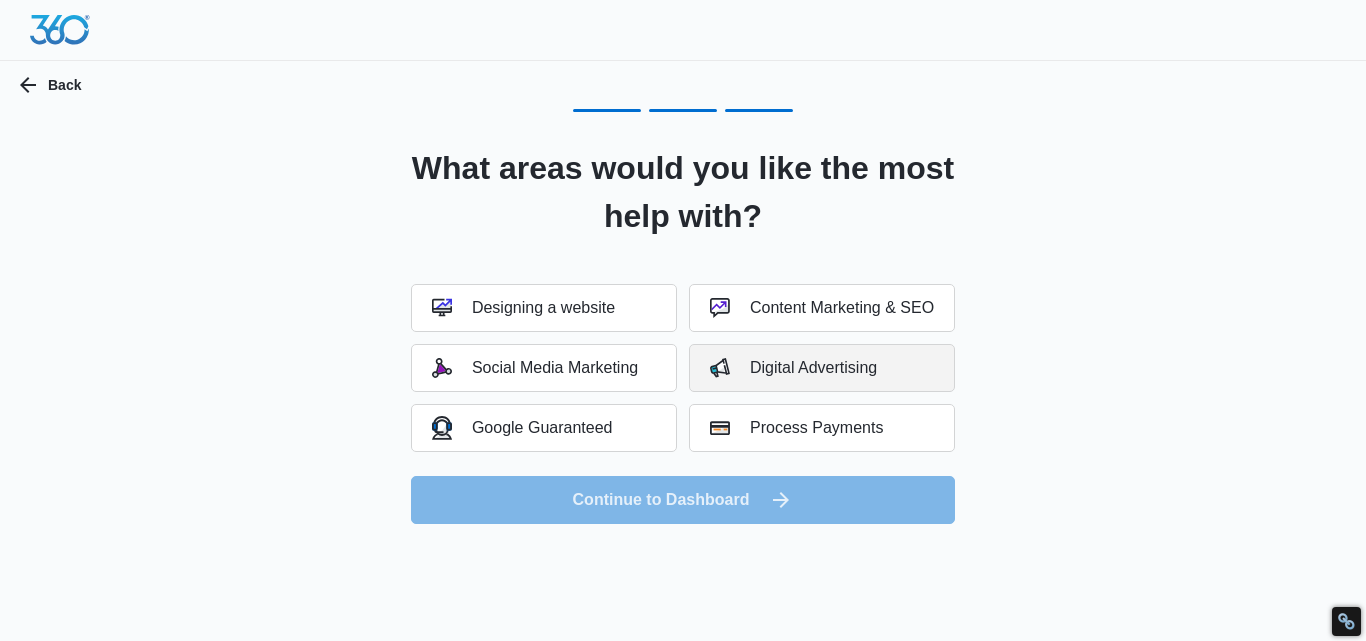 click on "Digital Advertising" at bounding box center [822, 368] 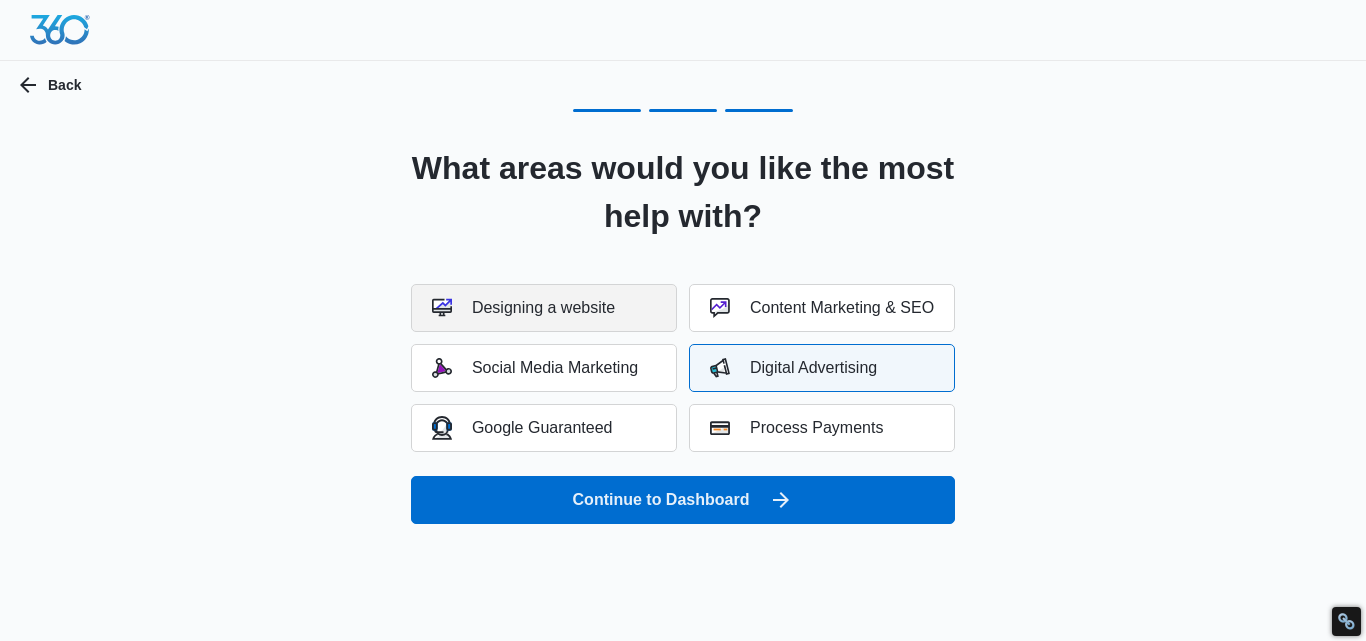 click on "Designing a website" at bounding box center (523, 308) 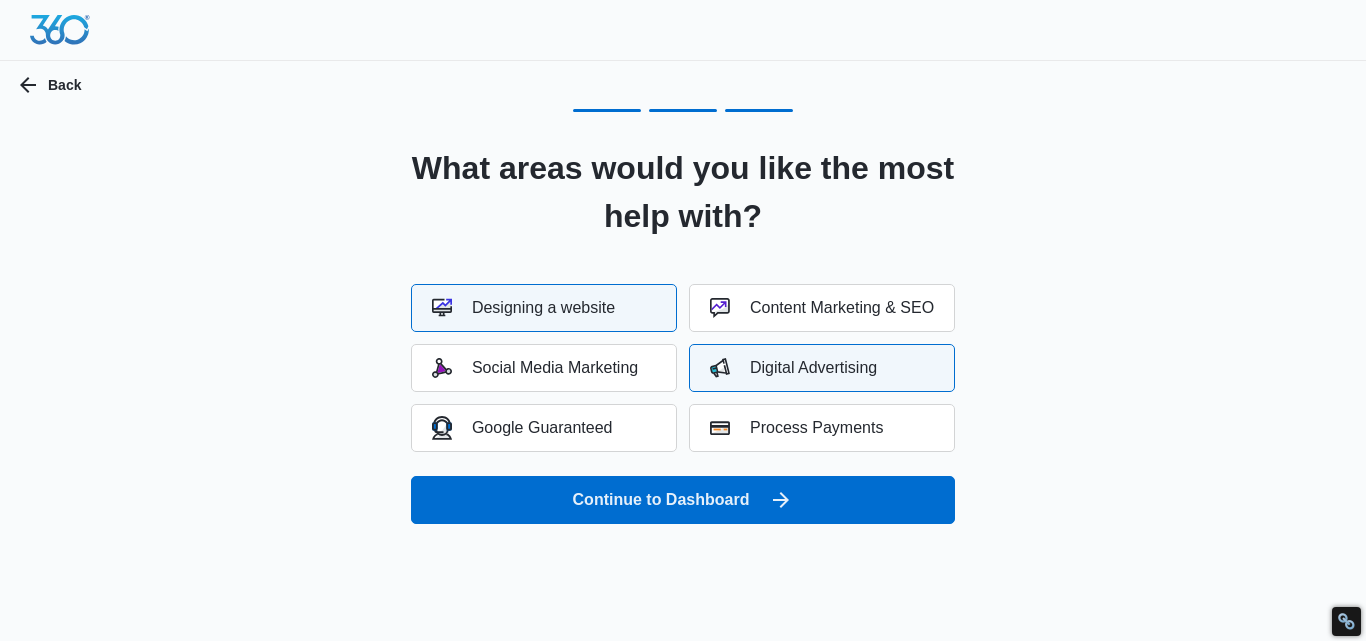 click on "Designing a website" at bounding box center (523, 308) 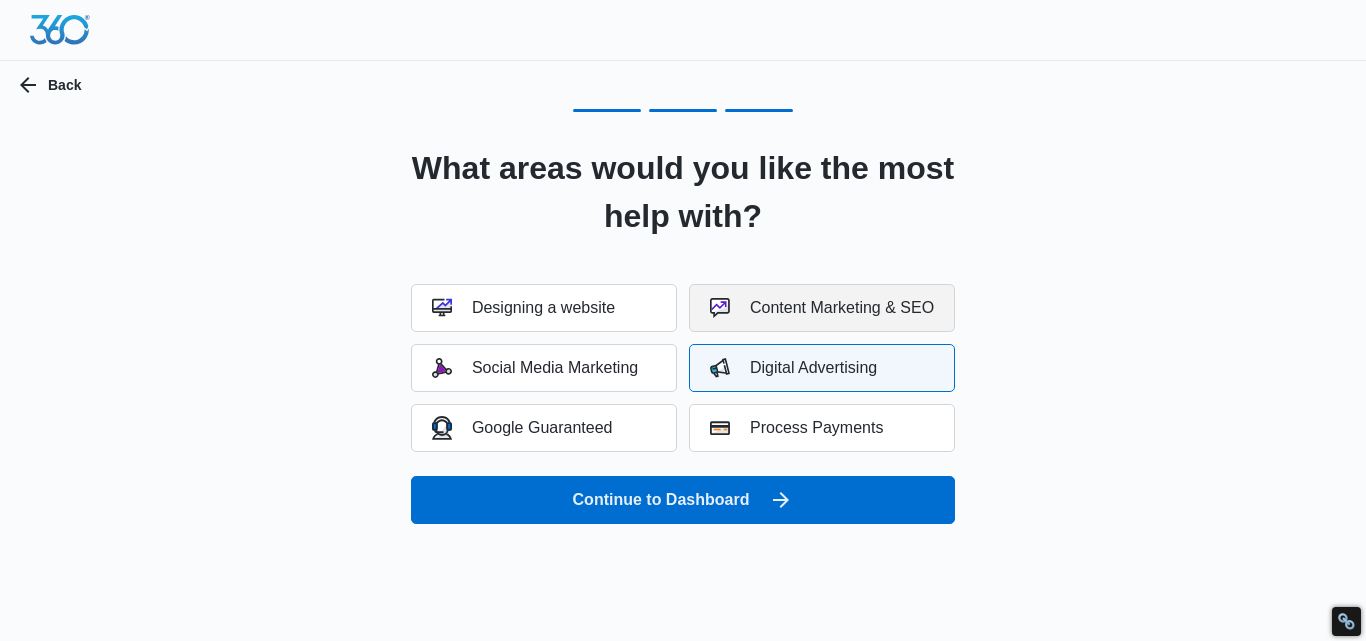 click on "Content Marketing & SEO" at bounding box center [822, 308] 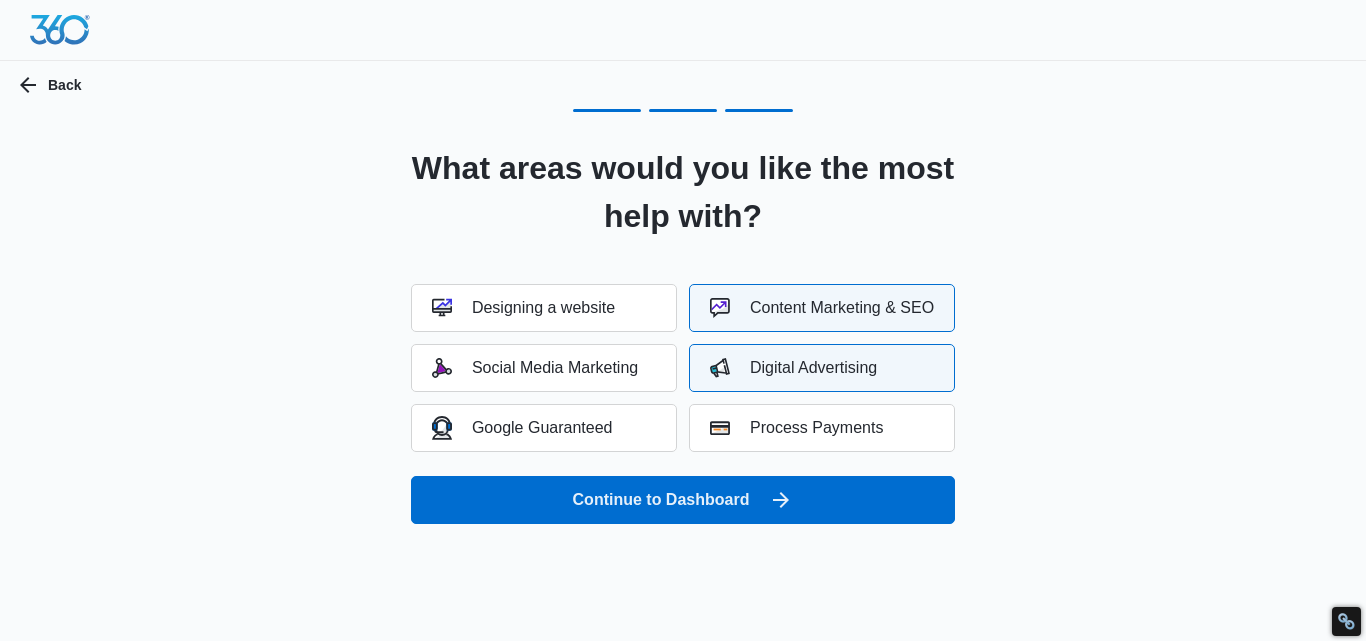click on "Content Marketing & SEO" at bounding box center (822, 308) 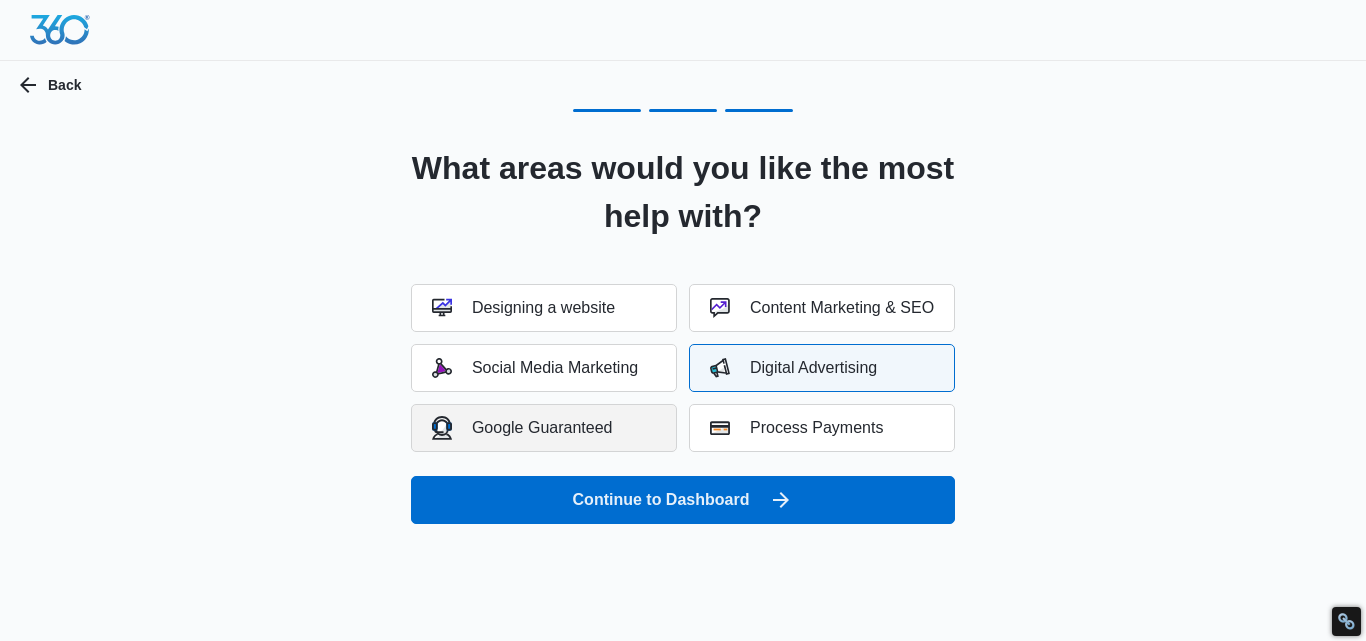 click on "Google Guaranteed" at bounding box center [522, 427] 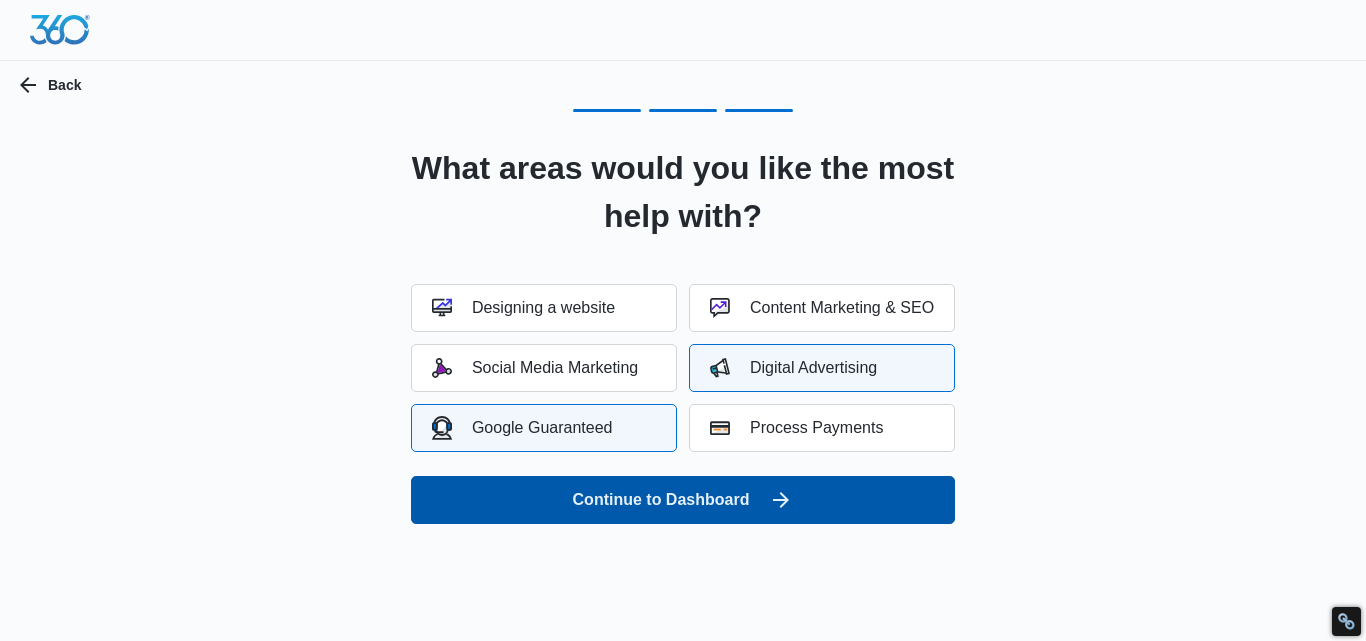 click on "Continue to Dashboard" at bounding box center [683, 500] 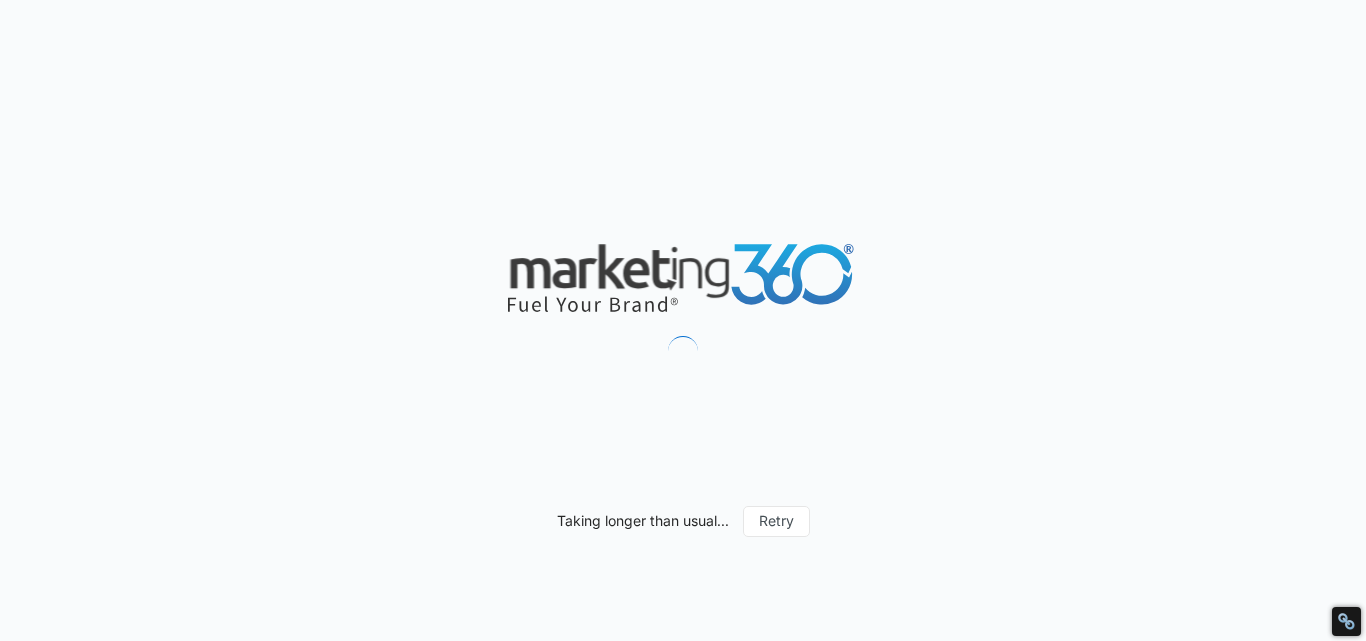 scroll, scrollTop: 0, scrollLeft: 0, axis: both 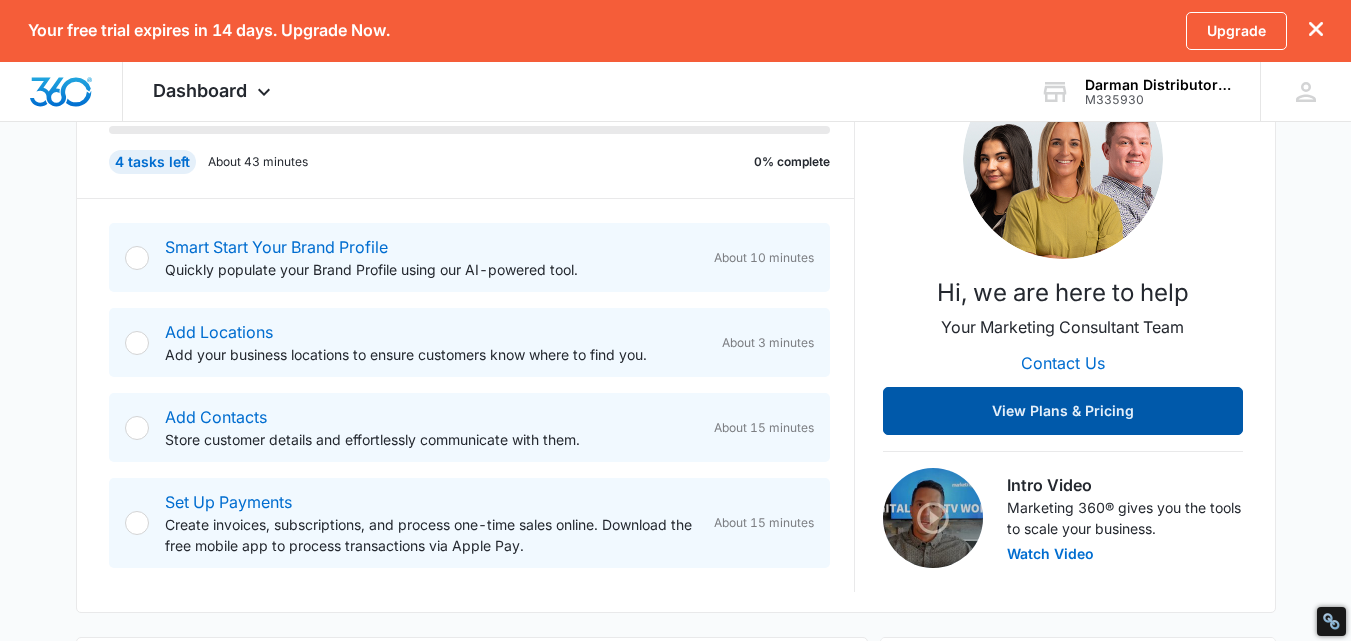 click on "View Plans & Pricing" at bounding box center (1063, 411) 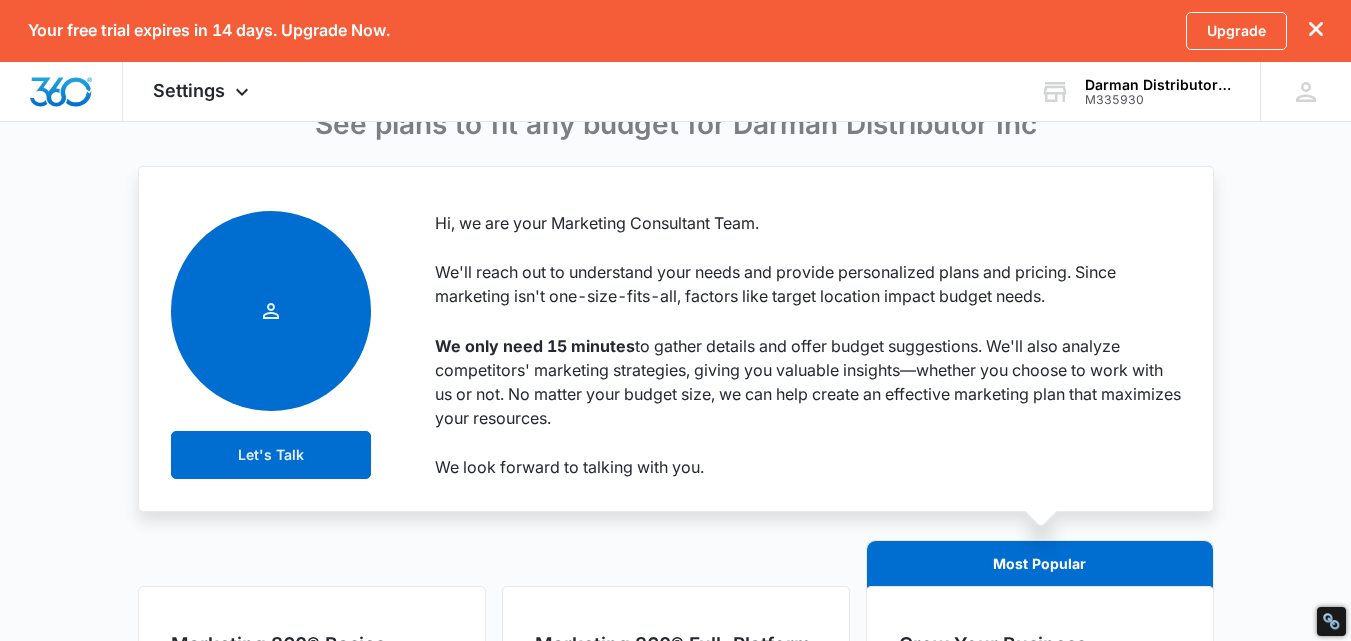 scroll, scrollTop: 0, scrollLeft: 0, axis: both 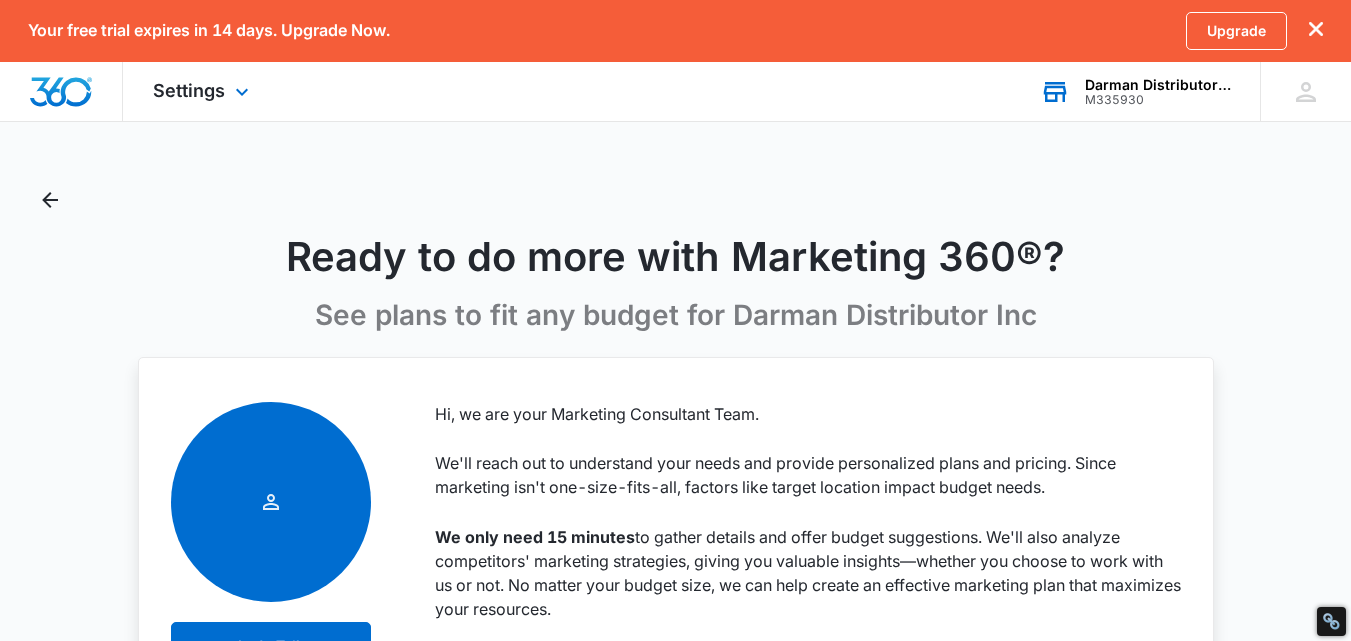 click on "M335930" at bounding box center (1158, 100) 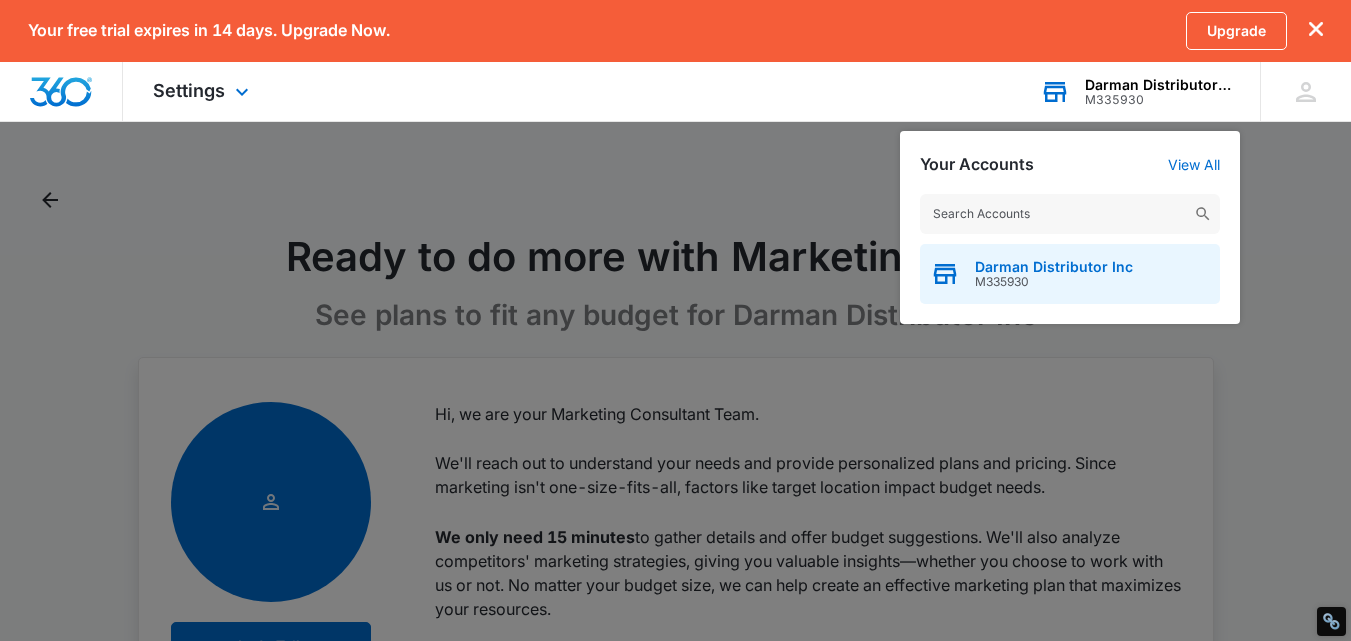 click on "M335930" at bounding box center [1054, 282] 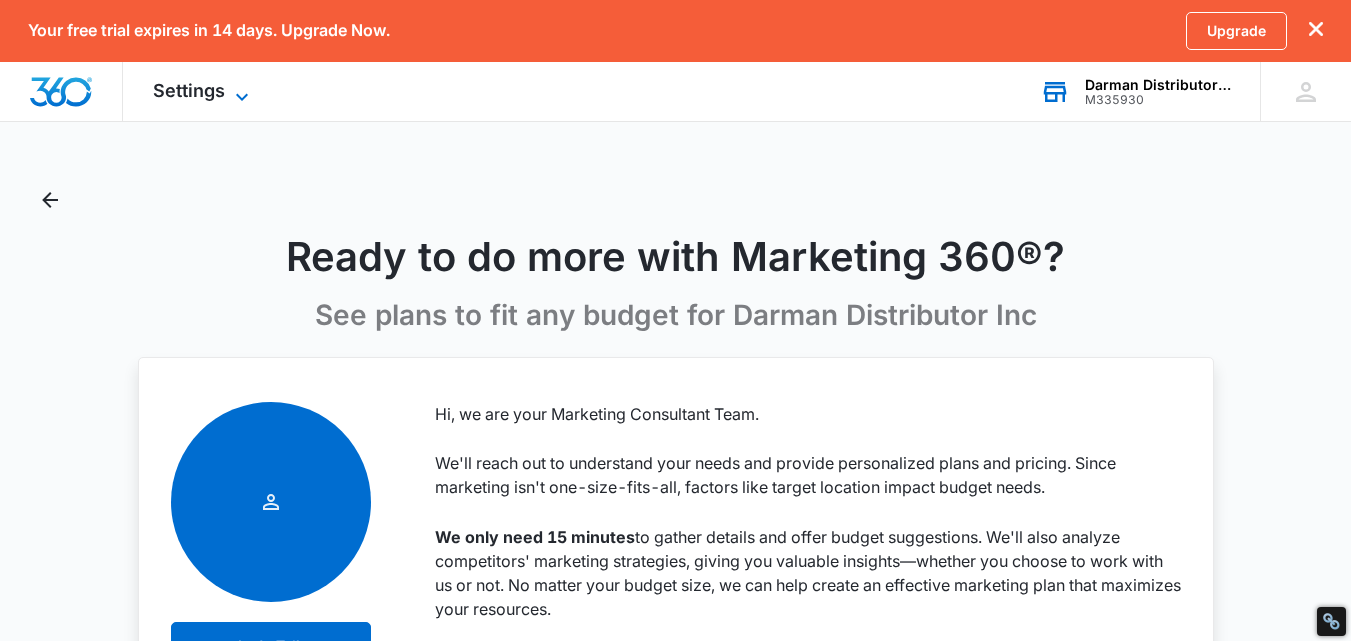 click 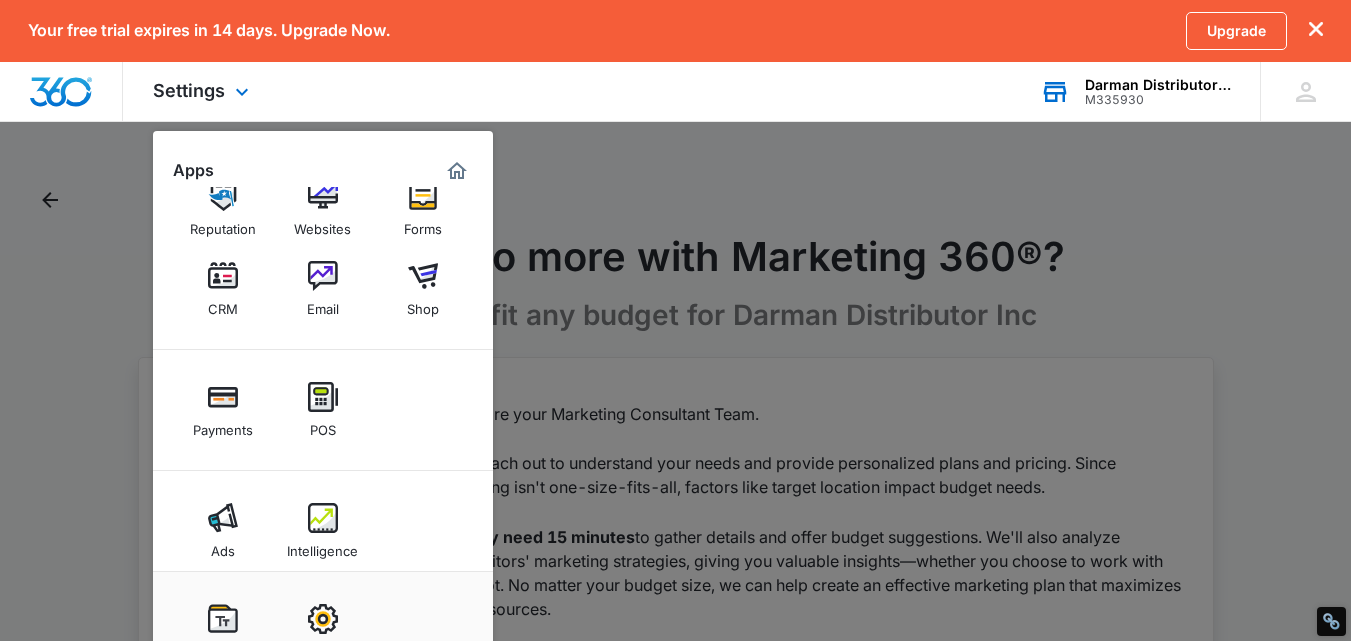 scroll, scrollTop: 59, scrollLeft: 0, axis: vertical 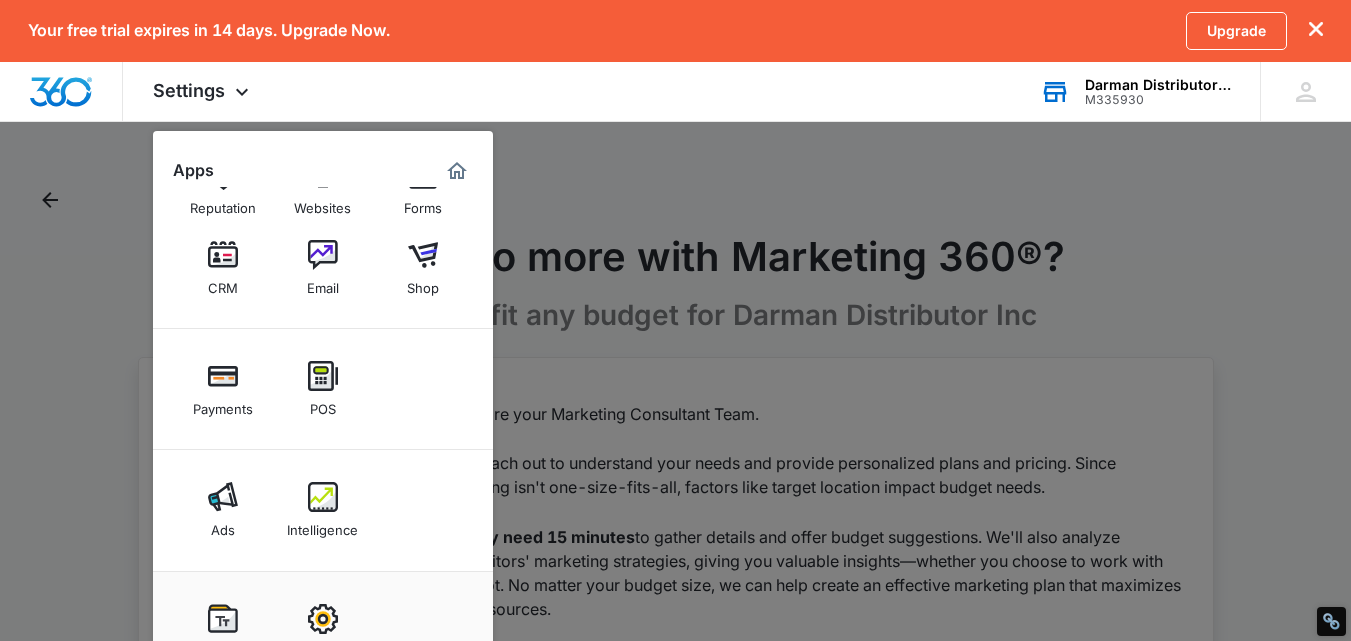 click at bounding box center (675, 320) 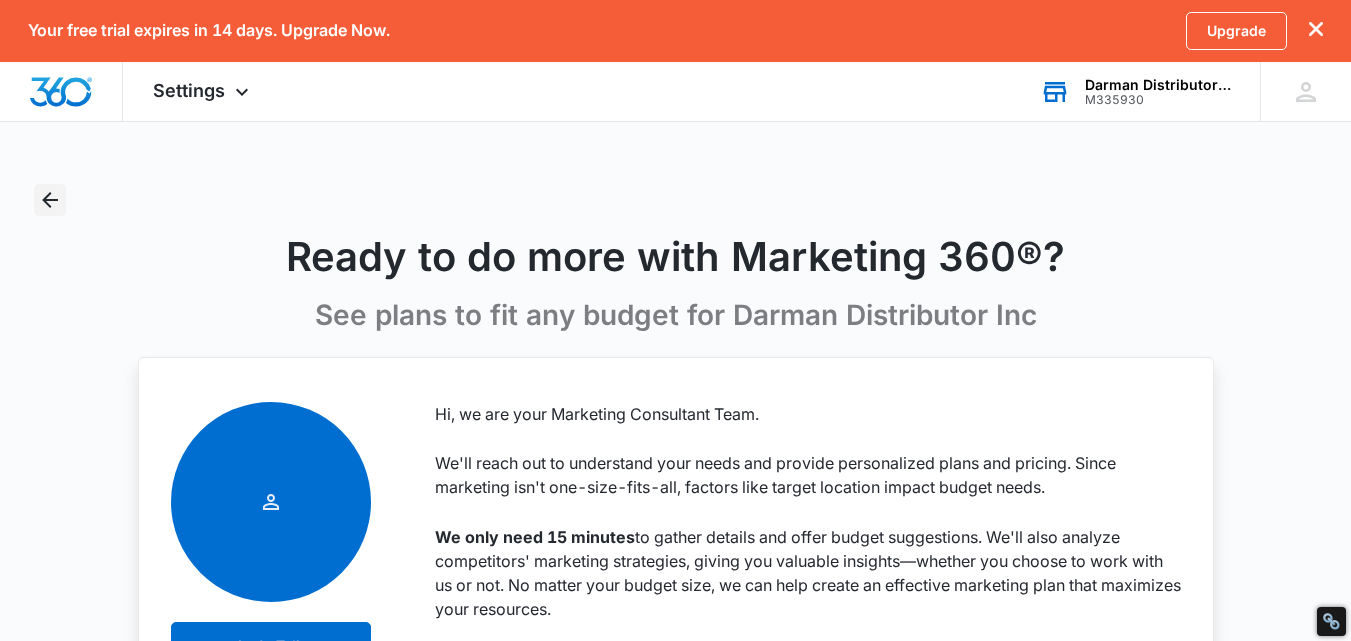 click at bounding box center (50, 200) 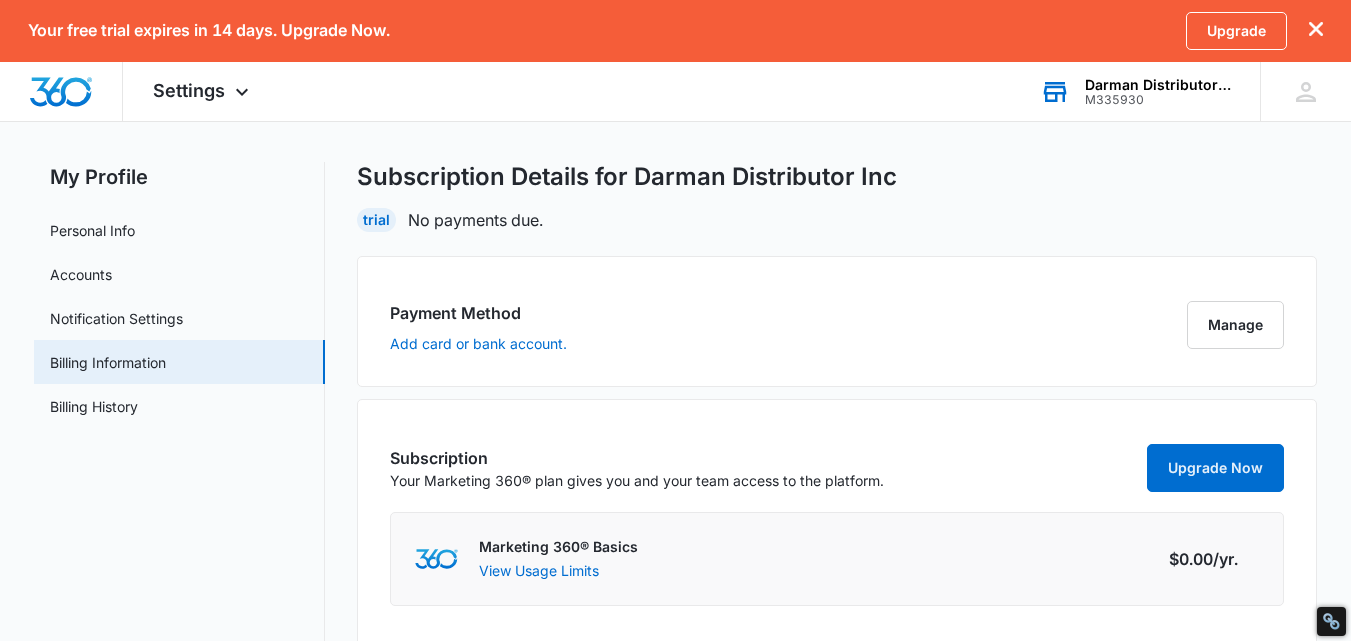 scroll, scrollTop: 0, scrollLeft: 0, axis: both 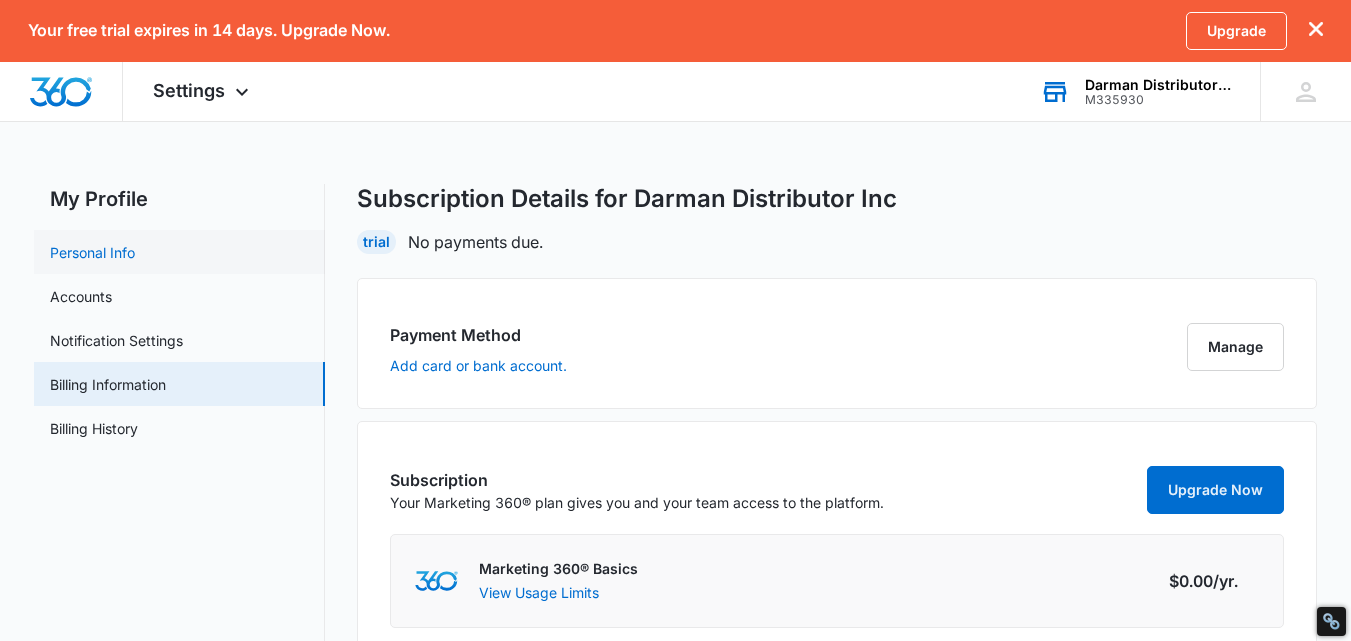 click on "Personal Info" at bounding box center (92, 252) 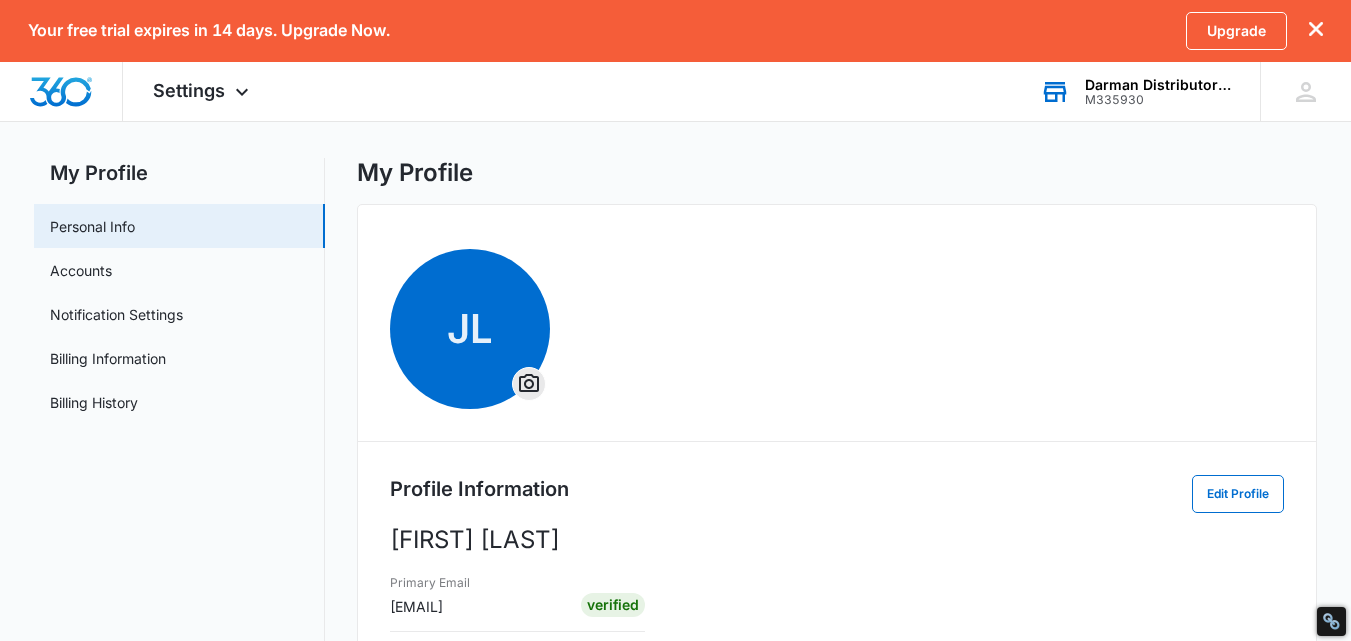 scroll, scrollTop: 0, scrollLeft: 0, axis: both 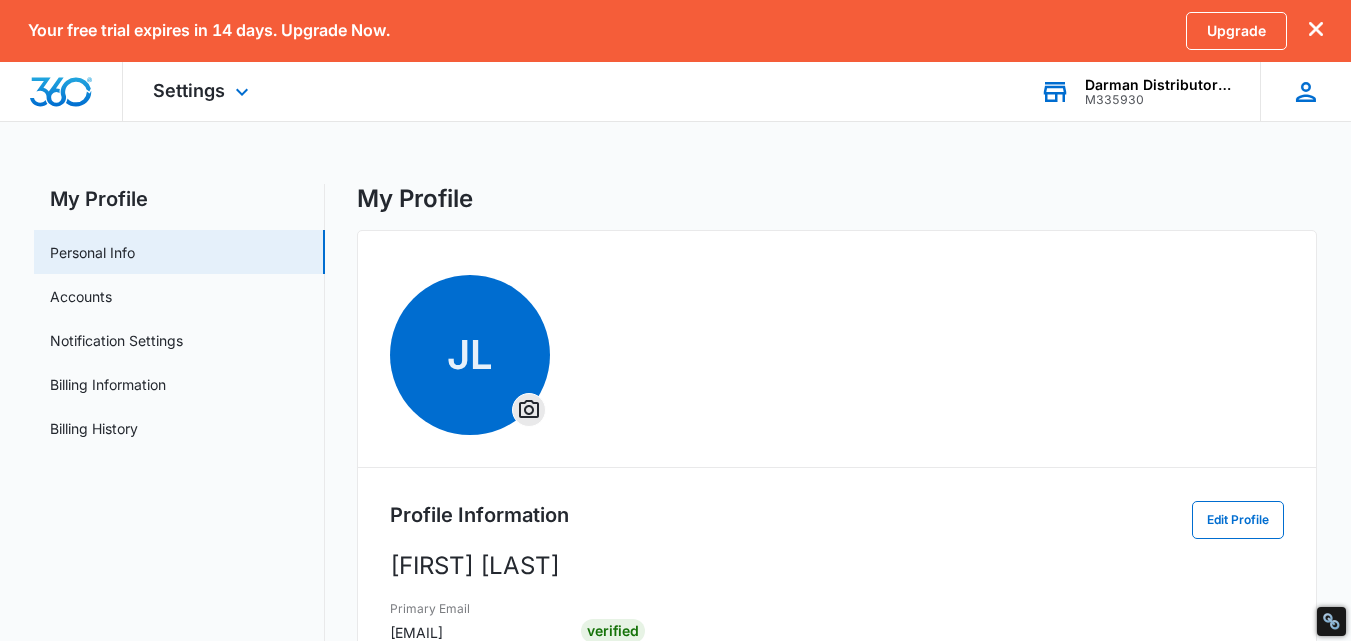 click 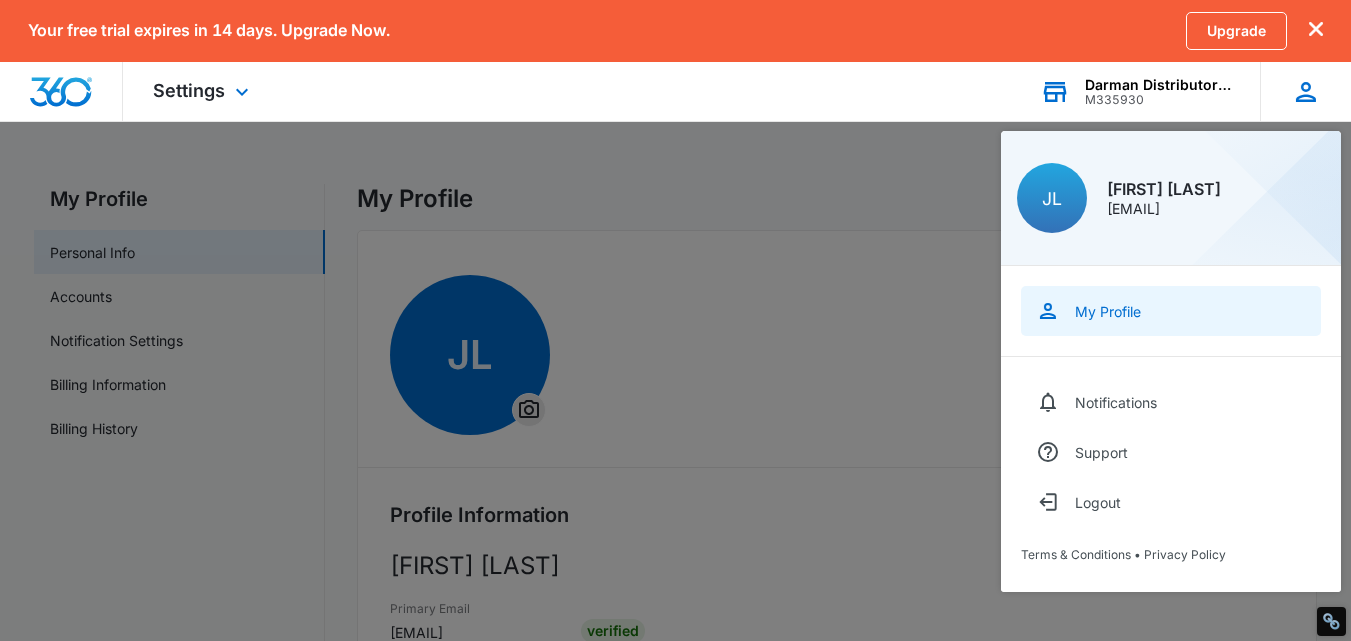 click on "My Profile" at bounding box center [1171, 311] 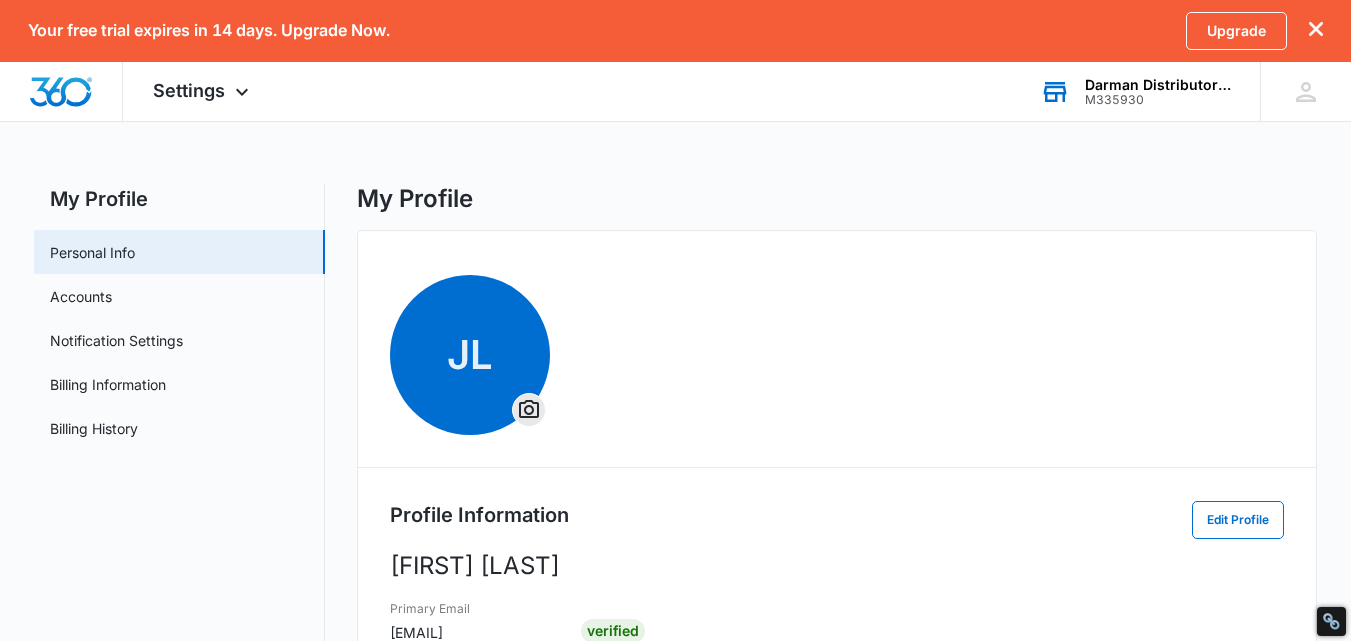 click on "JL" at bounding box center [837, 355] 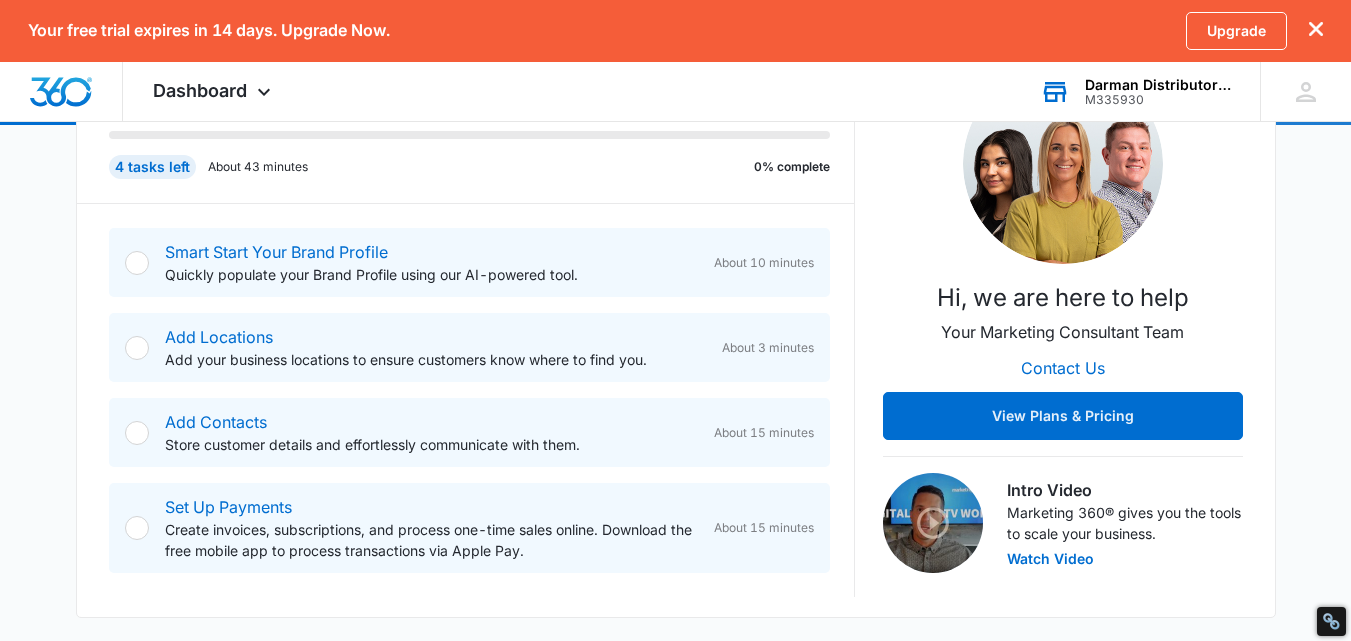 scroll, scrollTop: 300, scrollLeft: 0, axis: vertical 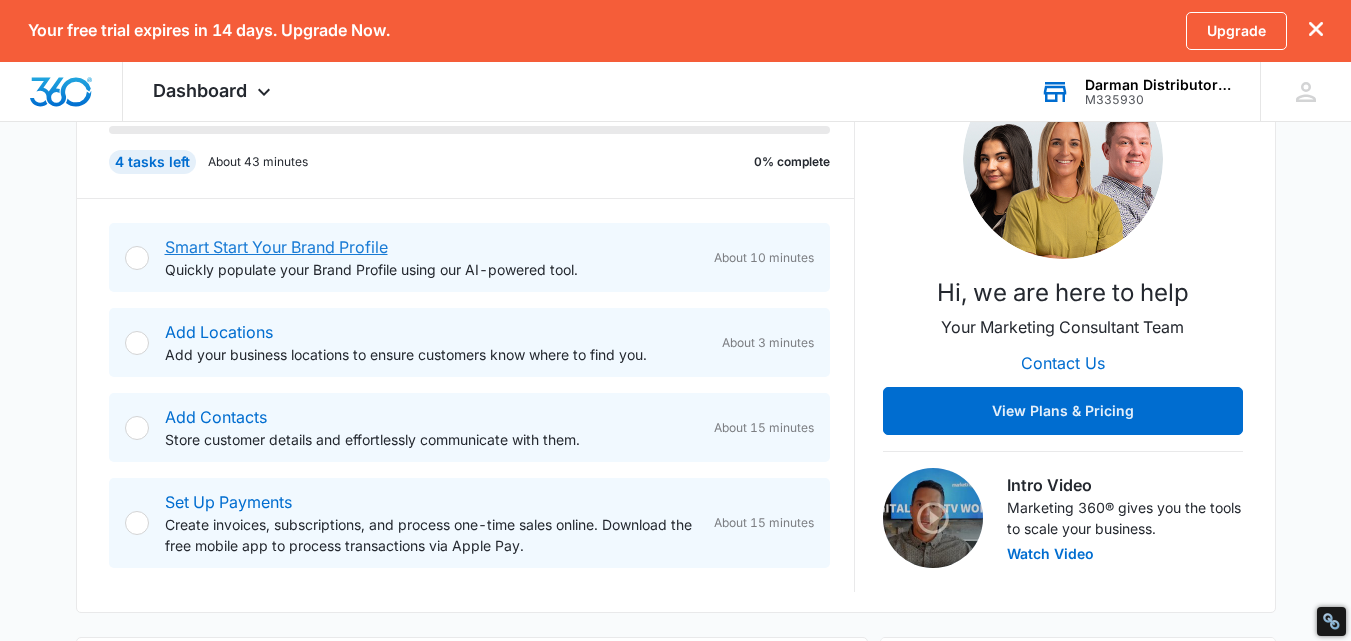 click on "Smart Start Your Brand Profile" at bounding box center (276, 247) 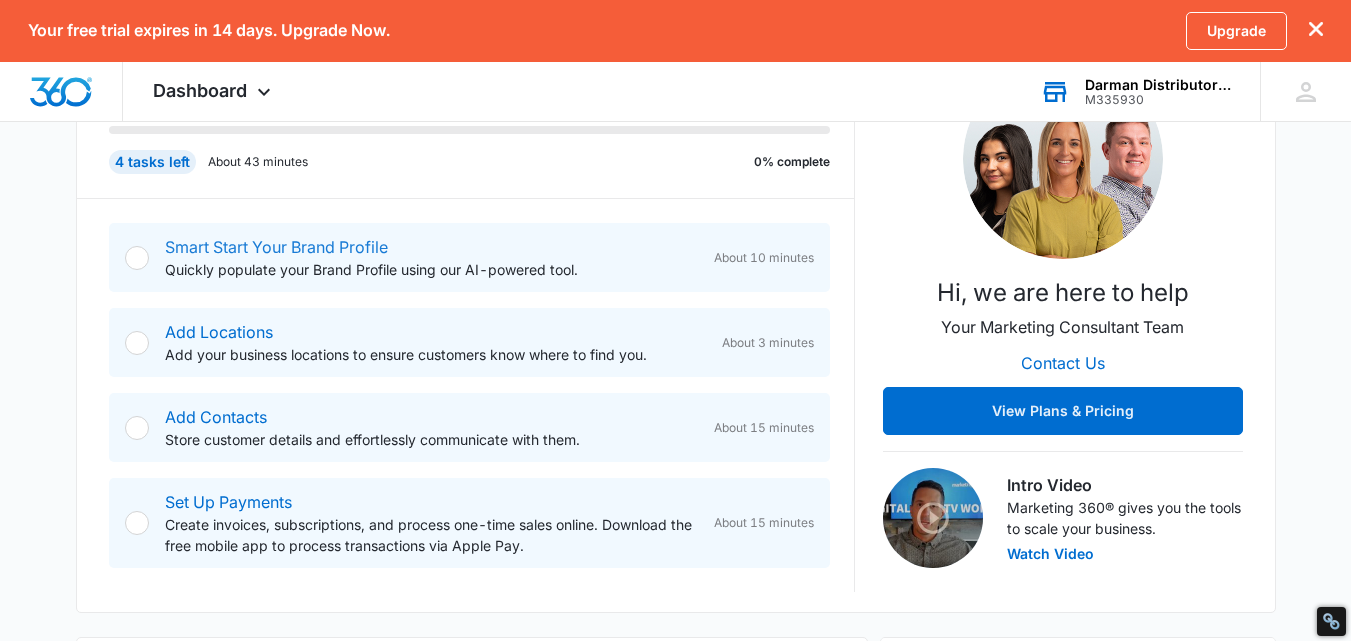 scroll, scrollTop: 0, scrollLeft: 0, axis: both 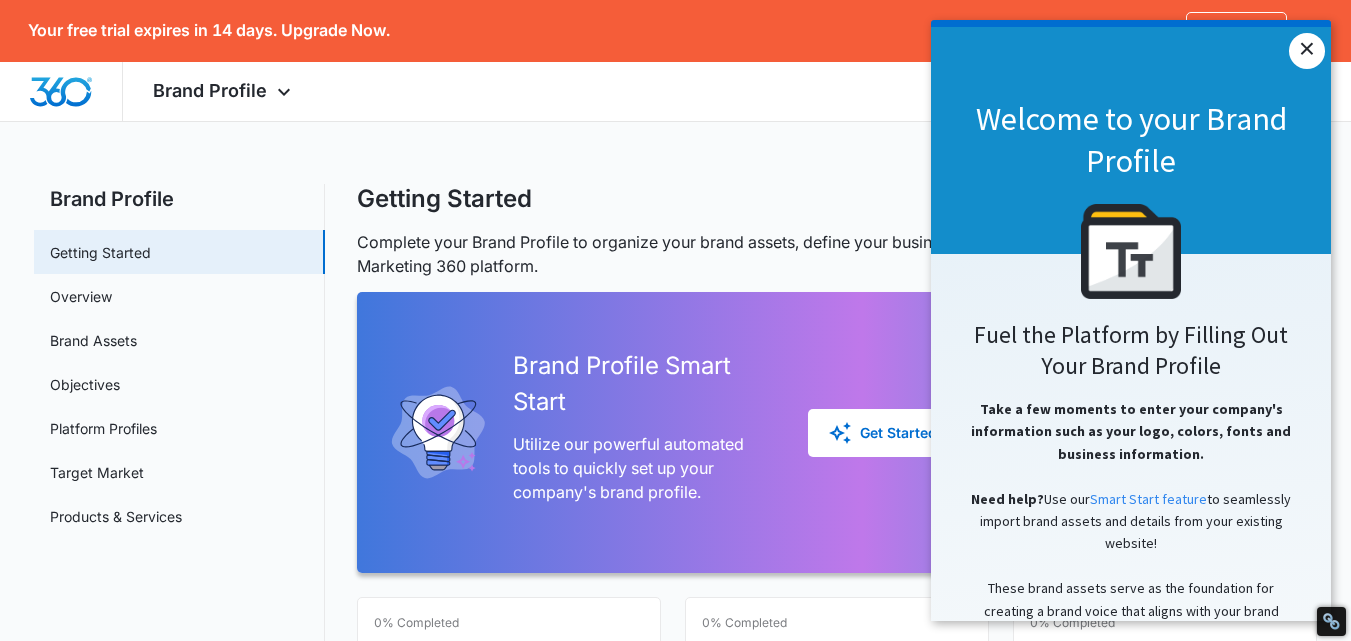 click on "×" at bounding box center [1307, 51] 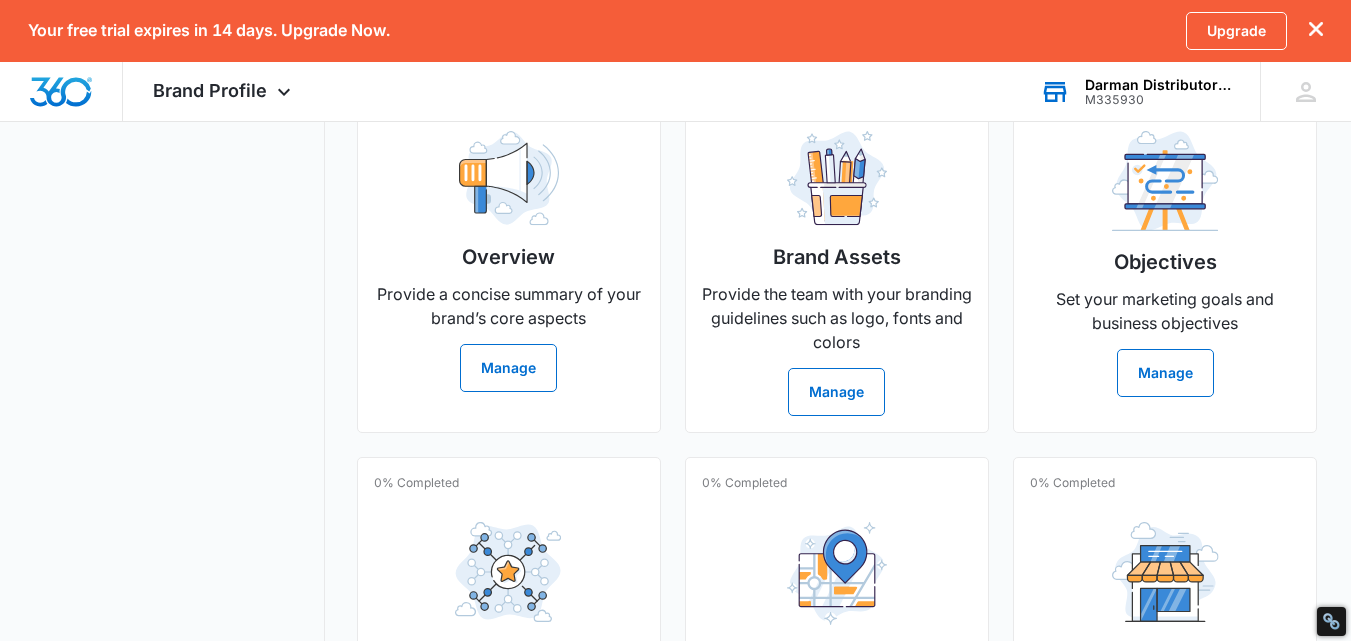 scroll, scrollTop: 338, scrollLeft: 0, axis: vertical 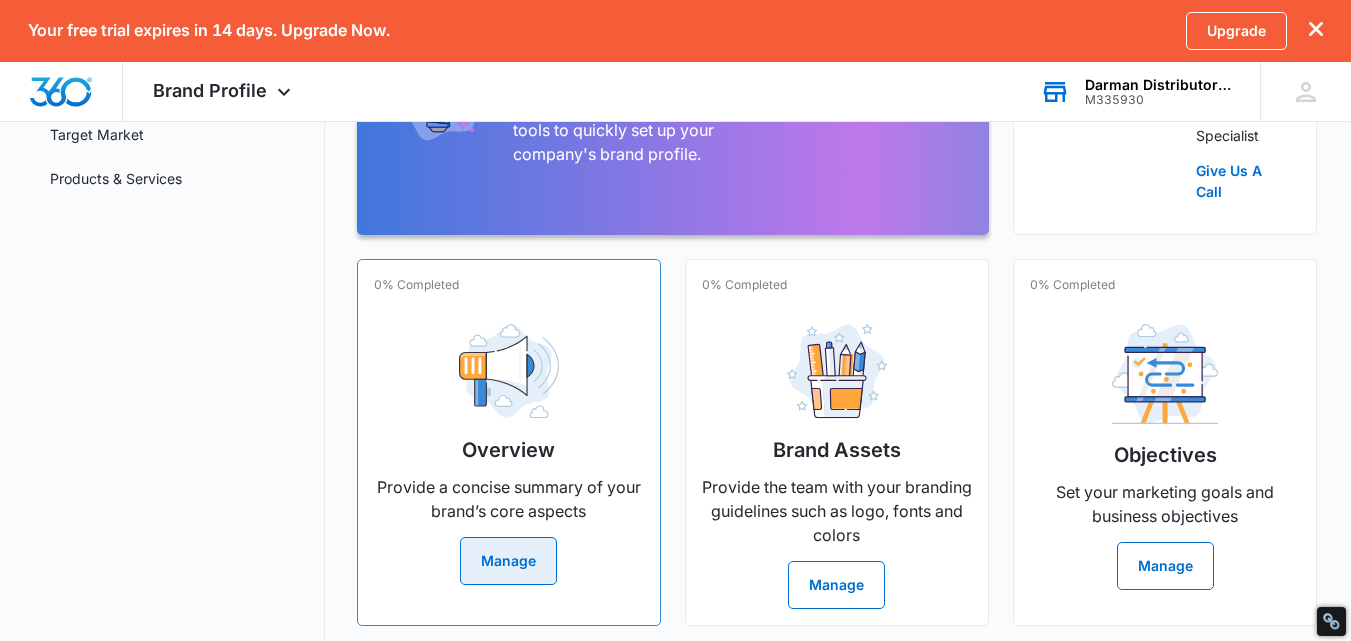 click on "Manage" at bounding box center (508, 561) 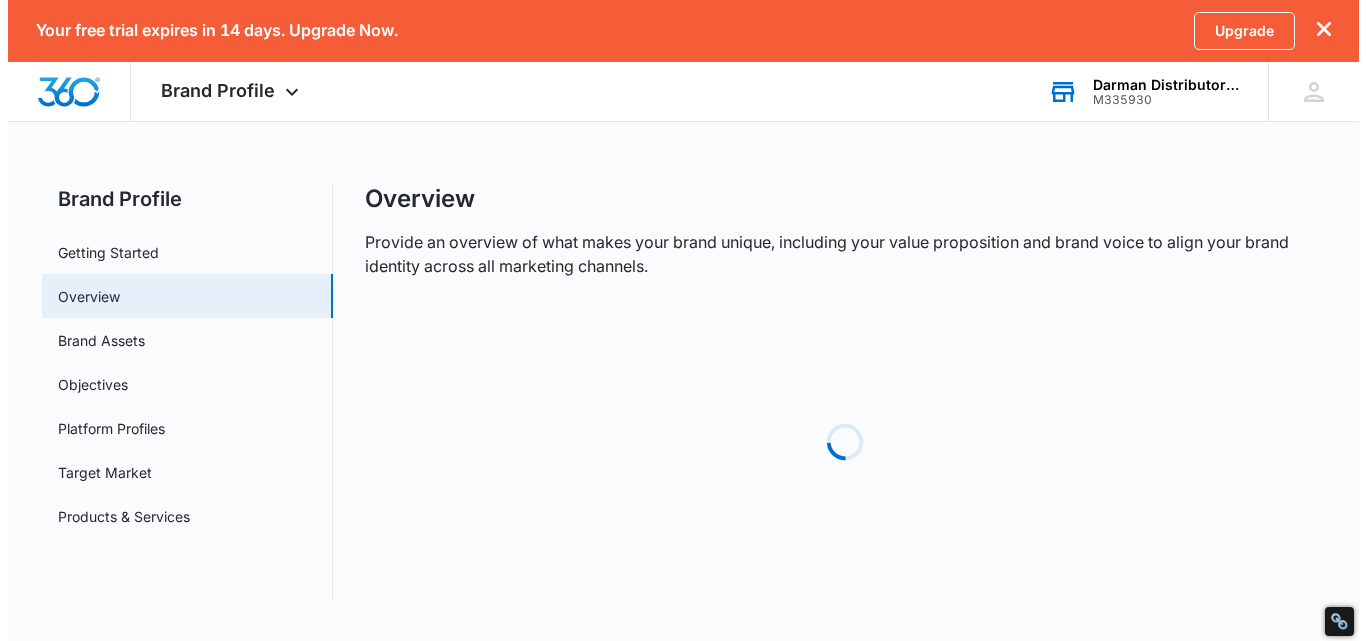scroll, scrollTop: 0, scrollLeft: 0, axis: both 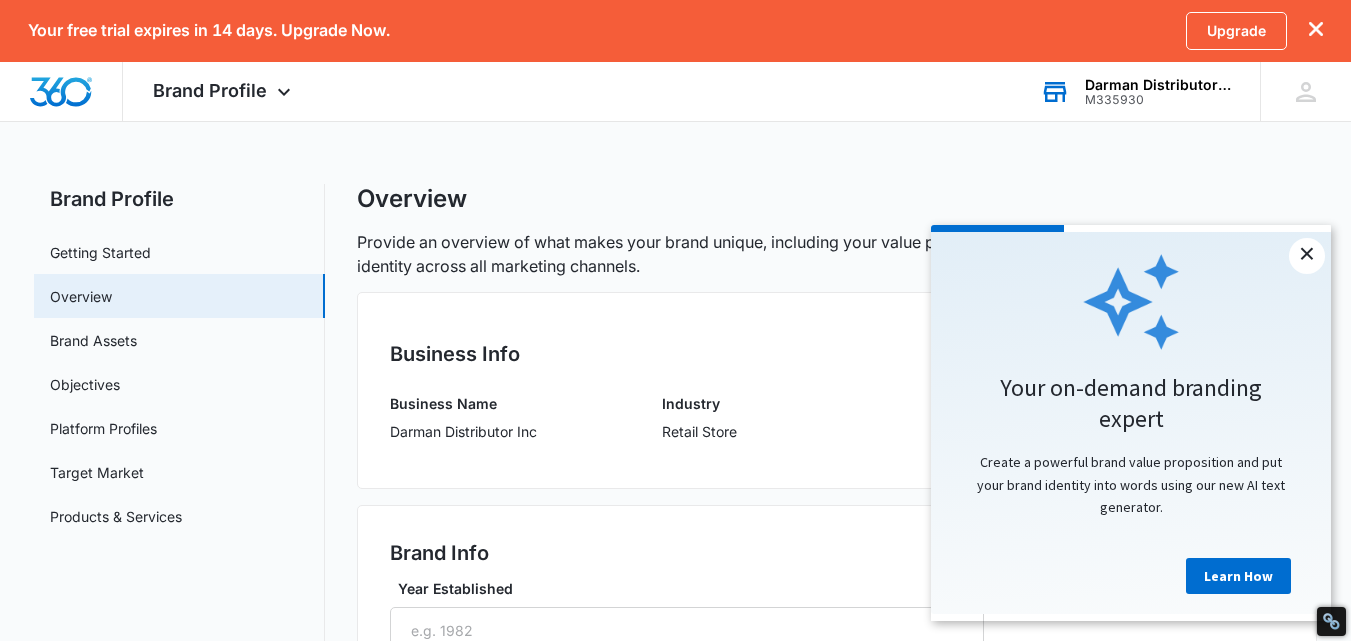 click on "×" at bounding box center [1307, 256] 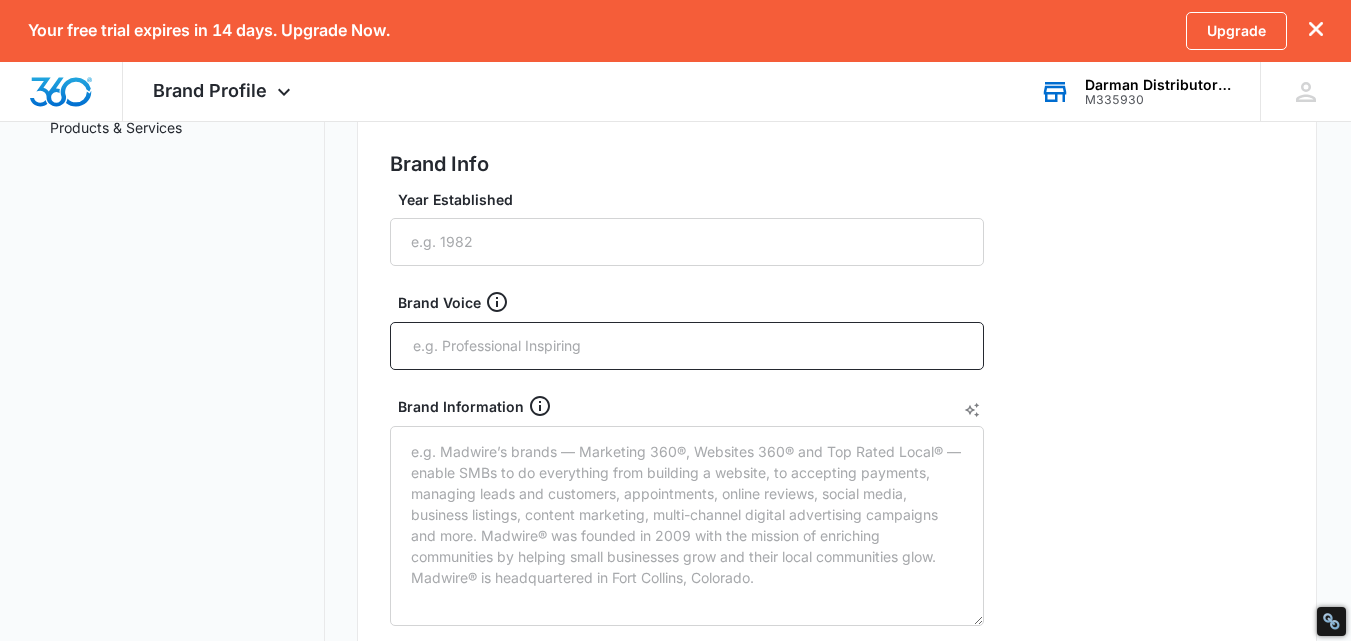 scroll, scrollTop: 400, scrollLeft: 0, axis: vertical 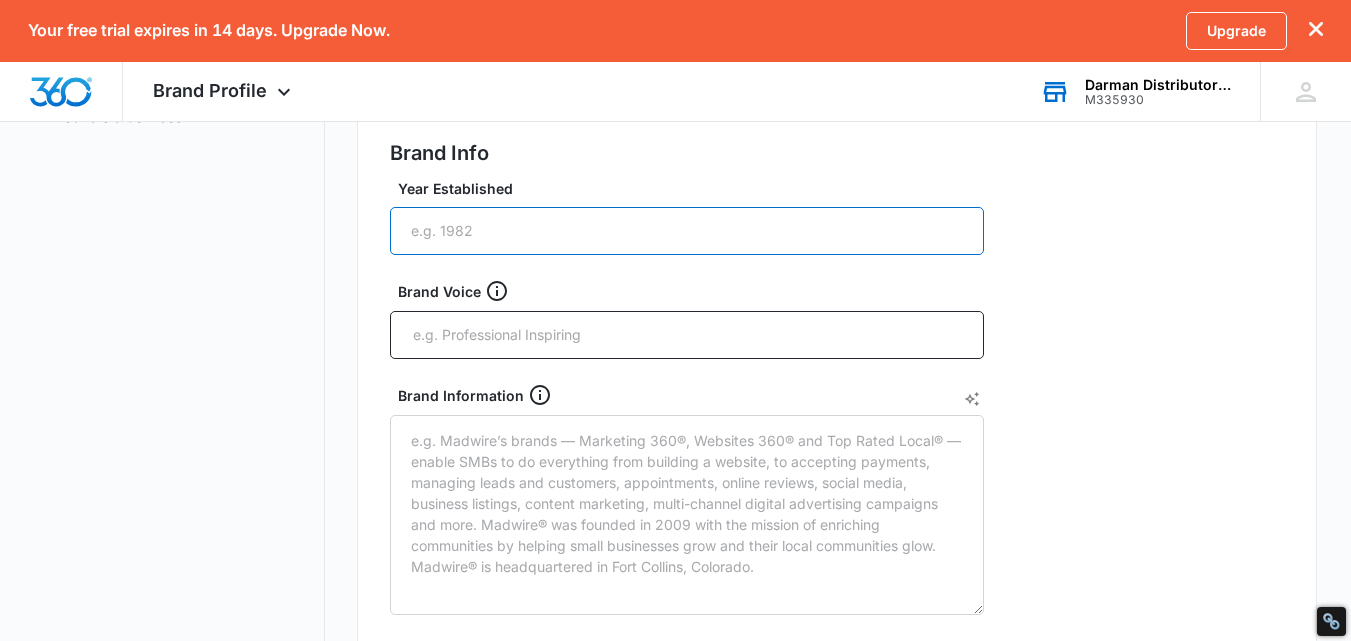 click on "Year Established" at bounding box center [687, 231] 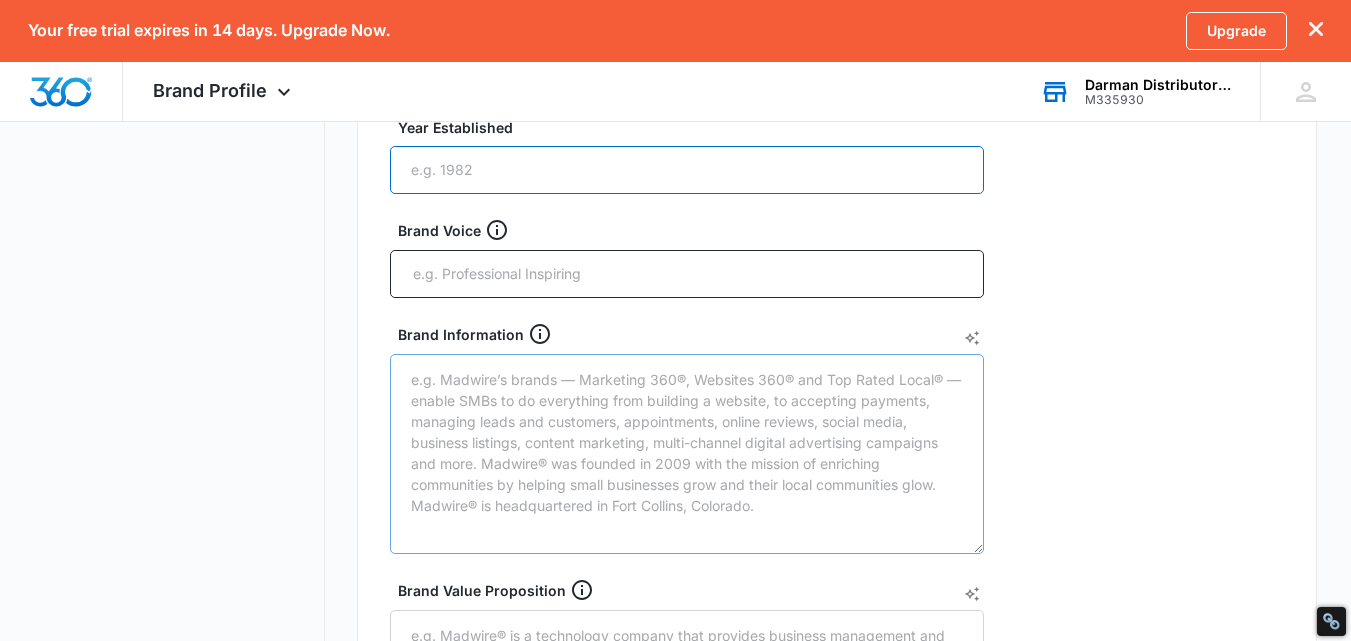 scroll, scrollTop: 0, scrollLeft: 0, axis: both 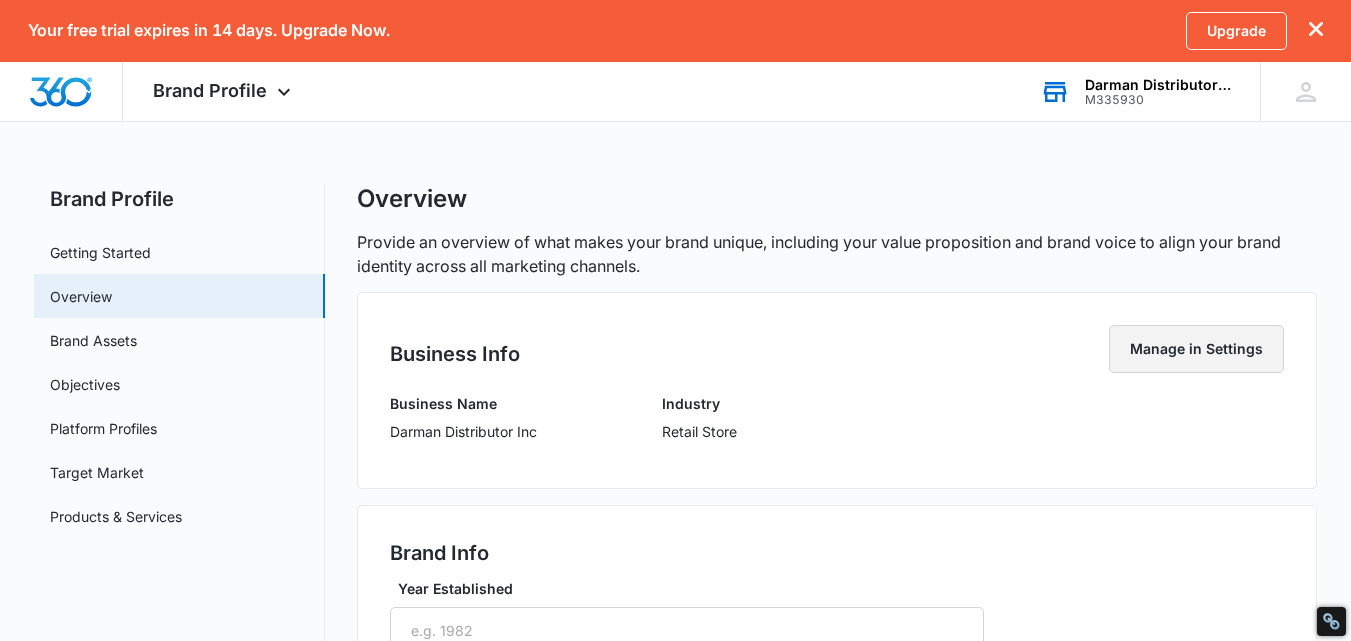 click on "Manage in Settings" at bounding box center (1196, 349) 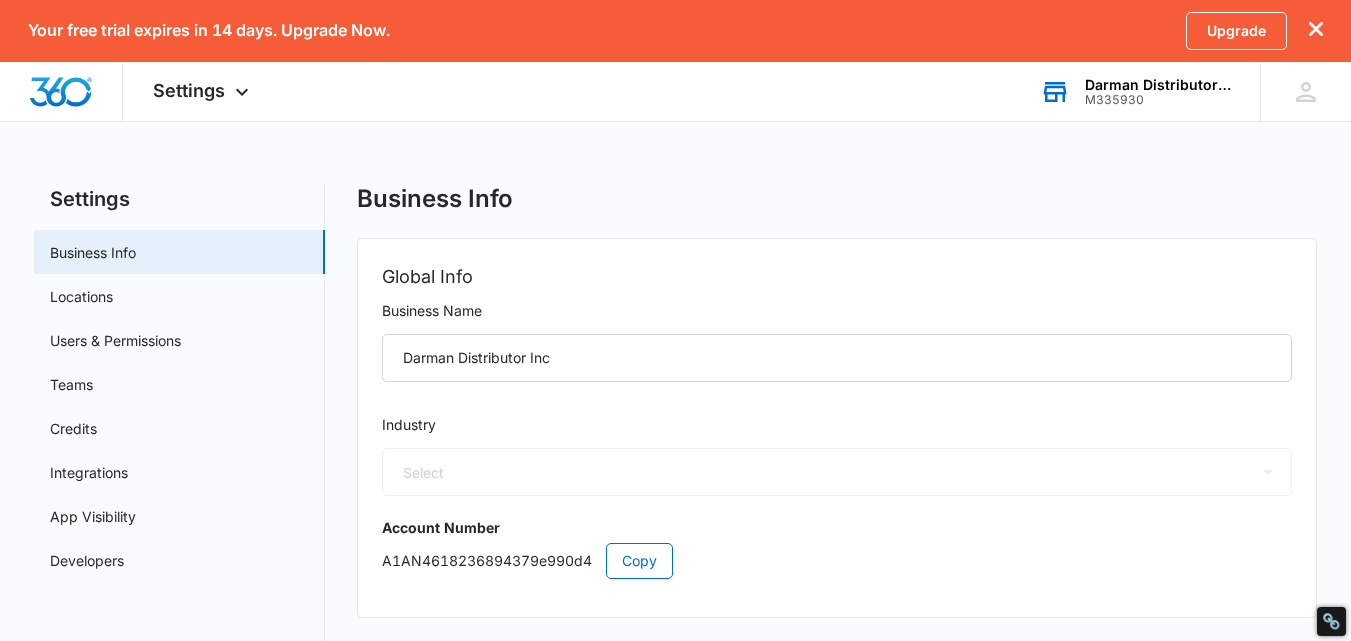 select on "12" 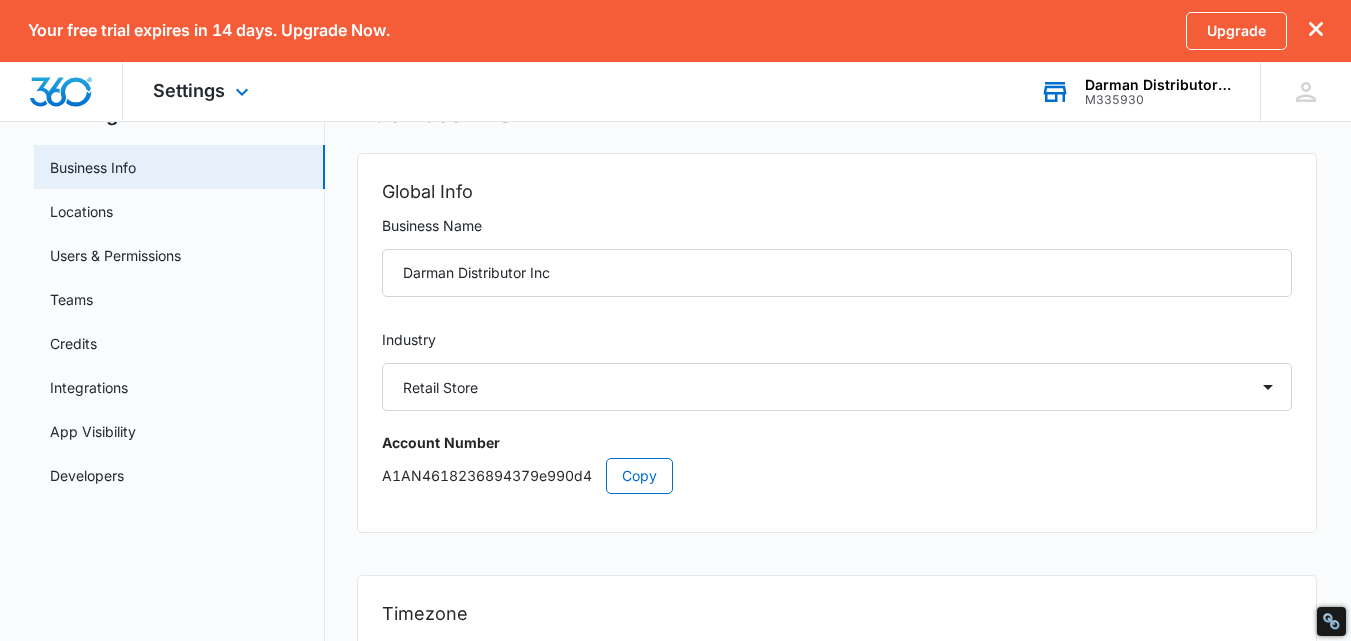 scroll, scrollTop: 0, scrollLeft: 0, axis: both 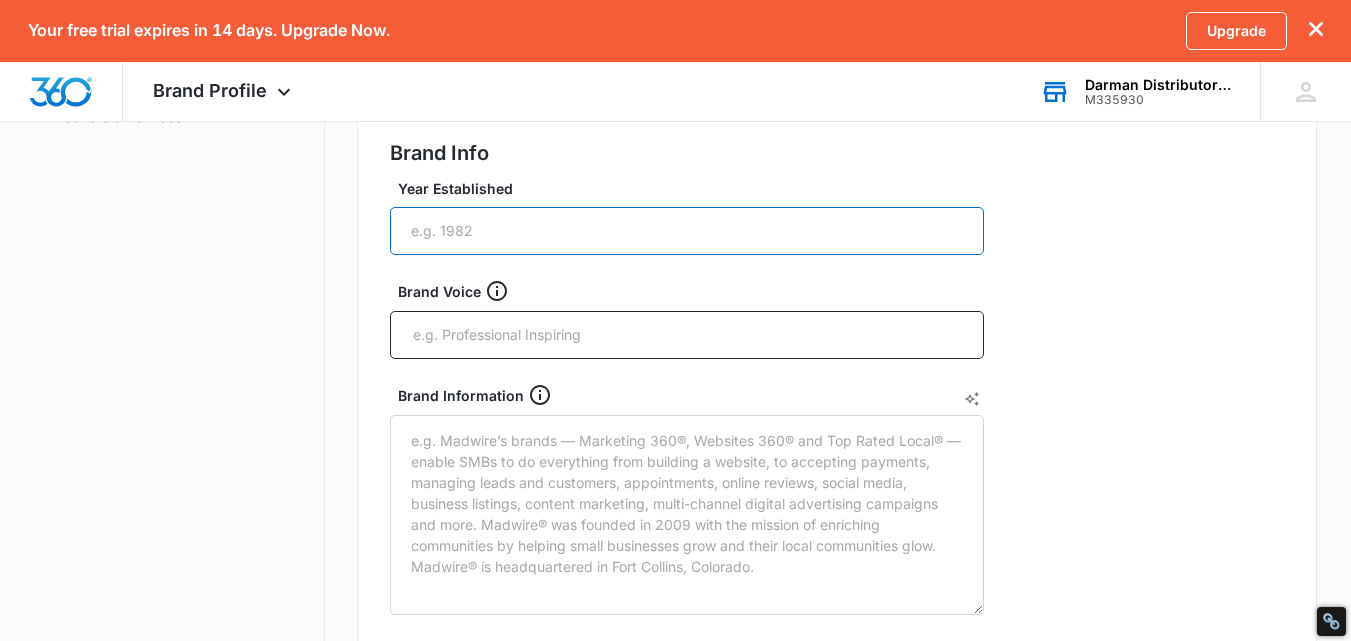 click on "Year Established" at bounding box center (687, 231) 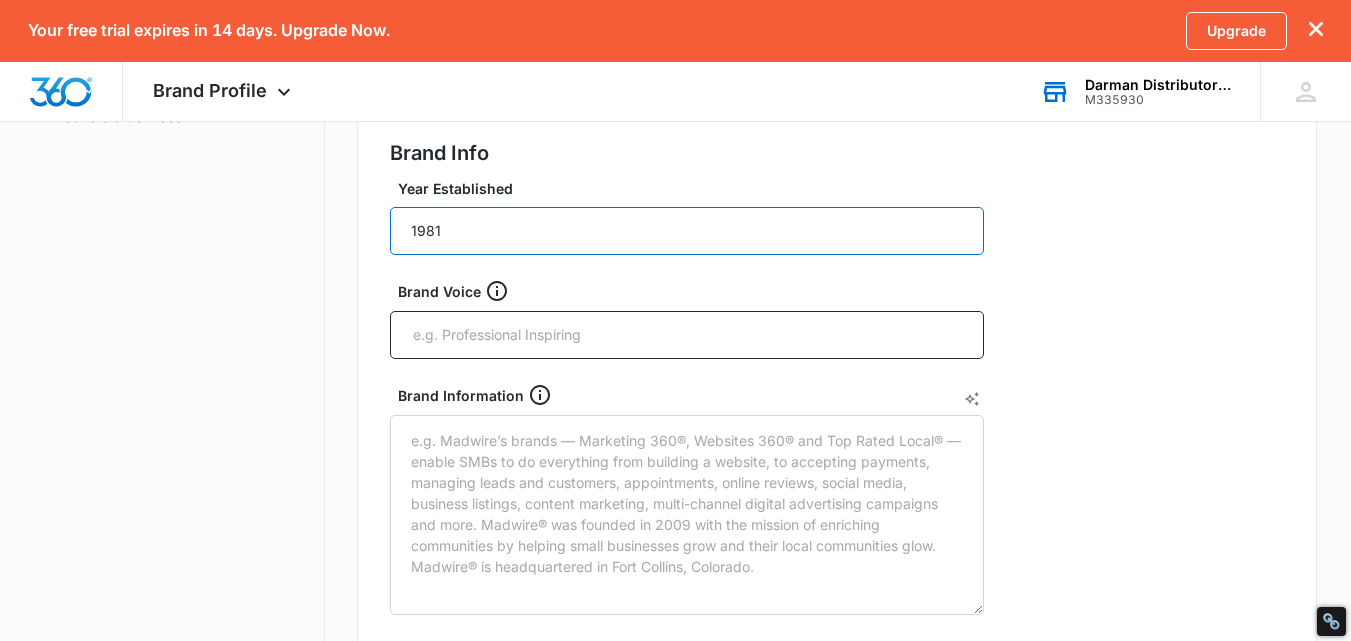 type on "1981" 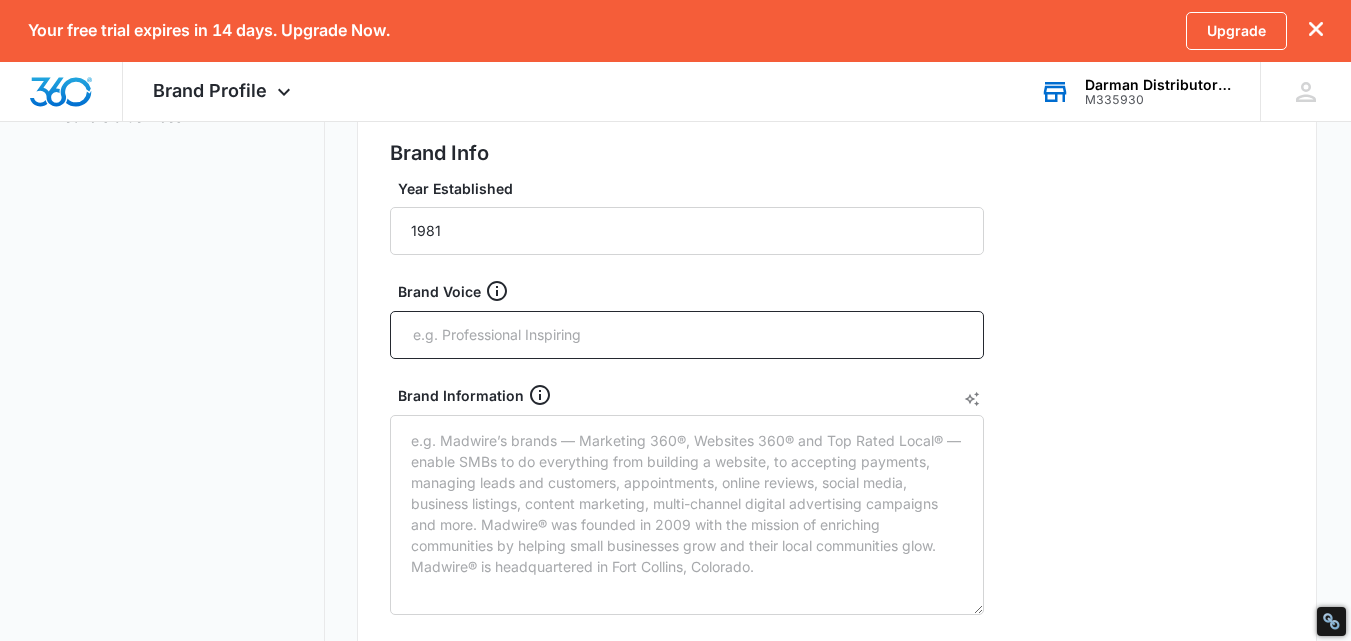 click on "Year Established 1981 Brand Voice Brand Information Brand Value Proposition Brand Slogan Save" at bounding box center [687, 603] 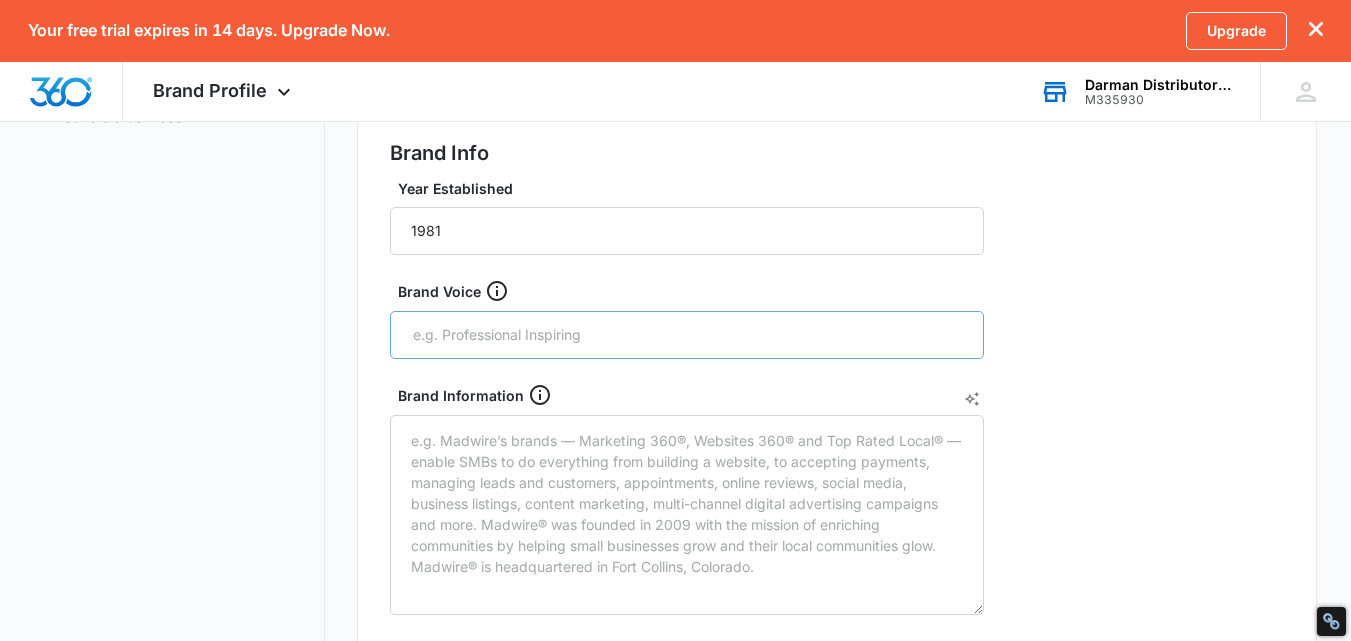 click at bounding box center [687, 335] 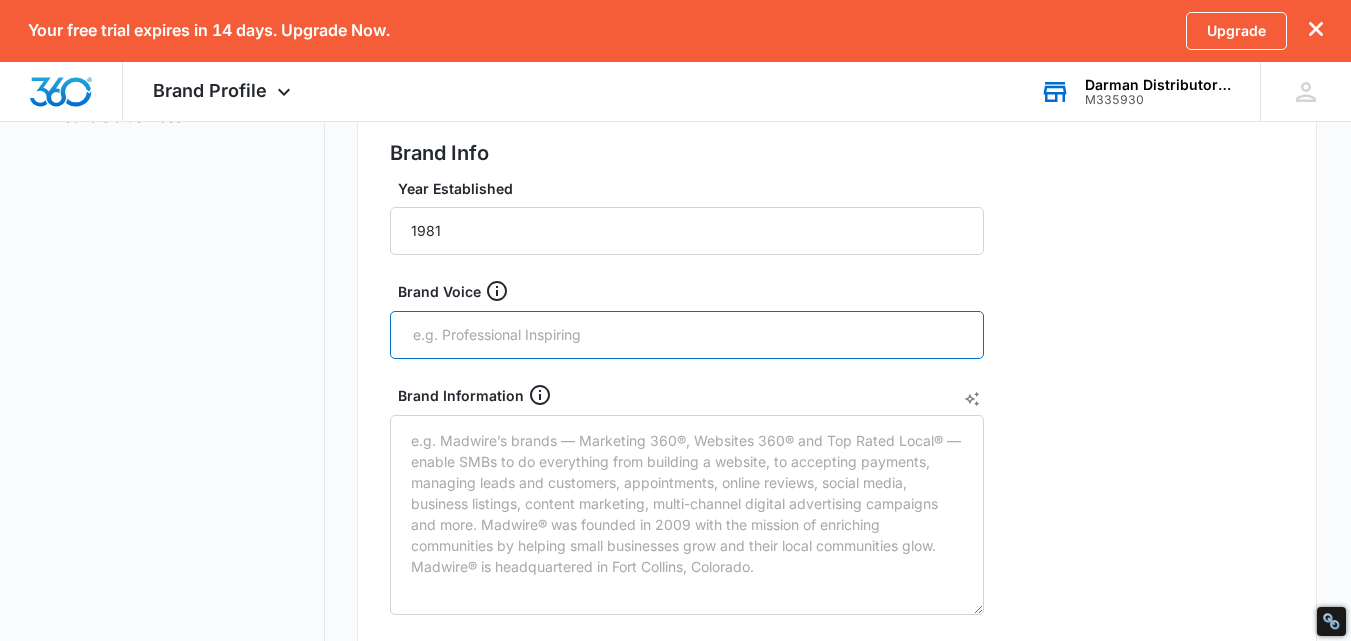 click at bounding box center [689, 335] 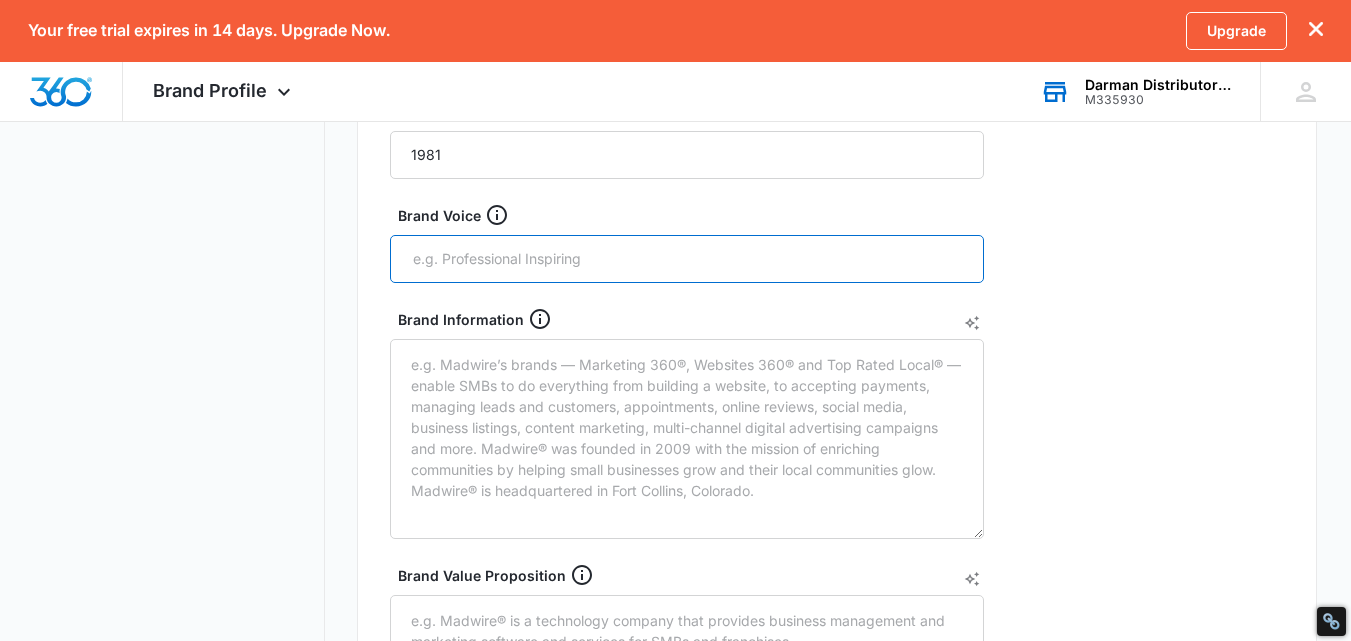scroll, scrollTop: 600, scrollLeft: 0, axis: vertical 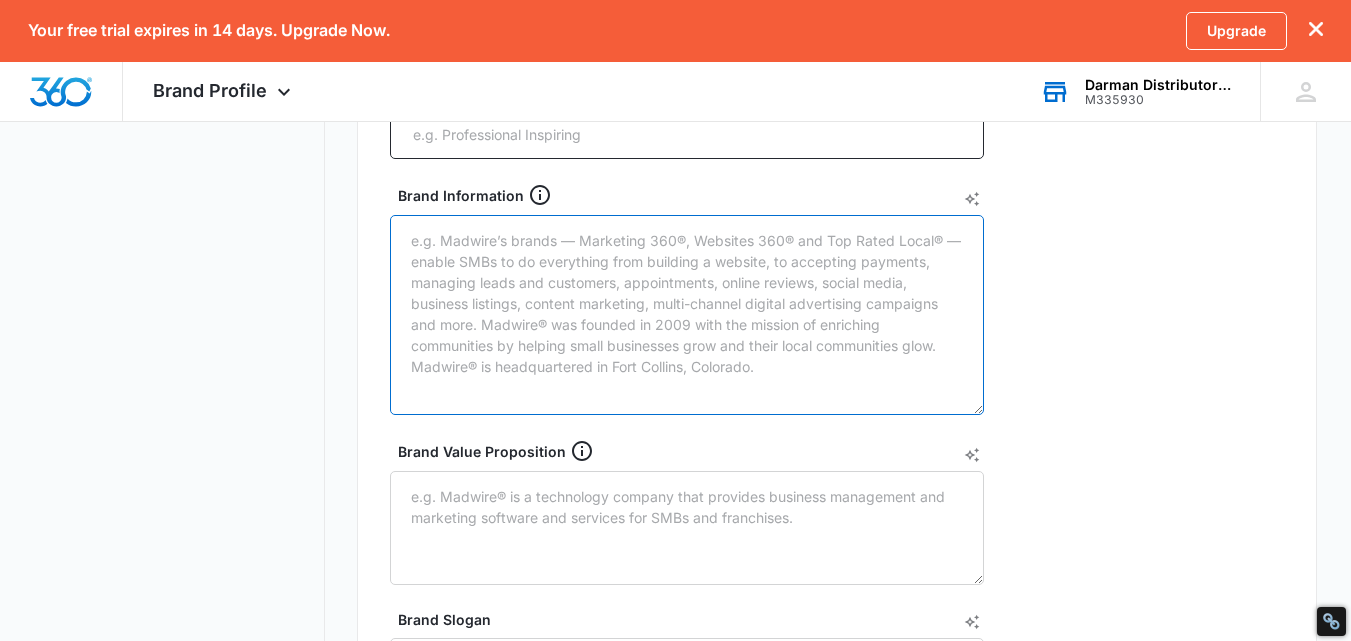 click on "Brand Information" at bounding box center [687, 315] 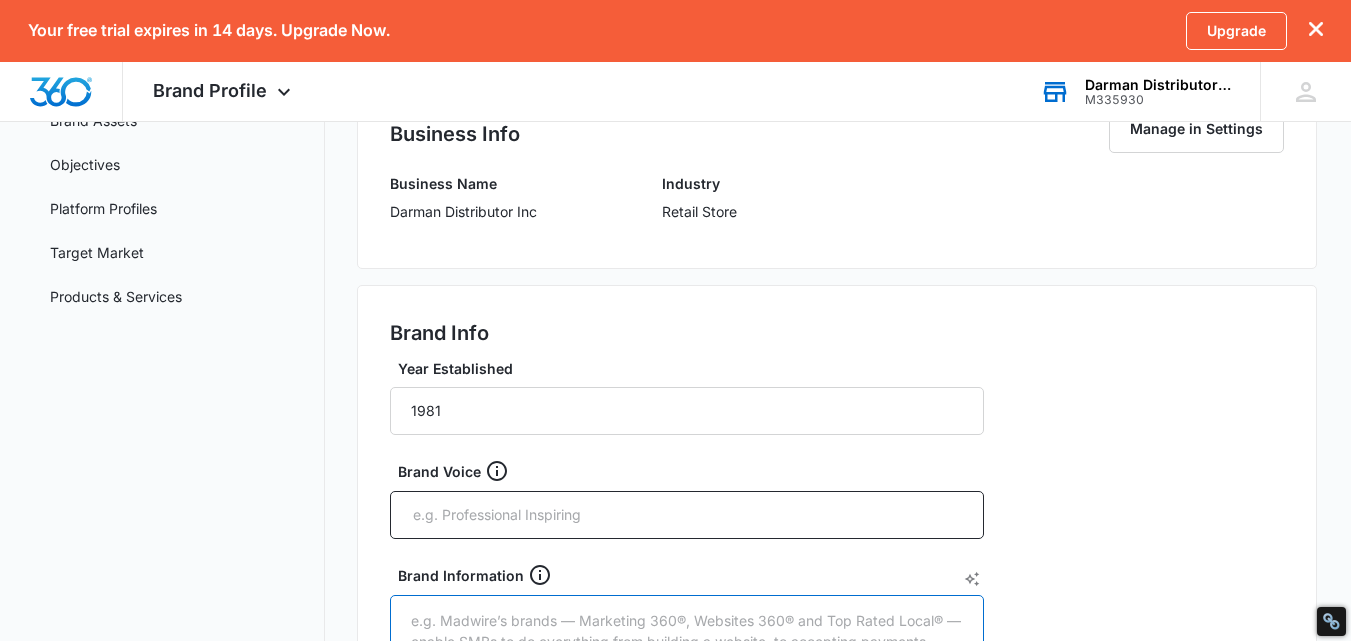 scroll, scrollTop: 500, scrollLeft: 0, axis: vertical 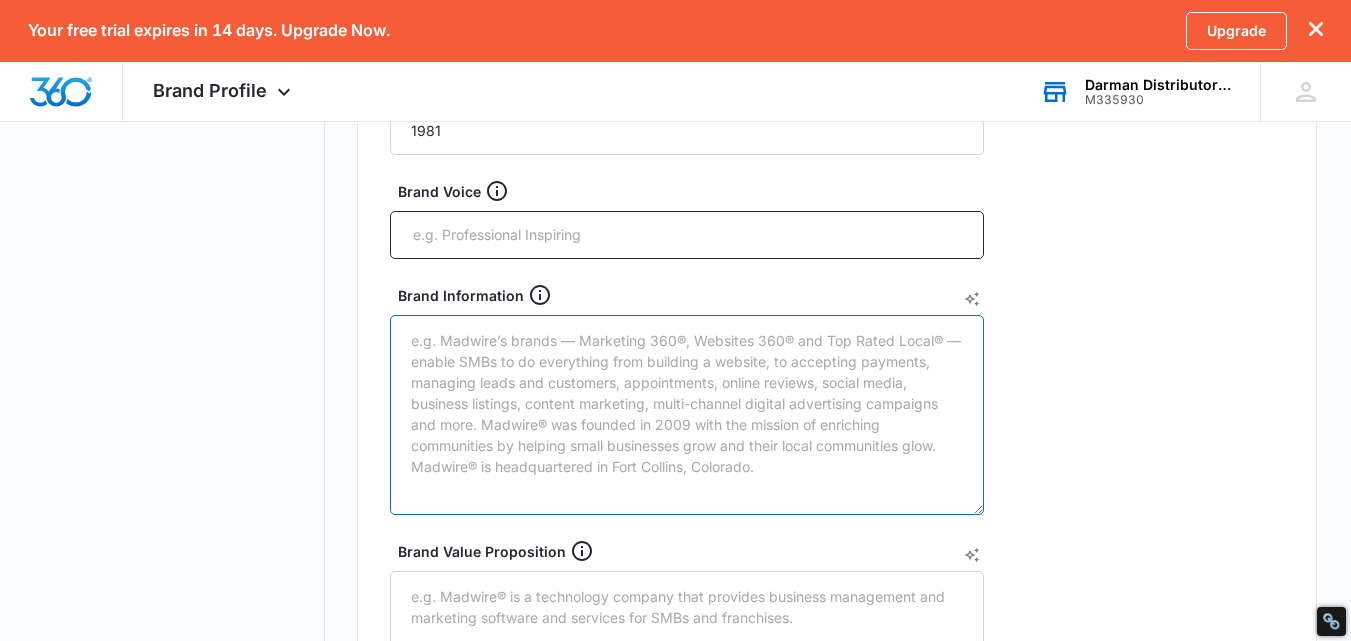click on "Brand Information" at bounding box center (687, 415) 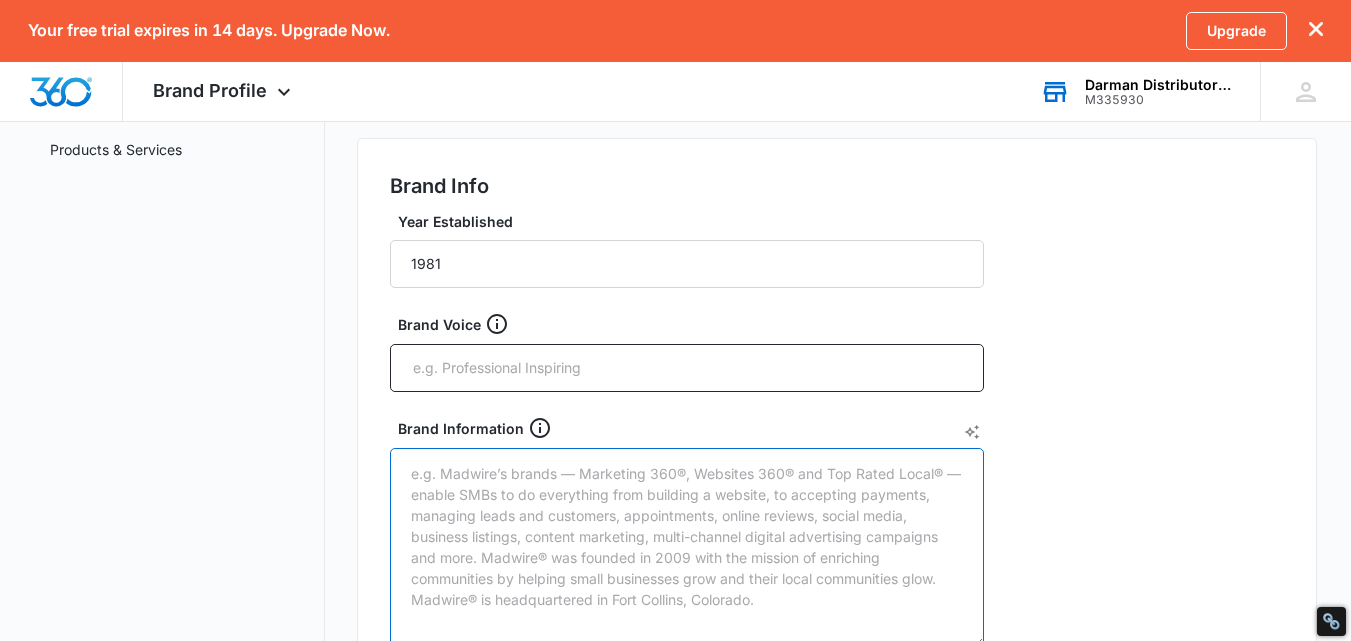 scroll, scrollTop: 400, scrollLeft: 0, axis: vertical 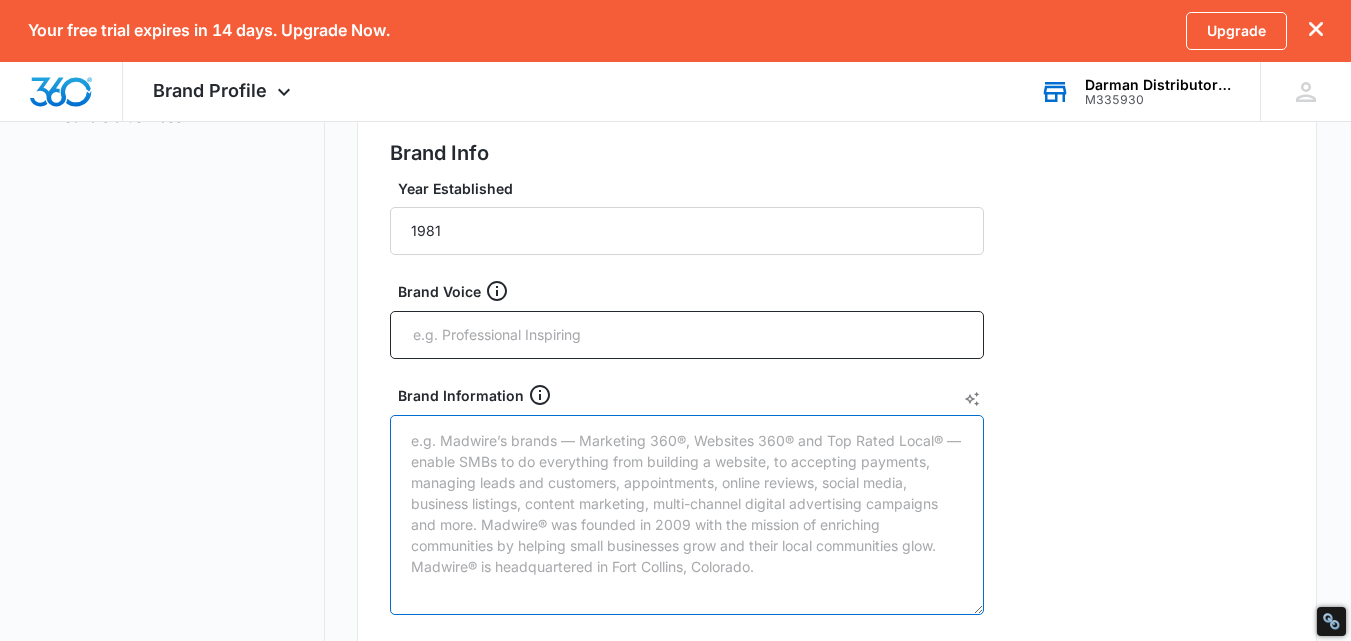click on "Brand Information" at bounding box center [687, 515] 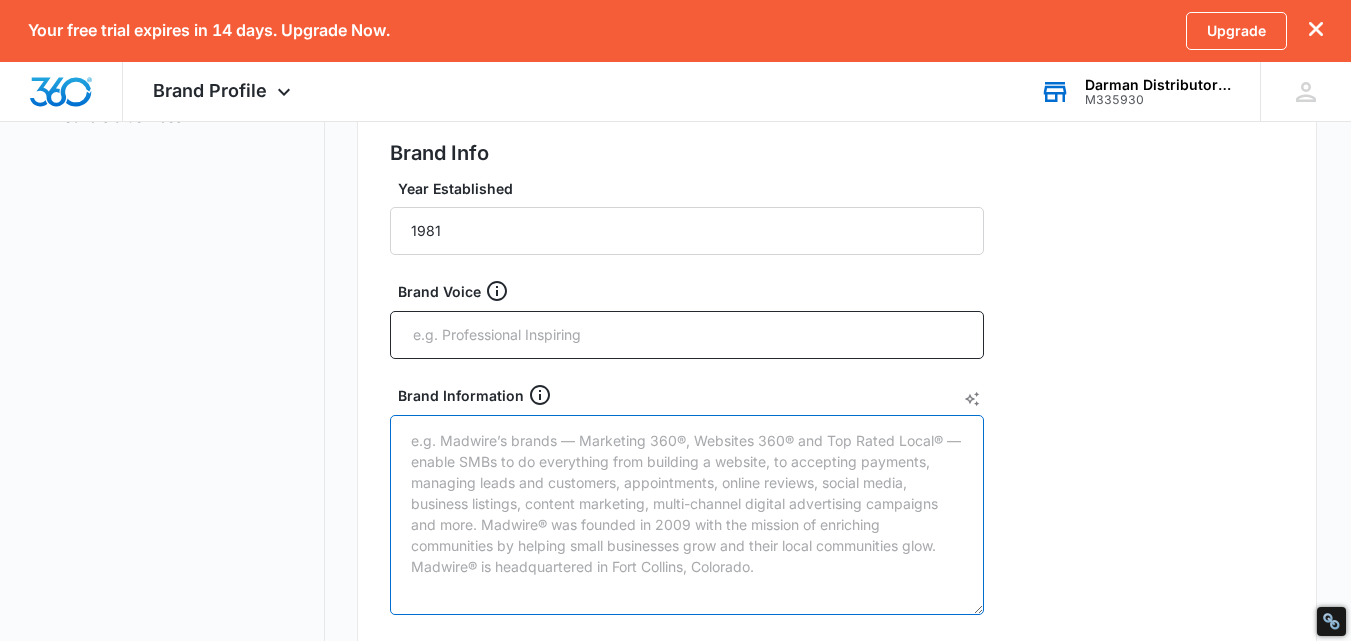 paste on "Darman Distributors, based in [CITY], [STATE], has been a trusted supplier of workplace safety products for over 30 years. We offer a wide range of personal protective equipment (PPE), including hard hats, safety glasses, gloves, harnesses, and more. Our focus is on providing reliable products, fair pricing, and dependable customer service to support safe work environments. With an extensive selection and knowledgeable support, we aim to be your go-to source for workplace safety supplies, helping you find what you need quickly and easily—all in one place.
Ask ChatGPT" 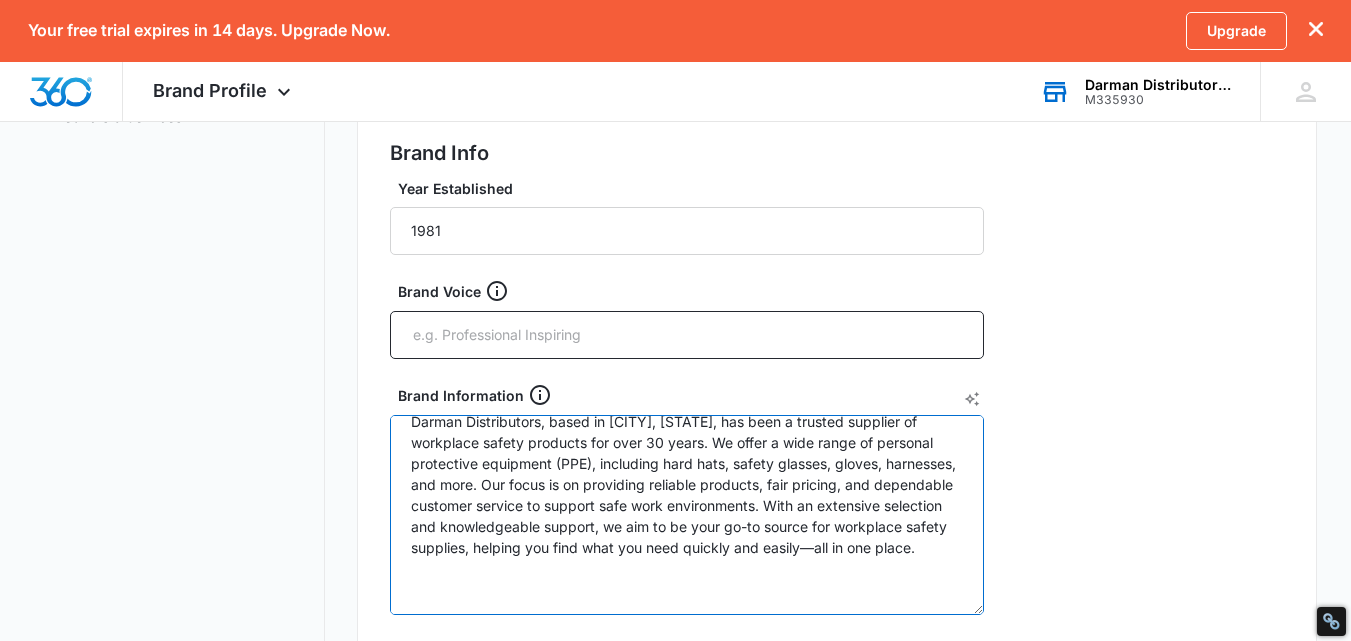 scroll, scrollTop: 0, scrollLeft: 0, axis: both 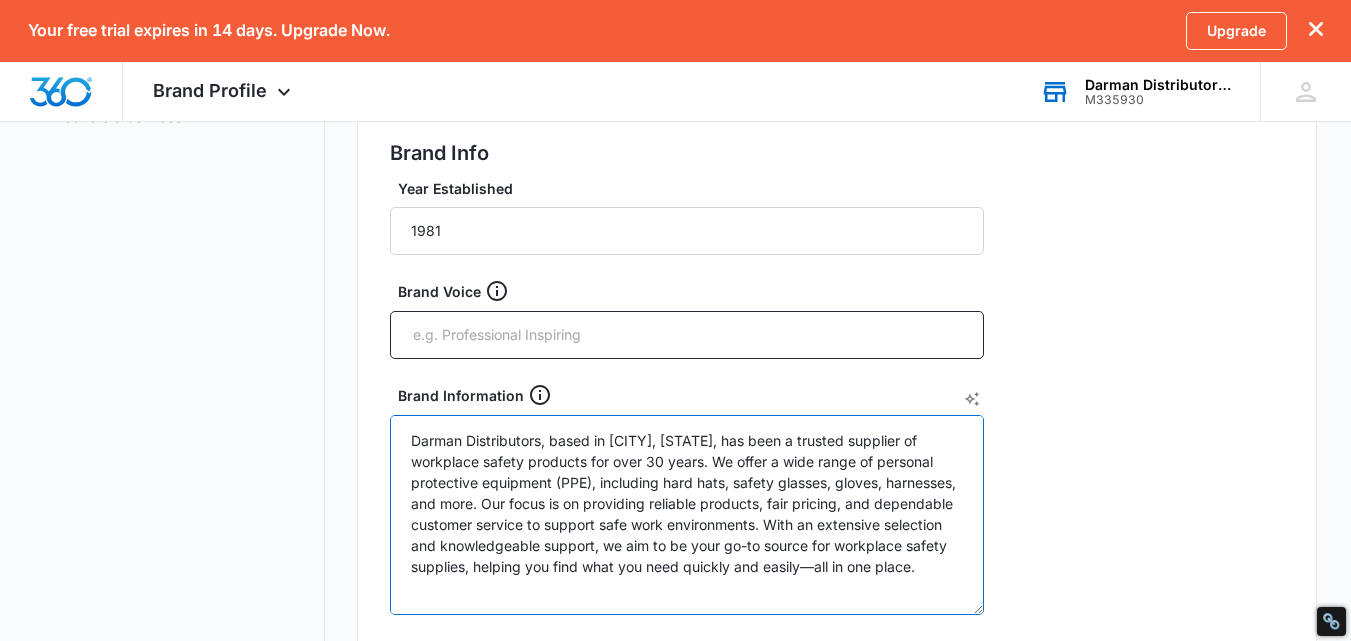click on "Darman Distributors, based in [CITY], [STATE], has been a trusted supplier of workplace safety products for over 30 years. We offer a wide range of personal protective equipment (PPE), including hard hats, safety glasses, gloves, harnesses, and more. Our focus is on providing reliable products, fair pricing, and dependable customer service to support safe work environments. With an extensive selection and knowledgeable support, we aim to be your go-to source for workplace safety supplies, helping you find what you need quickly and easily—all in one place.
Ask ChatGPT" at bounding box center [687, 515] 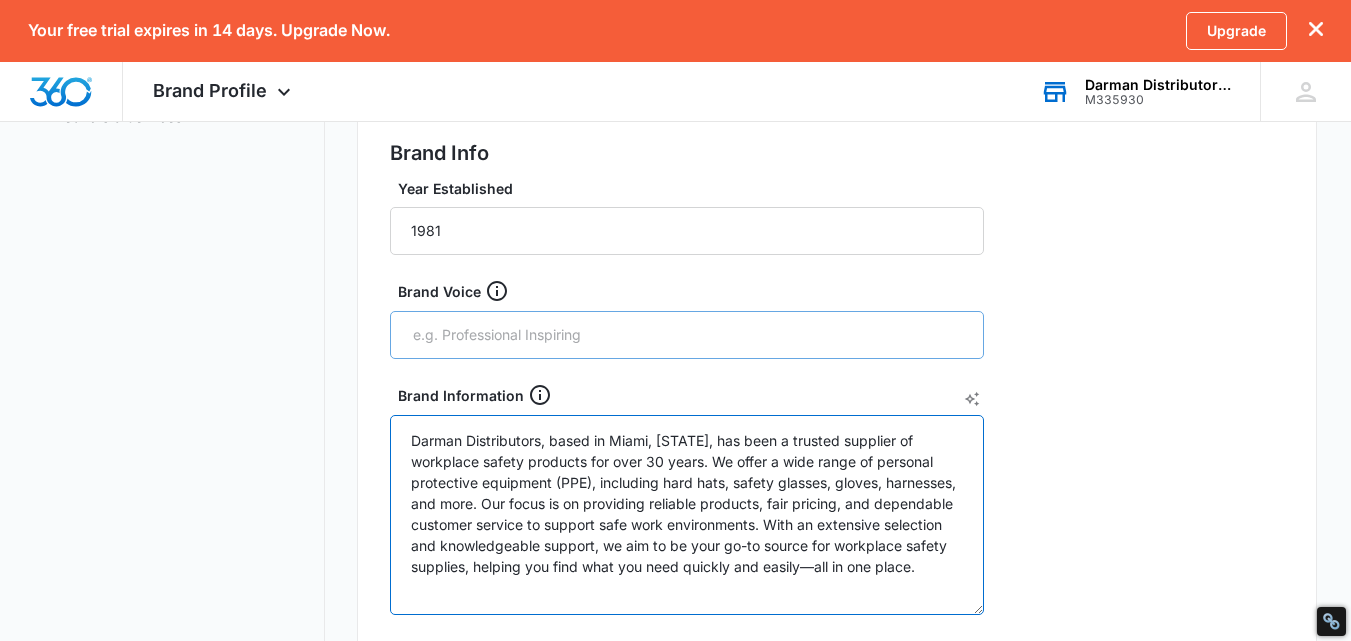 type on "Darman Distributors, based in Miami, [STATE], has been a trusted supplier of workplace safety products for over 30 years. We offer a wide range of personal protective equipment (PPE), including hard hats, safety glasses, gloves, harnesses, and more. Our focus is on providing reliable products, fair pricing, and dependable customer service to support safe work environments. With an extensive selection and knowledgeable support, we aim to be your go-to source for workplace safety supplies, helping you find what you need quickly and easily—all in one place." 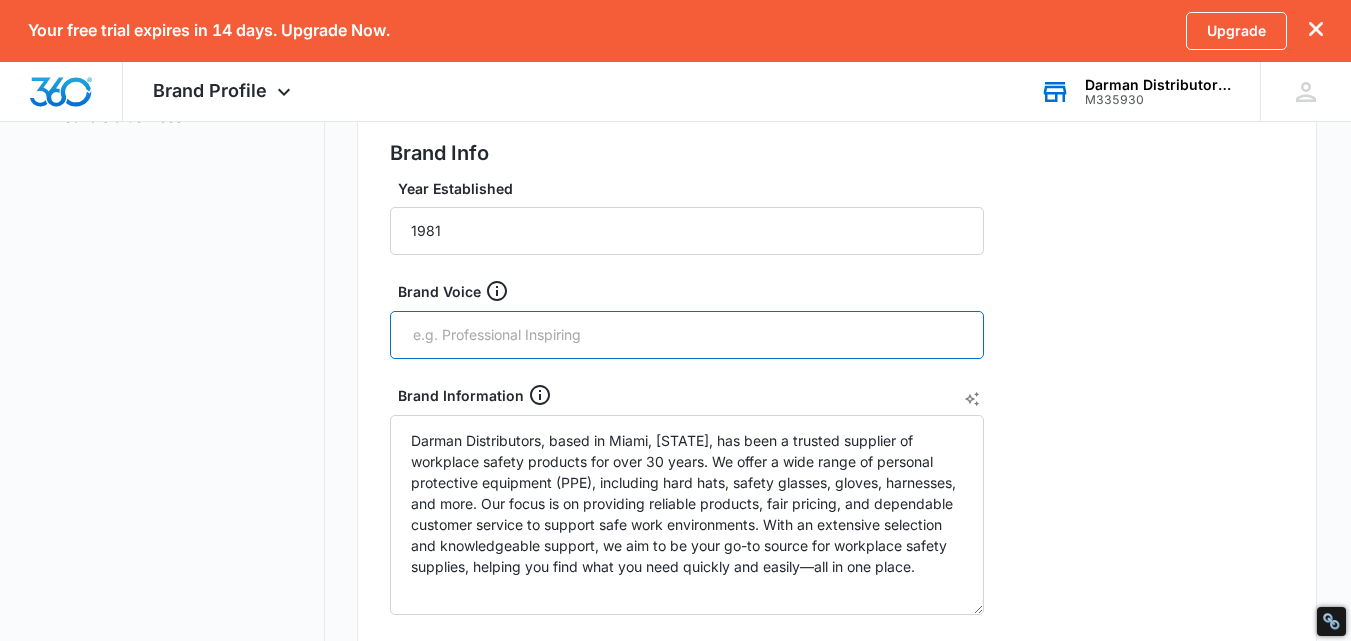 click at bounding box center [689, 335] 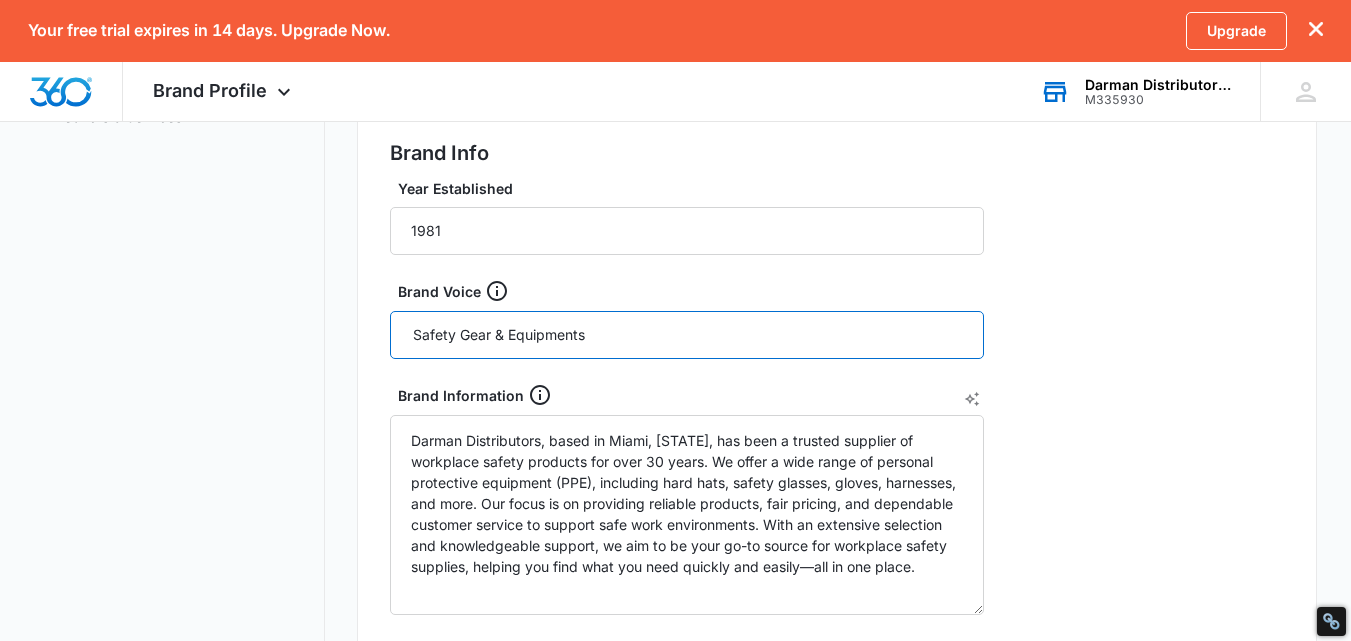 type on "Safety Gear & Equipments" 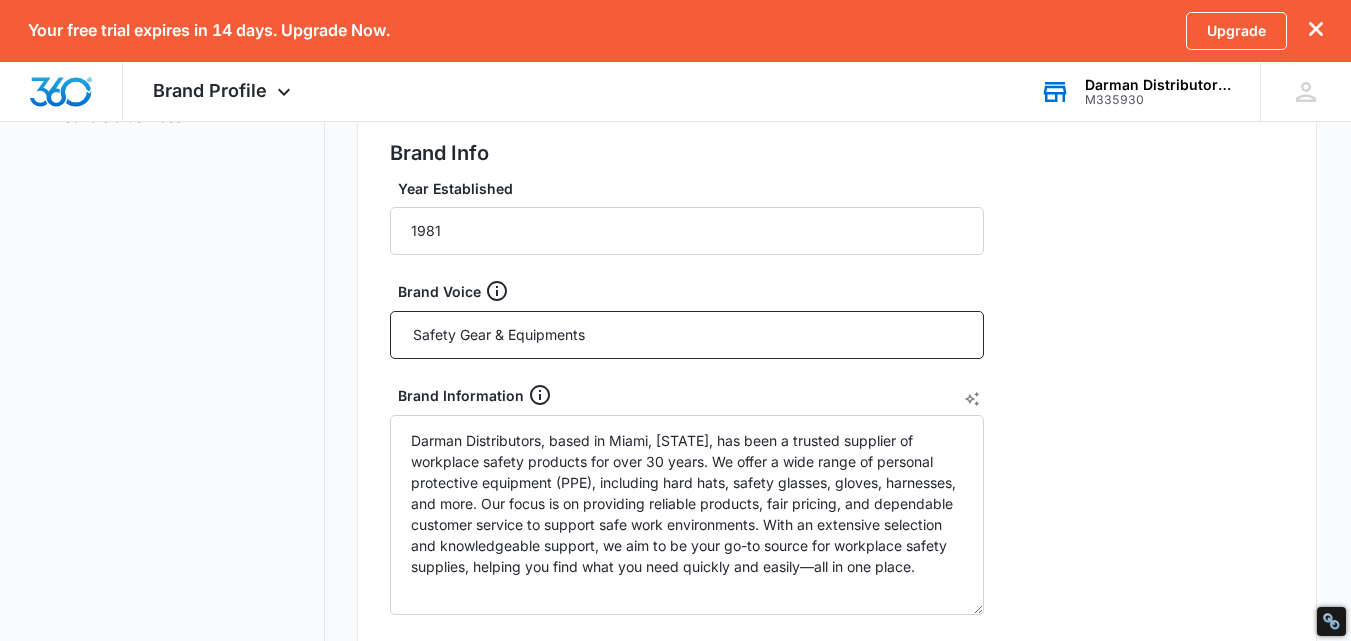 type 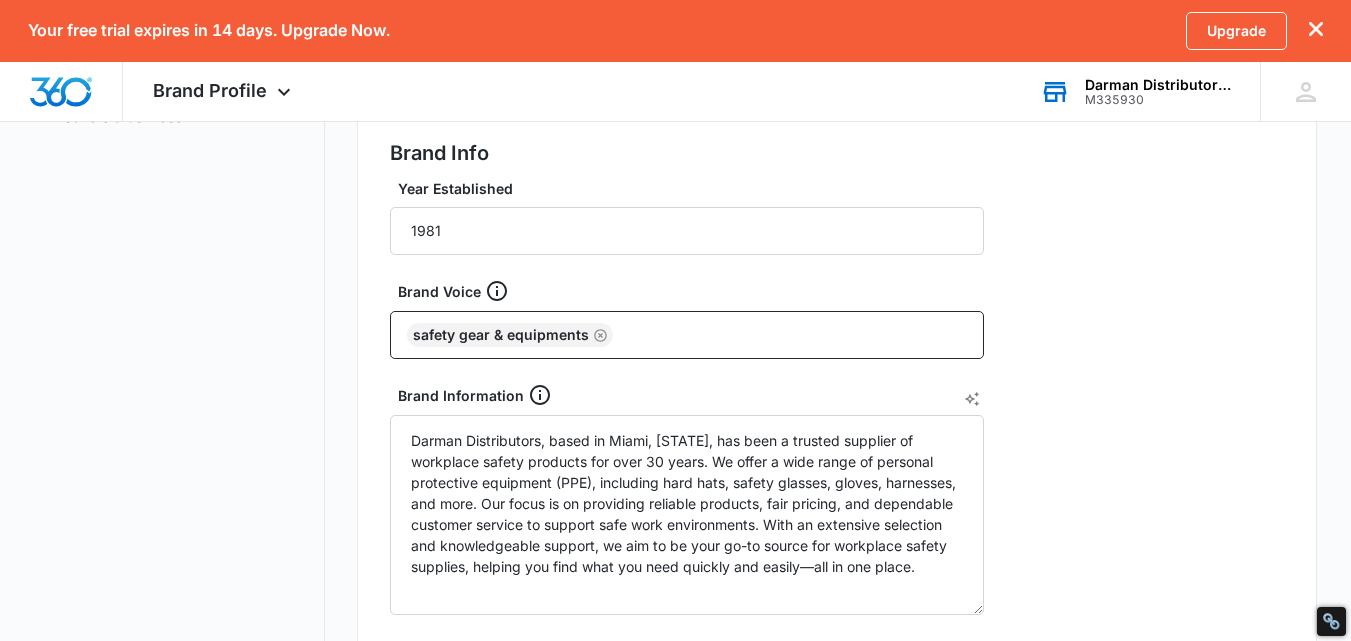 click on "Brand Profile Getting Started Overview Brand Assets Objectives Platform Profiles Target Market Products & Services" at bounding box center (179, 531) 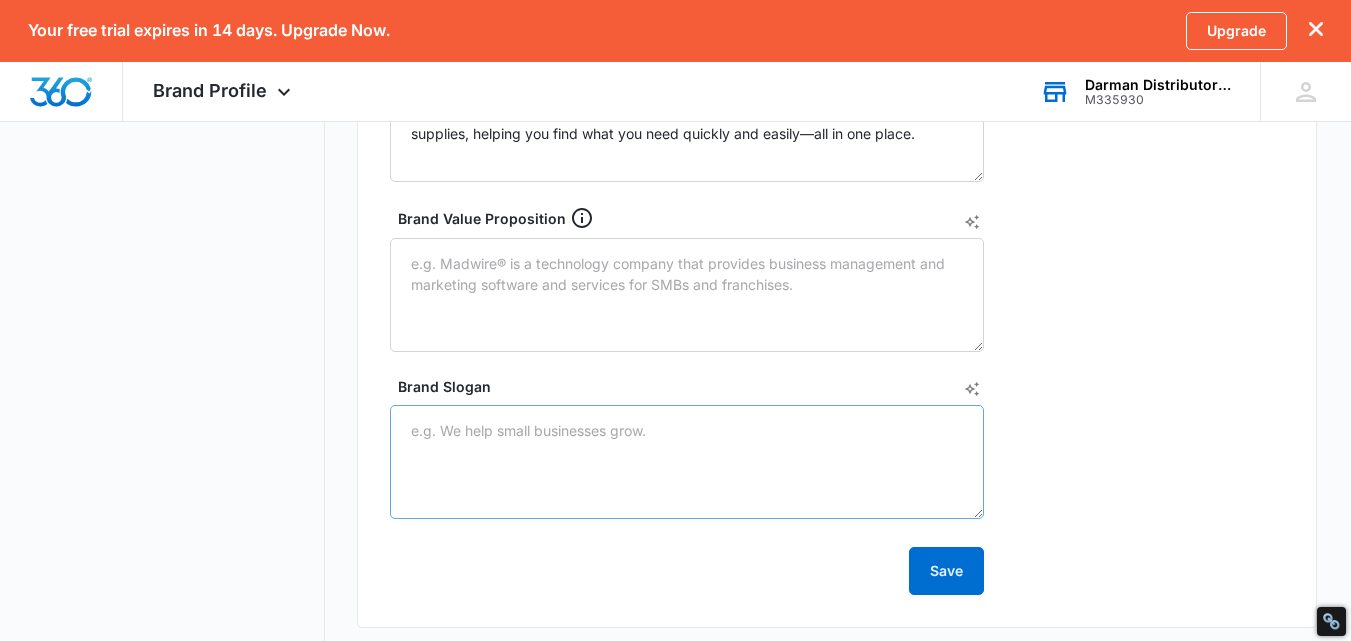scroll, scrollTop: 900, scrollLeft: 0, axis: vertical 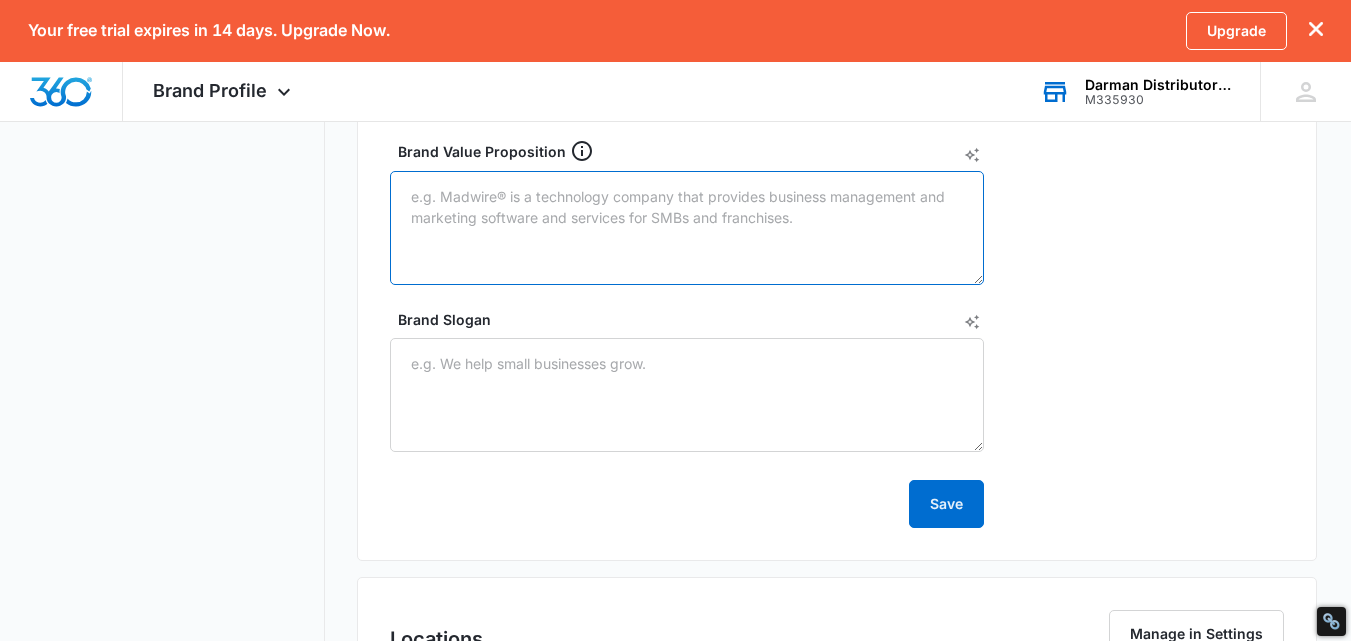 click on "Brand Value Proposition" at bounding box center [687, 228] 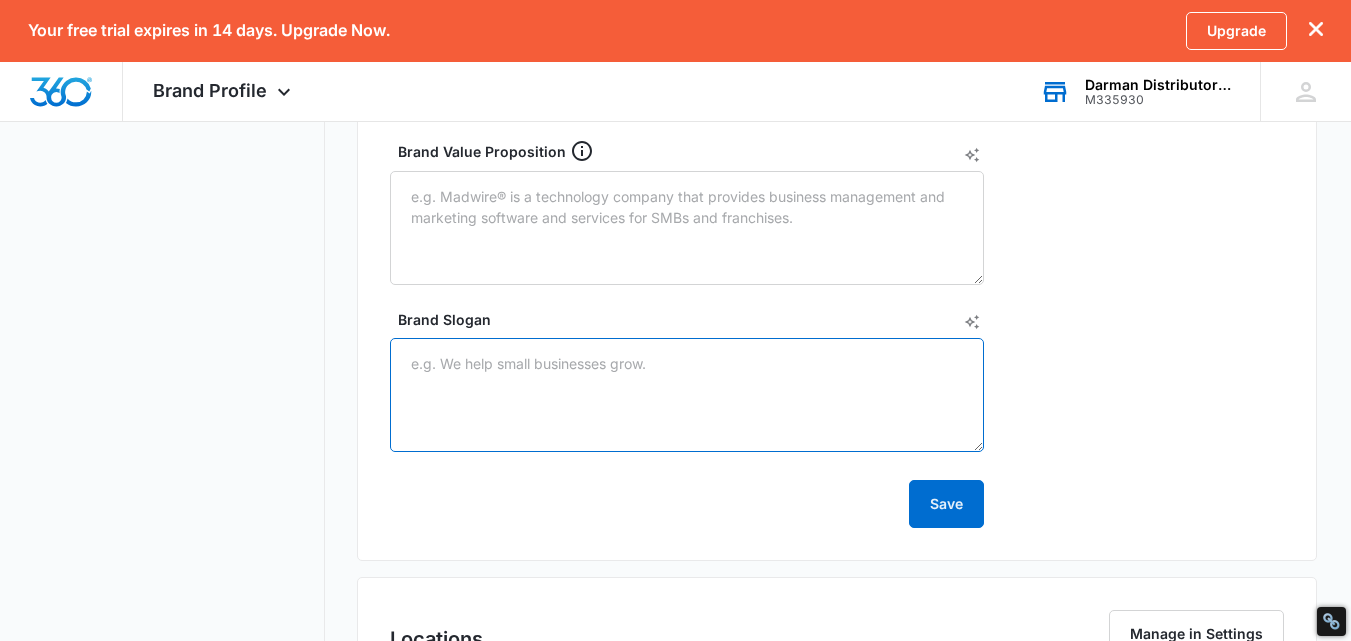 click on "Brand Slogan" at bounding box center (687, 395) 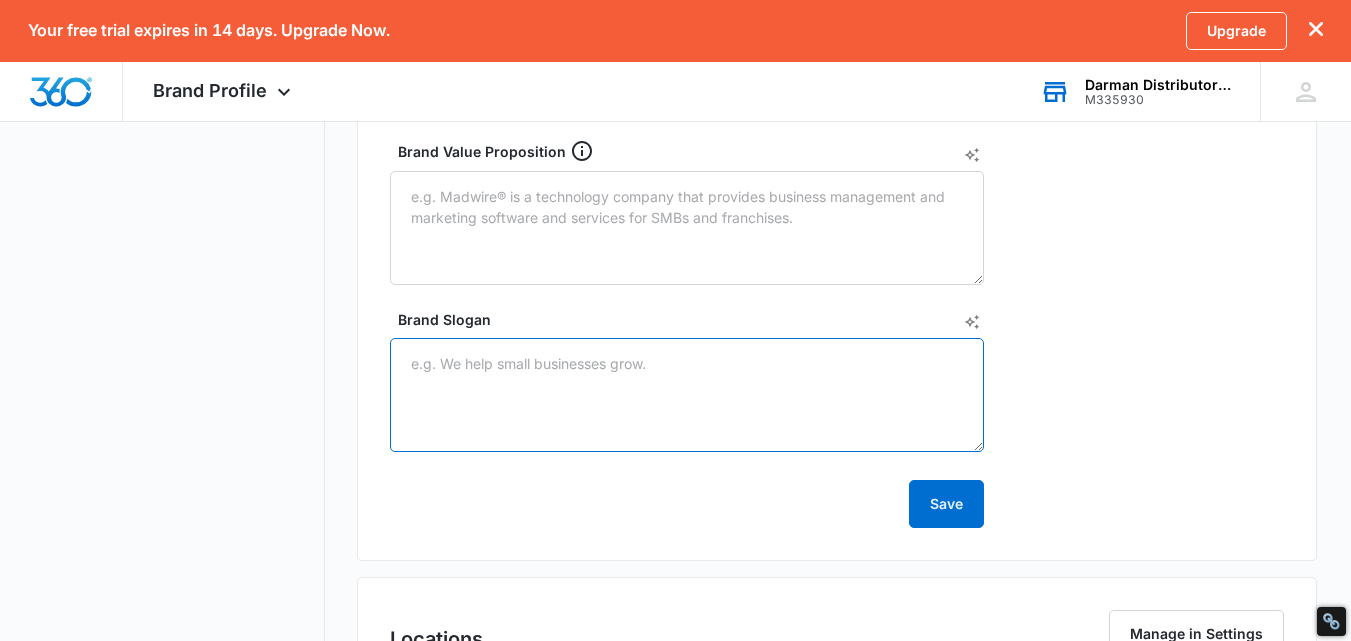 paste on "leading supplier of workplace safety products based in [CITY], [STATE]" 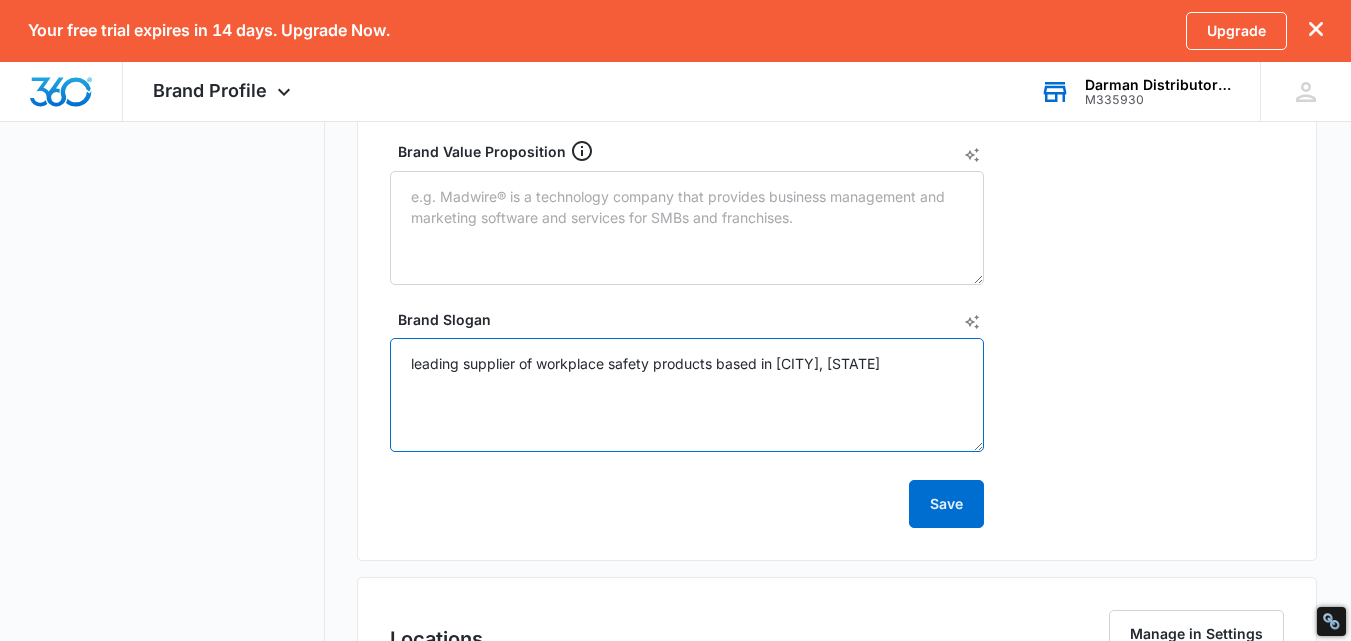 click on "leading supplier of workplace safety products based in [CITY], [STATE]" at bounding box center (687, 395) 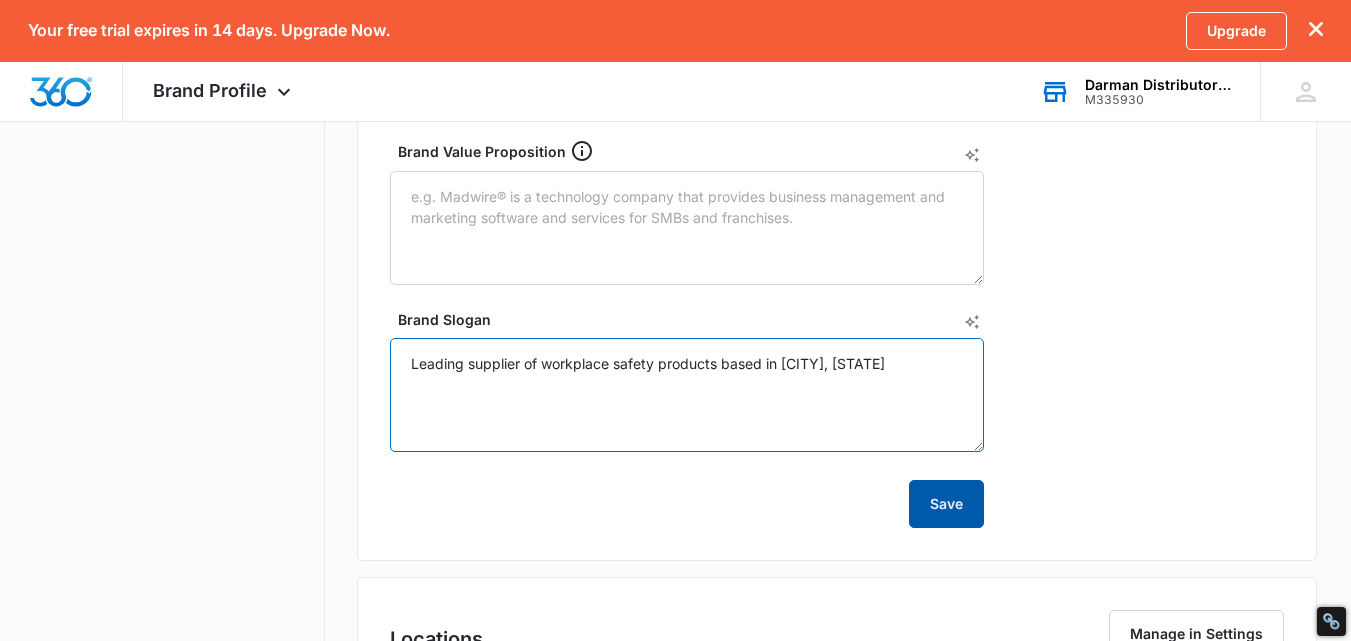 type on "Leading supplier of workplace safety products based in [CITY], [STATE]" 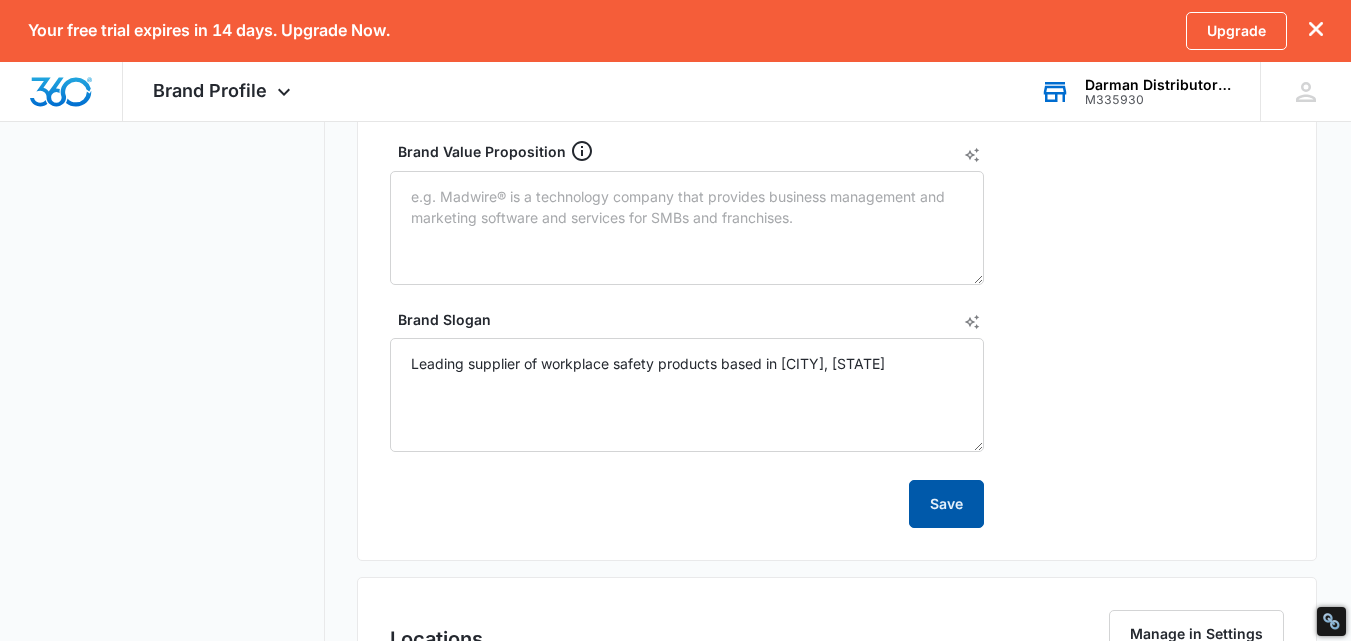 click on "Save" at bounding box center (946, 504) 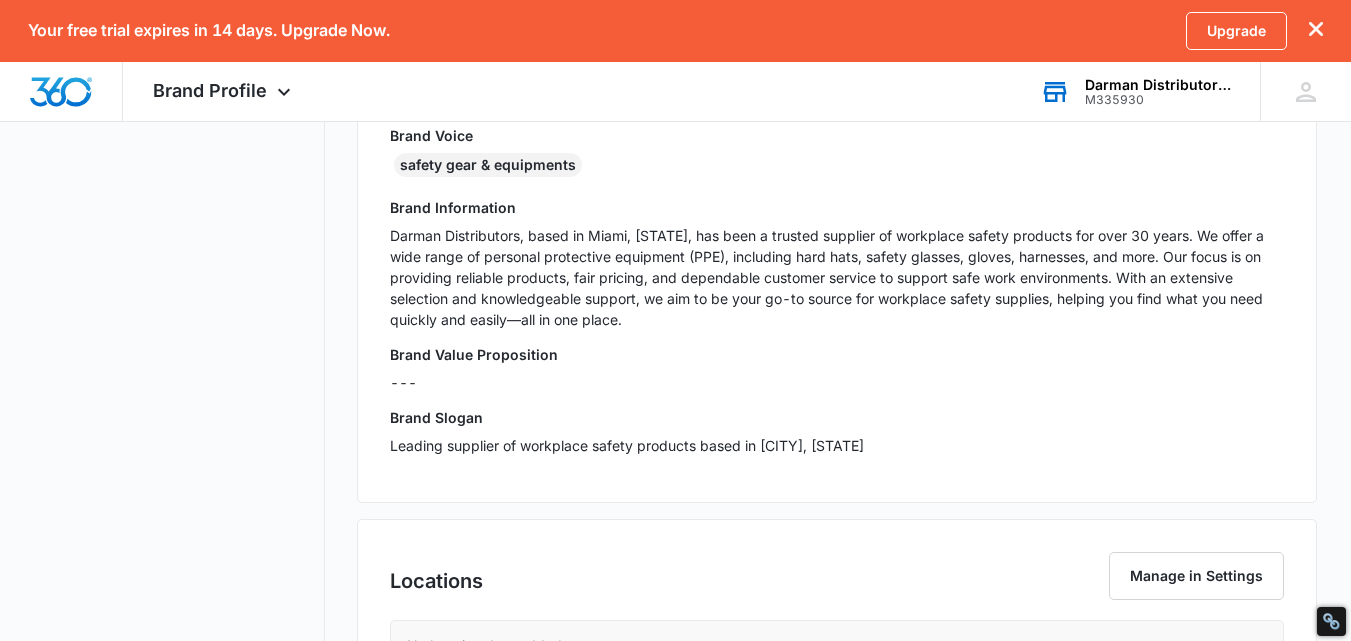 scroll, scrollTop: 647, scrollLeft: 0, axis: vertical 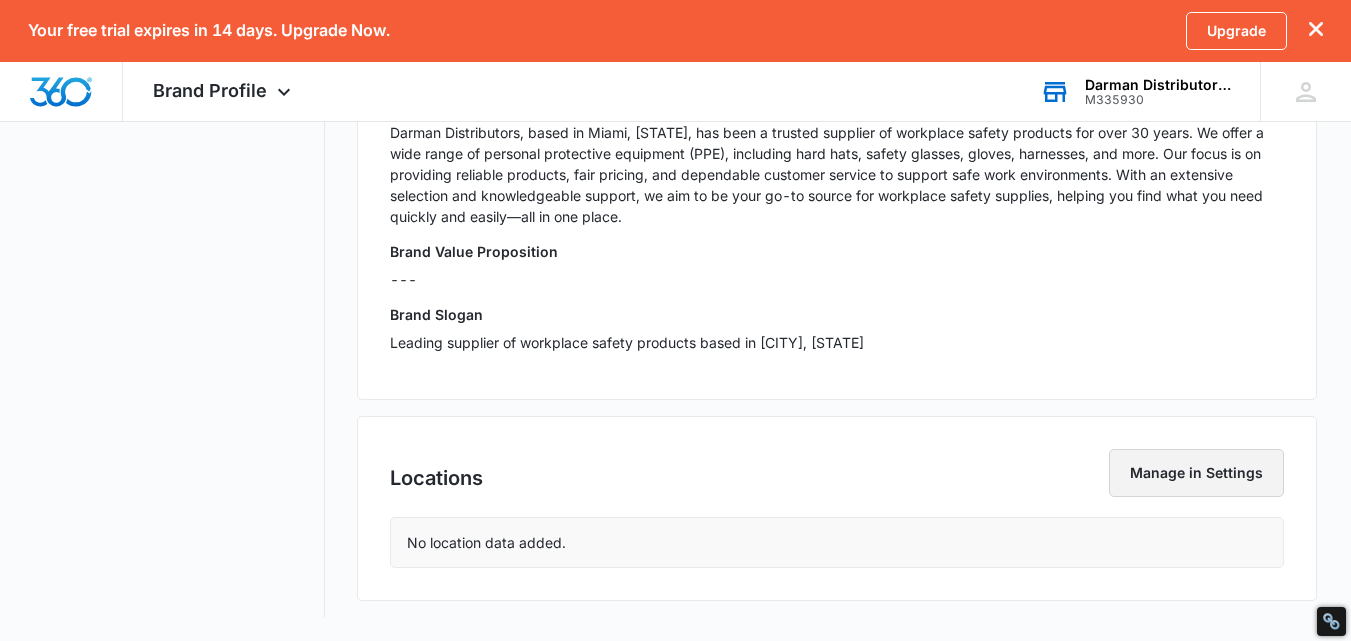 click on "Manage in Settings" at bounding box center (1196, 473) 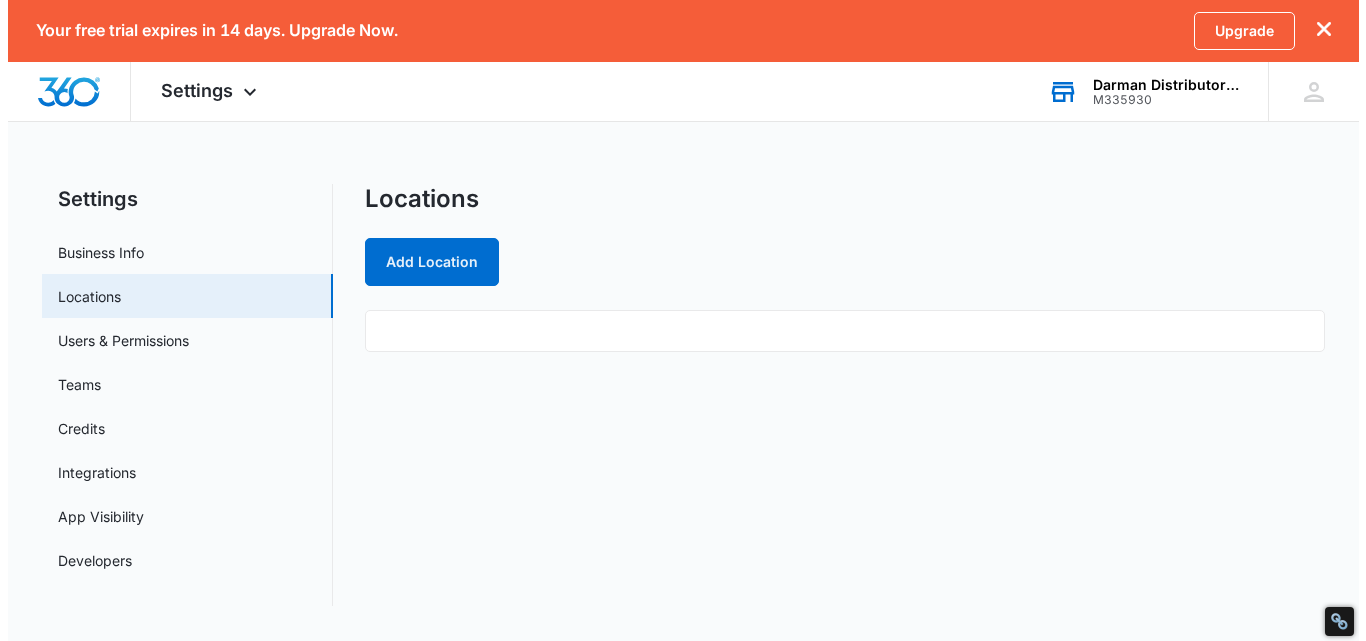 scroll, scrollTop: 0, scrollLeft: 0, axis: both 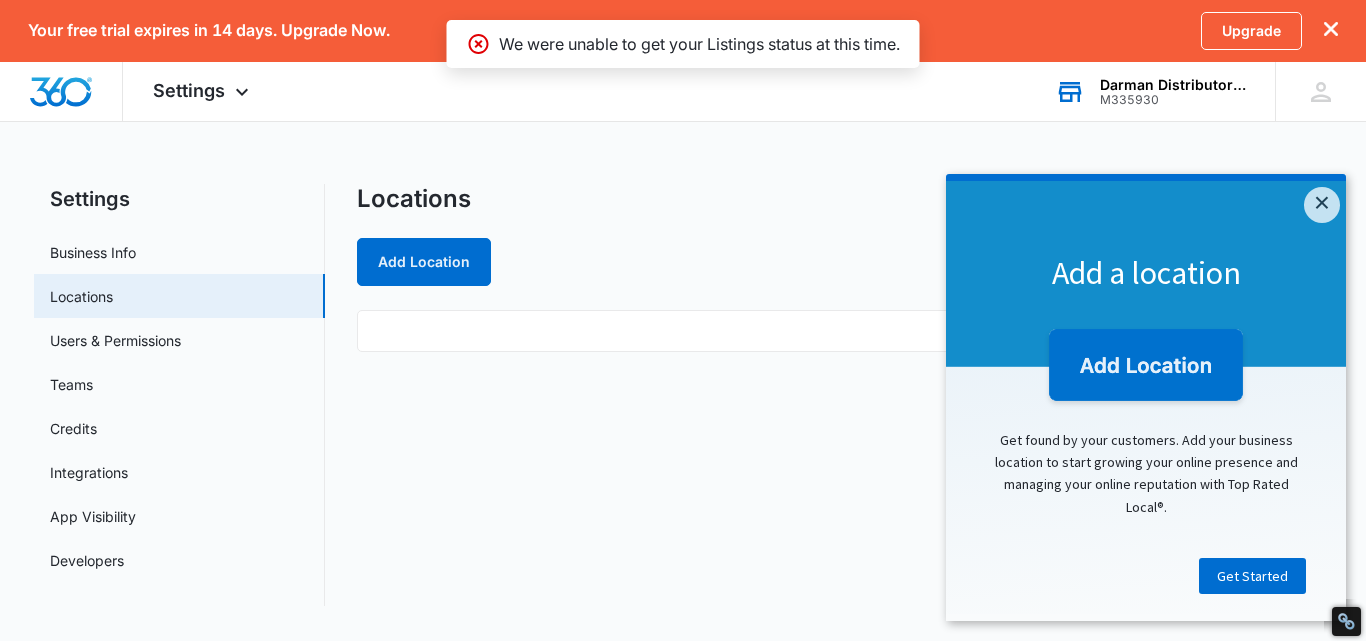 click at bounding box center (844, 331) 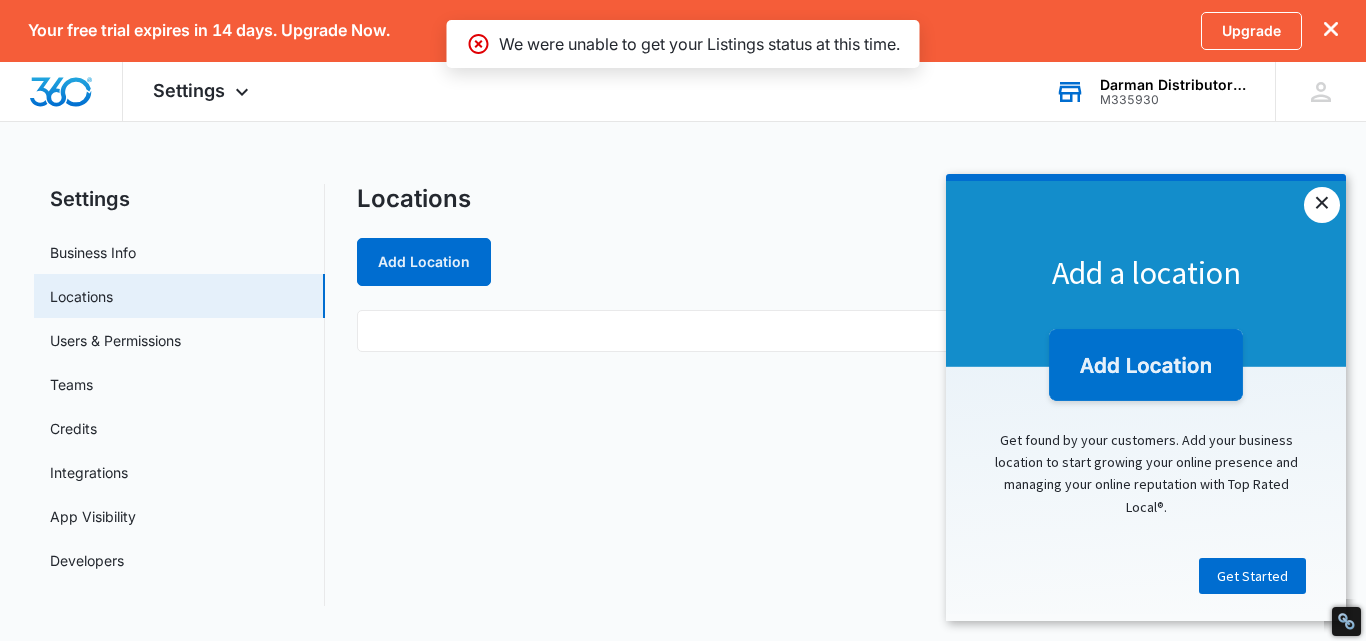 click on "×" at bounding box center (1322, 205) 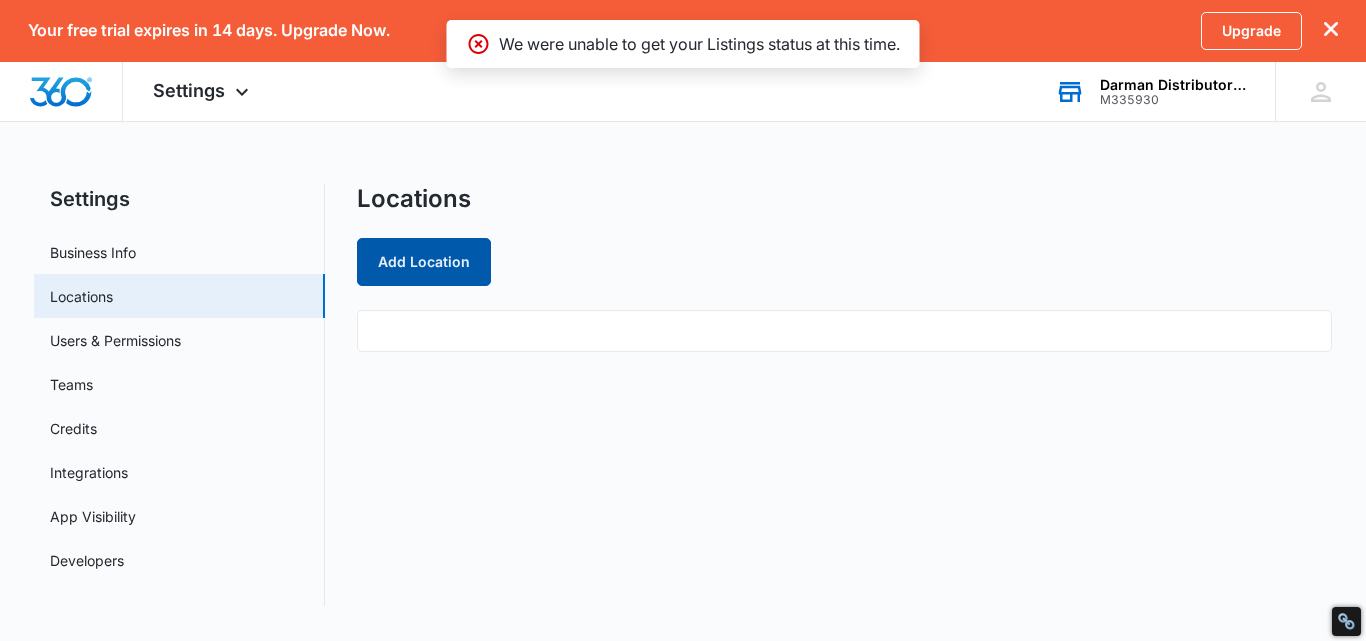click on "Add Location" at bounding box center (424, 262) 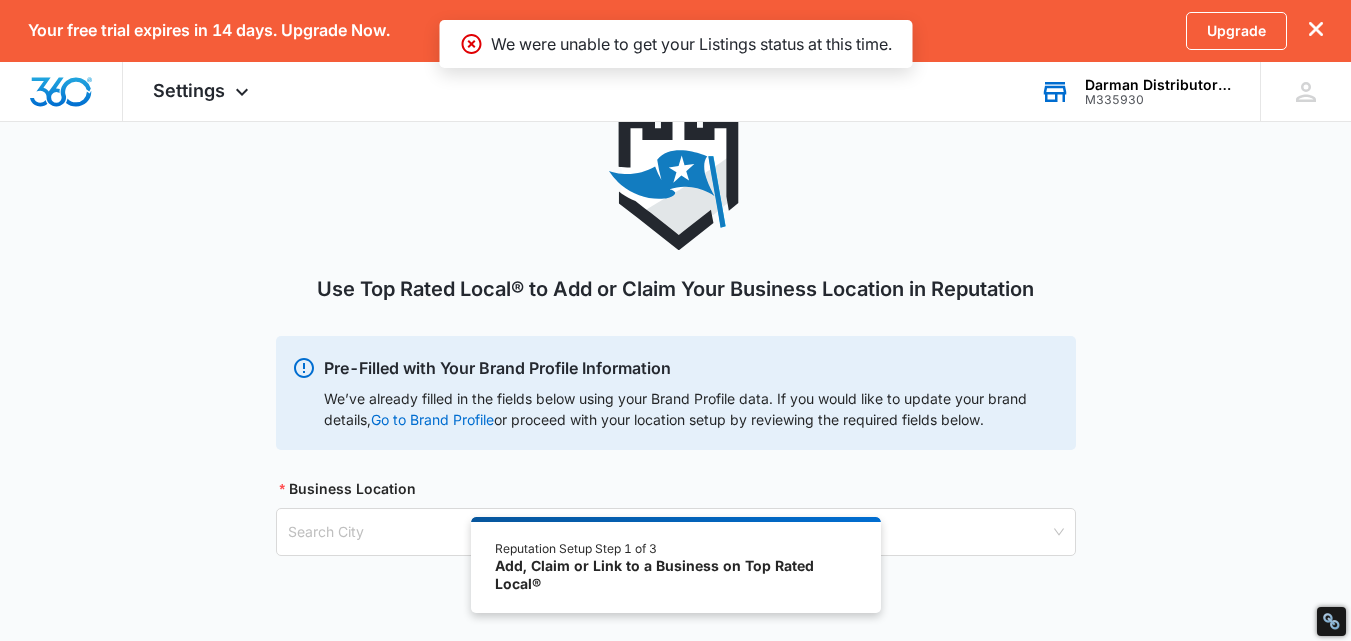 scroll, scrollTop: 170, scrollLeft: 0, axis: vertical 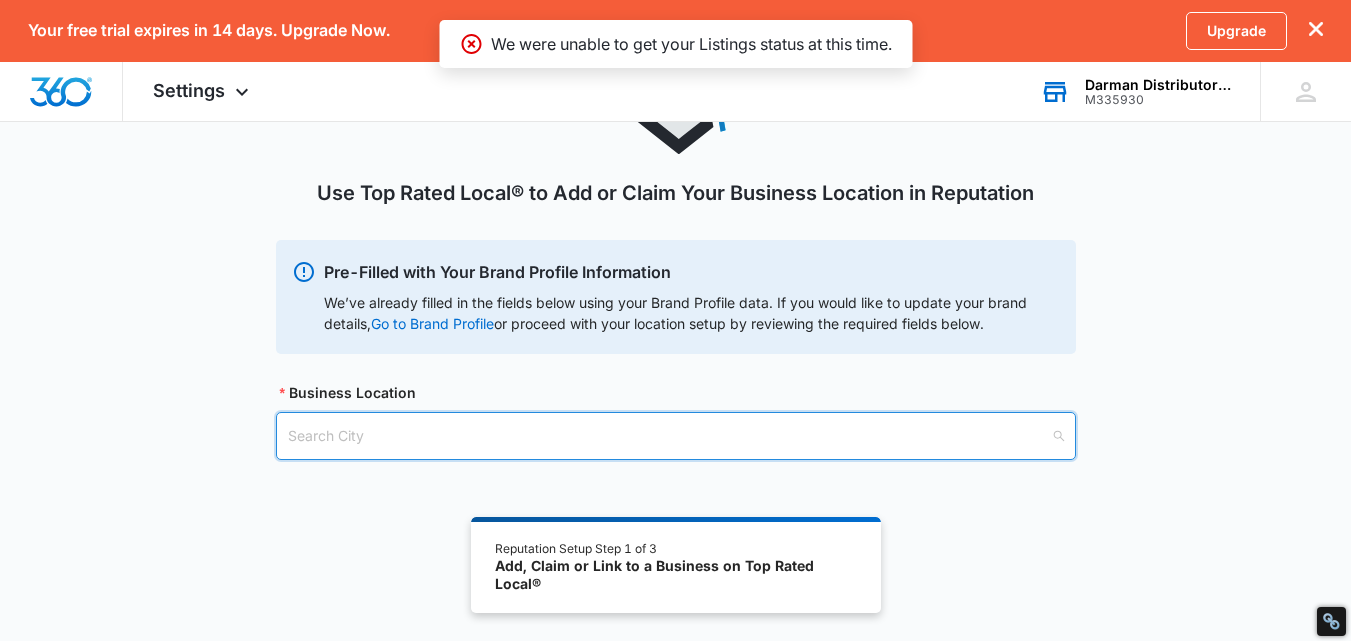 click at bounding box center (669, 436) 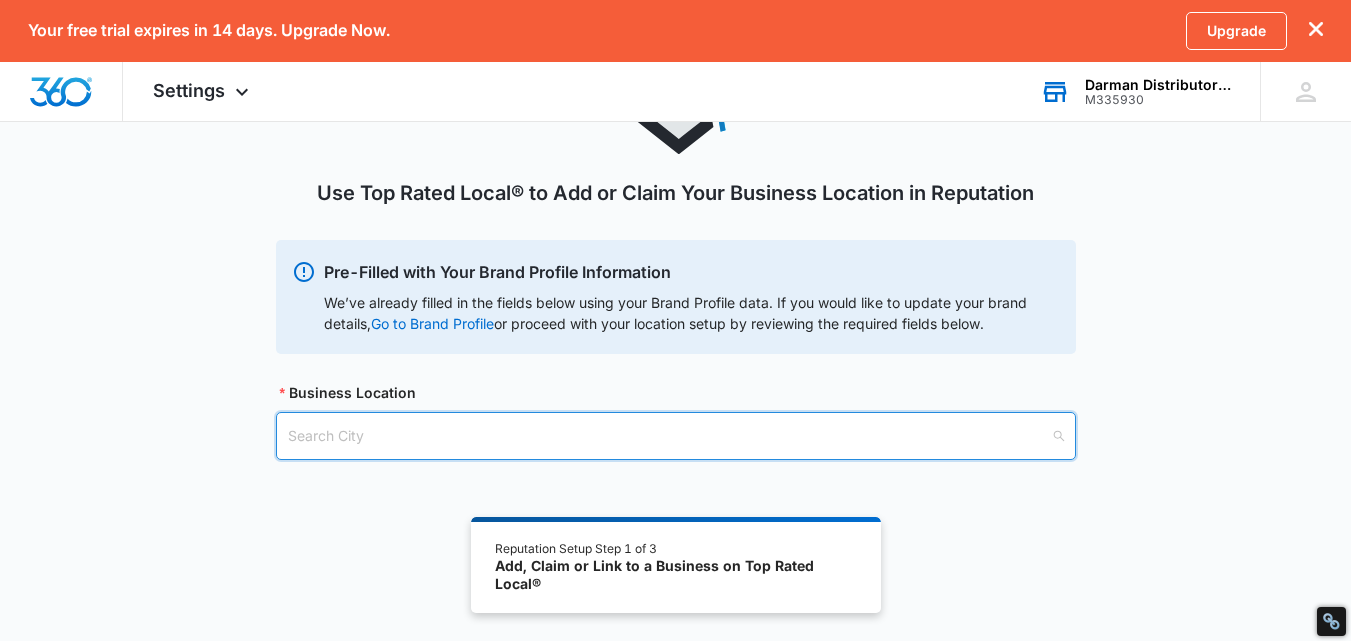 click at bounding box center (669, 436) 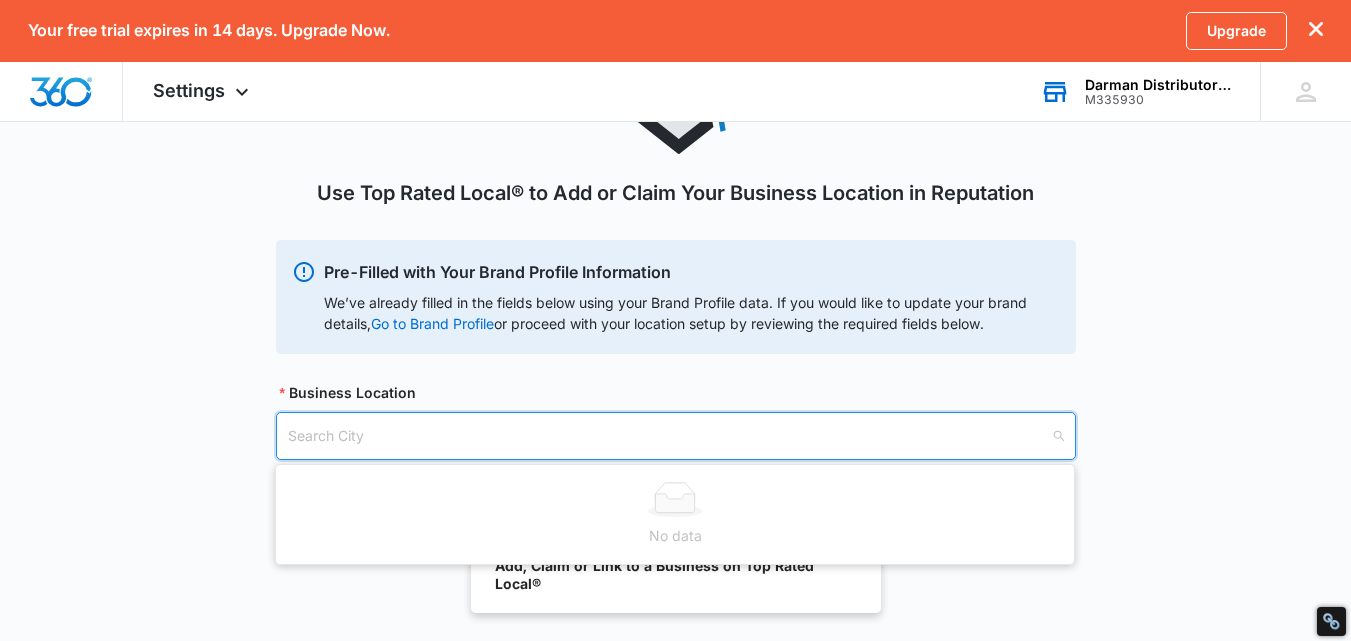 paste on "8430 NW 56th St, Doral, FL 33166" 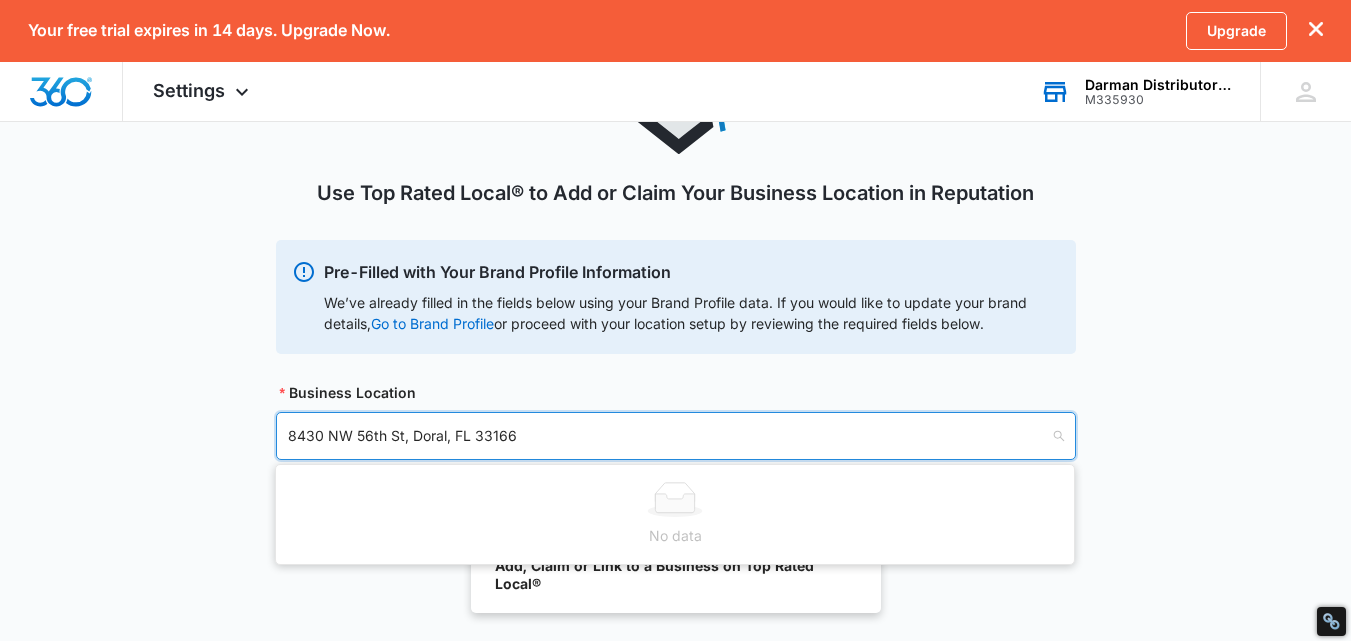 drag, startPoint x: 413, startPoint y: 439, endPoint x: 198, endPoint y: 411, distance: 216.81558 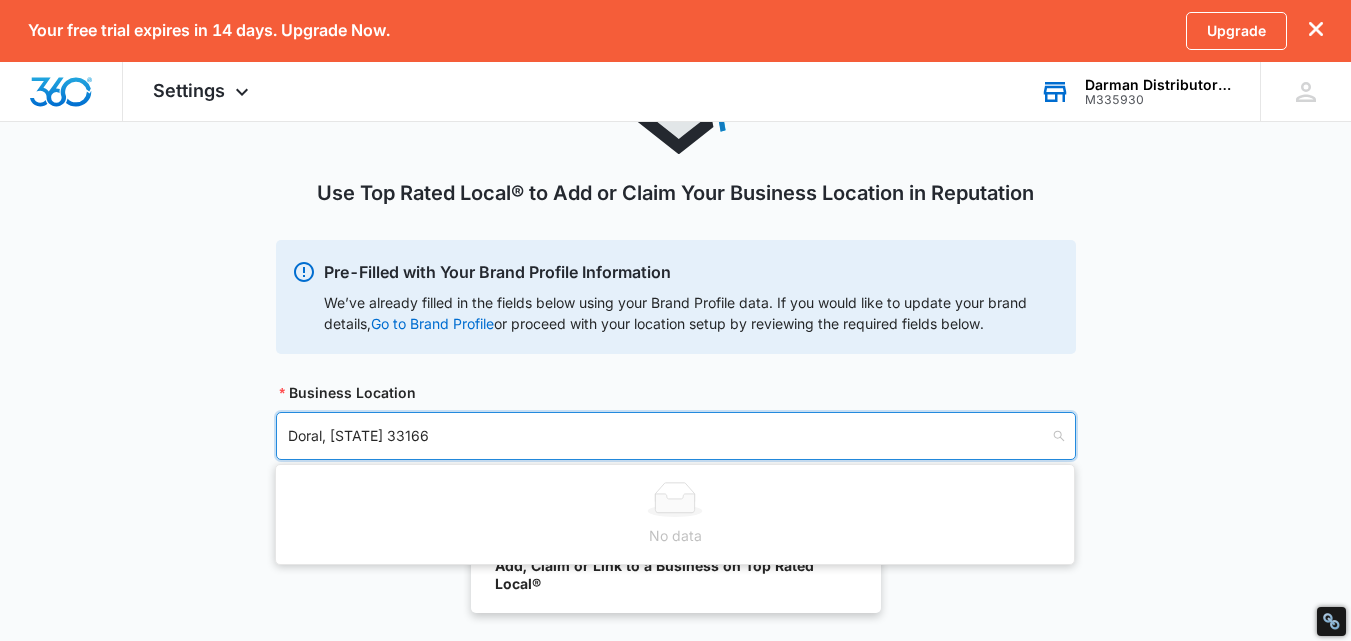 drag, startPoint x: 325, startPoint y: 435, endPoint x: 899, endPoint y: 460, distance: 574.5442 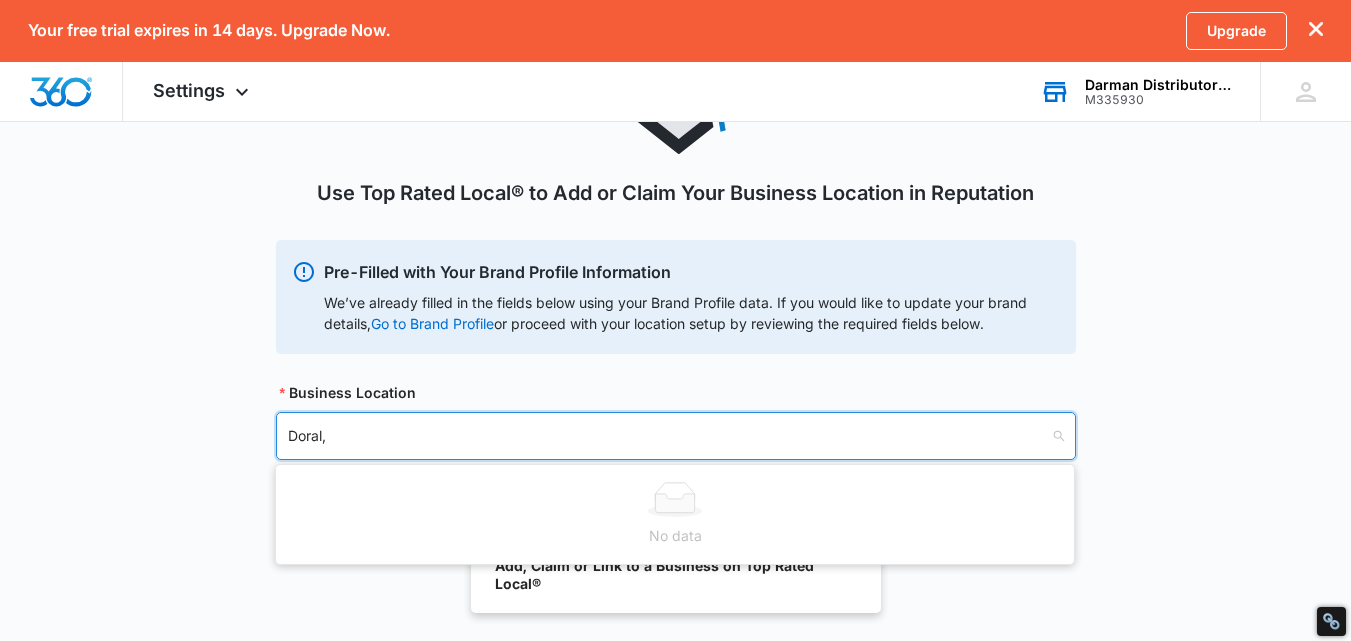 type on "Doral" 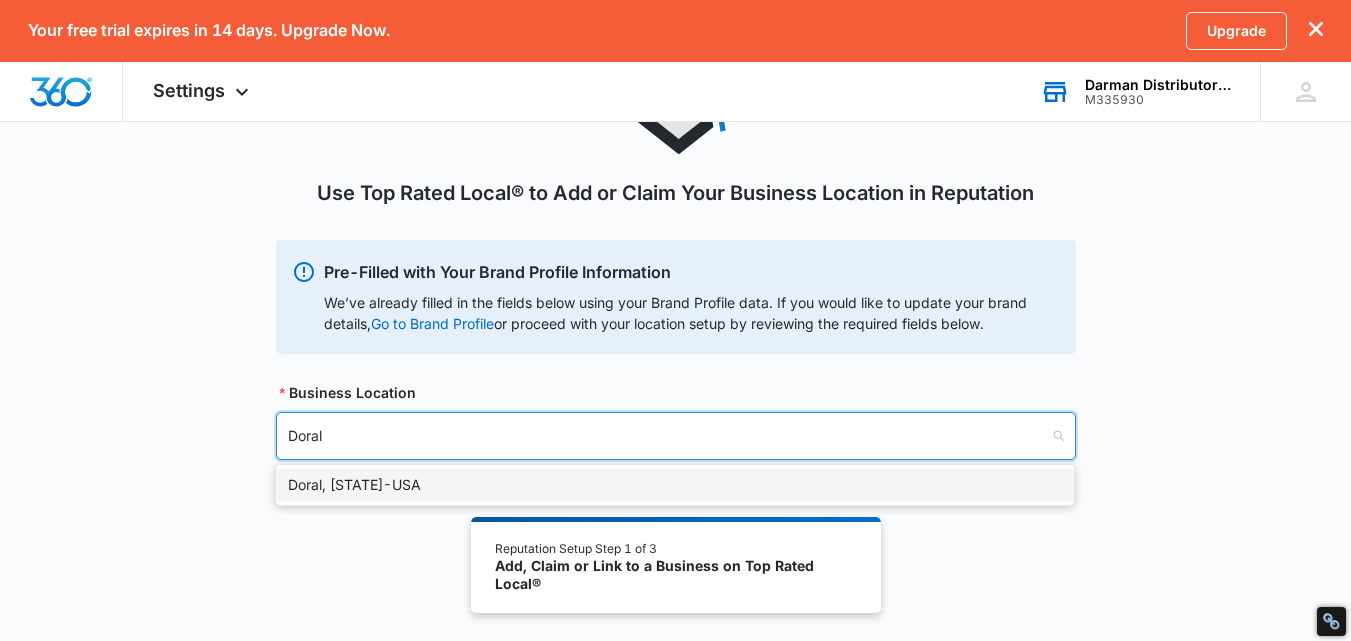 click on "Doral, [STATE]  -  USA" at bounding box center [675, 485] 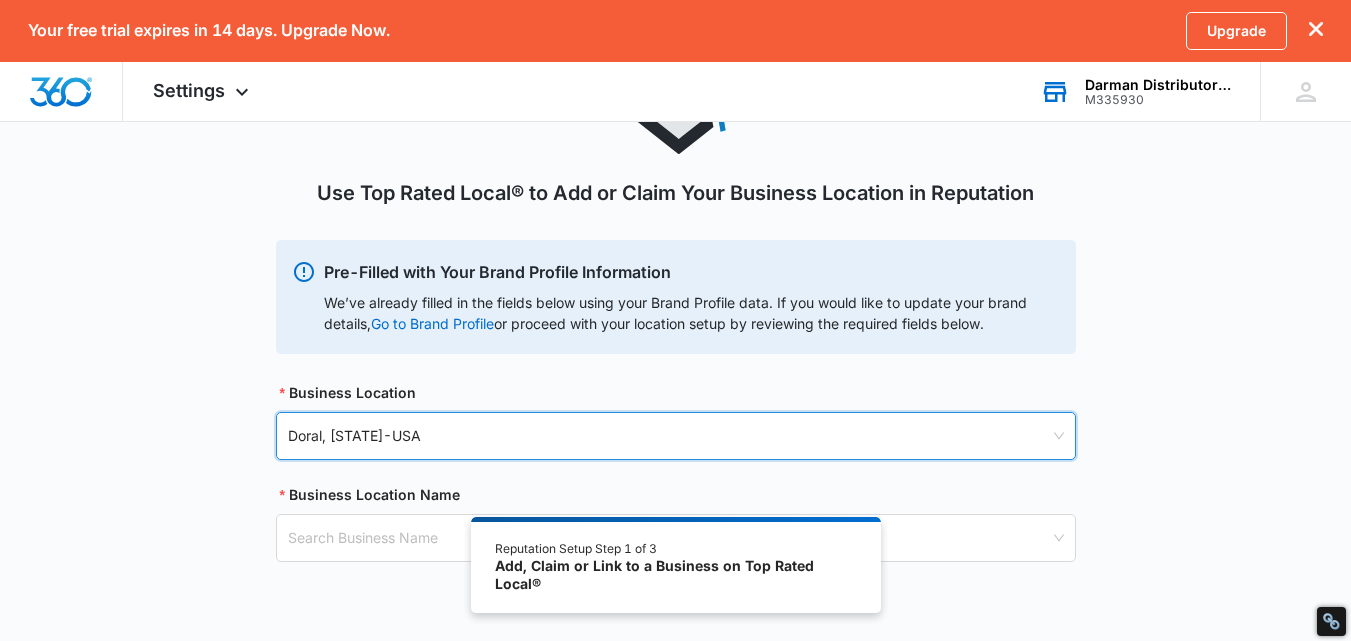 scroll, scrollTop: 242, scrollLeft: 0, axis: vertical 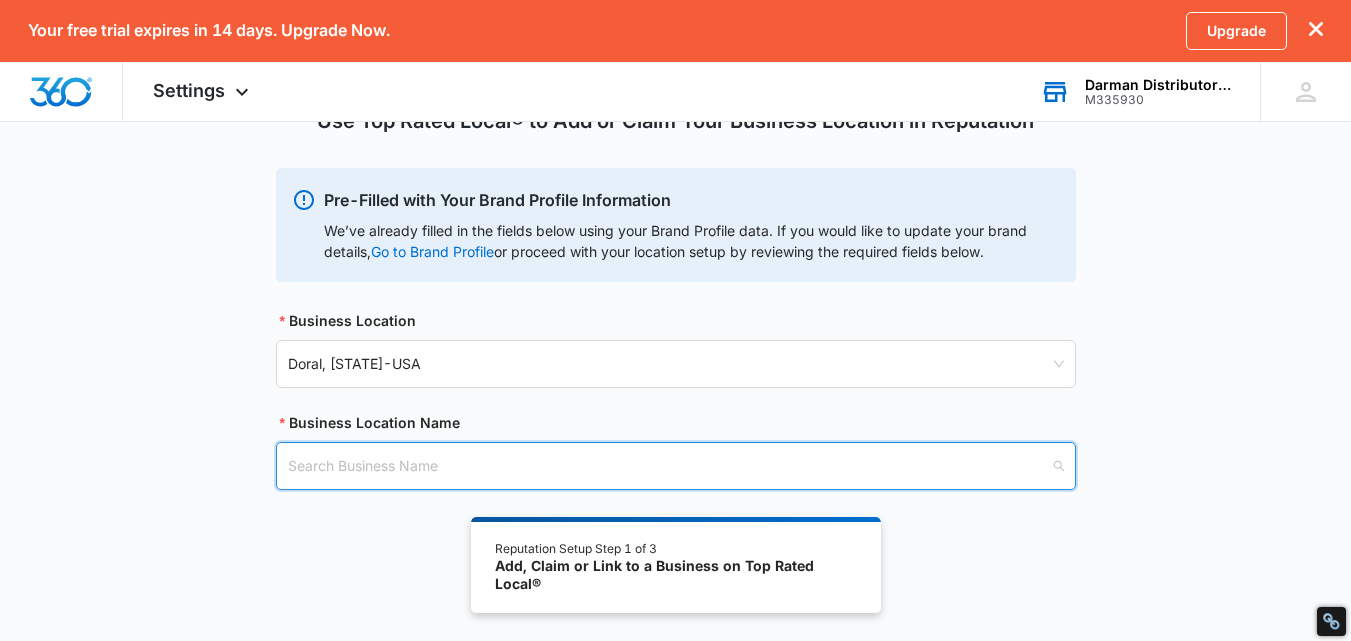 click at bounding box center (669, 466) 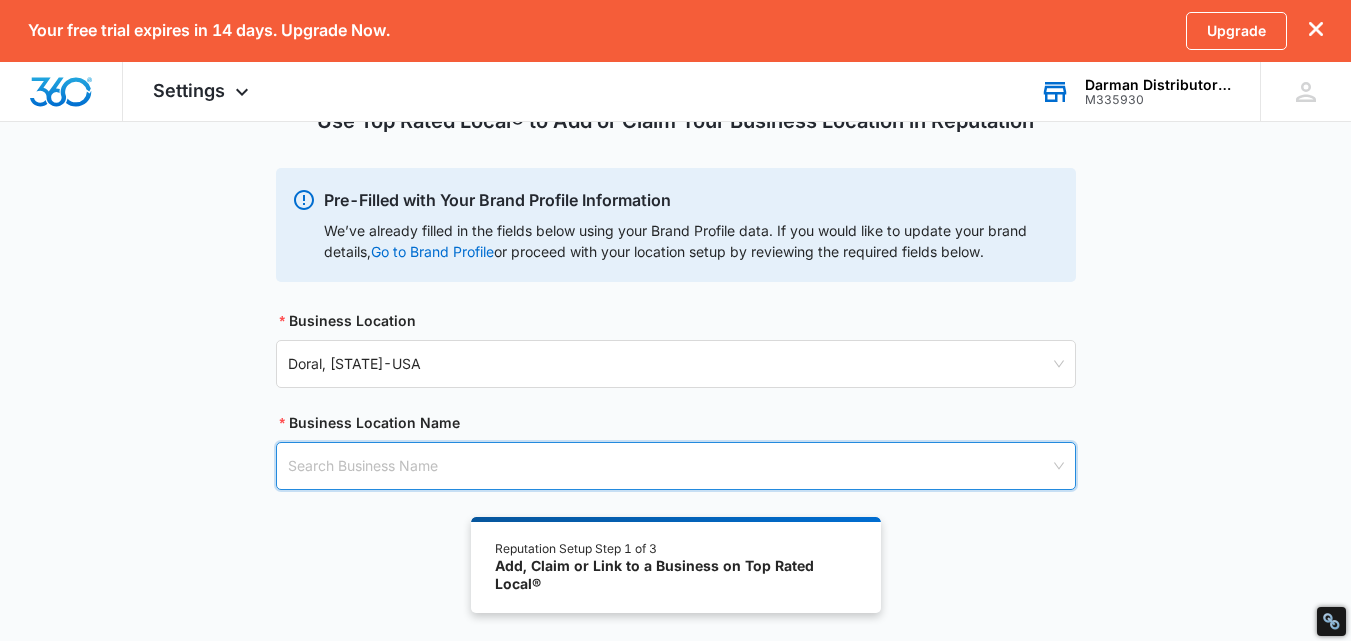 paste on "8430 NW 56th St, Doral, FL 33166" 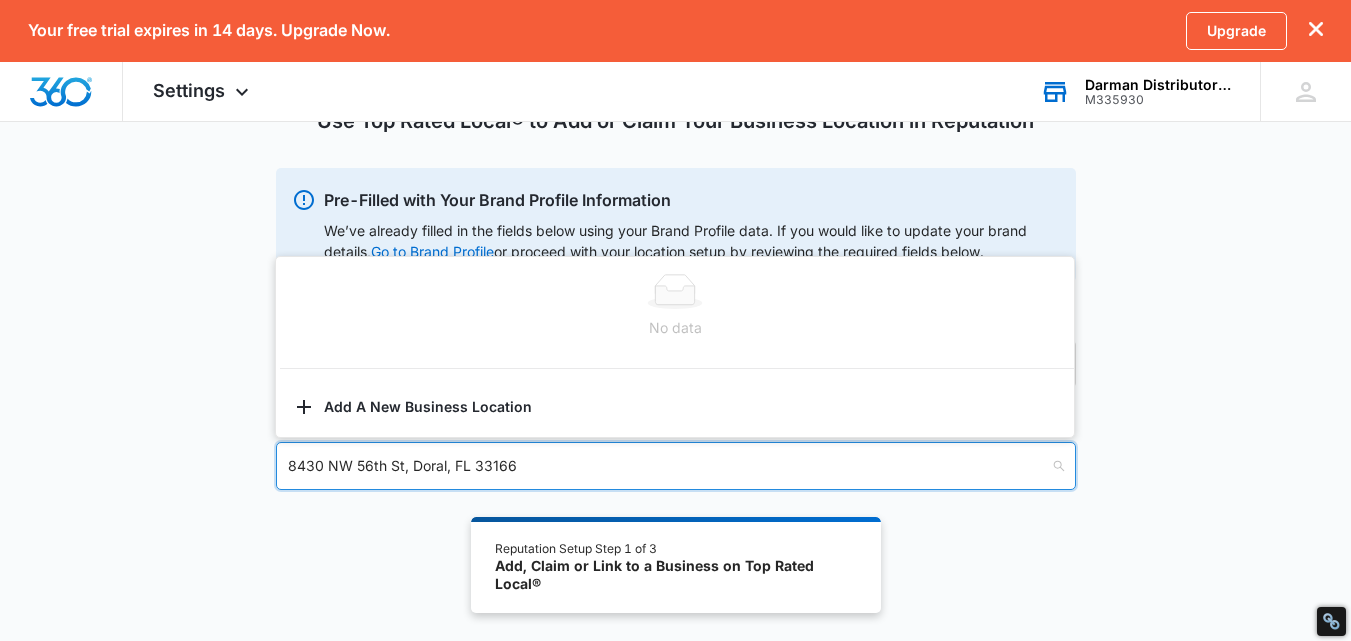 drag, startPoint x: 404, startPoint y: 468, endPoint x: 1105, endPoint y: 467, distance: 701.00073 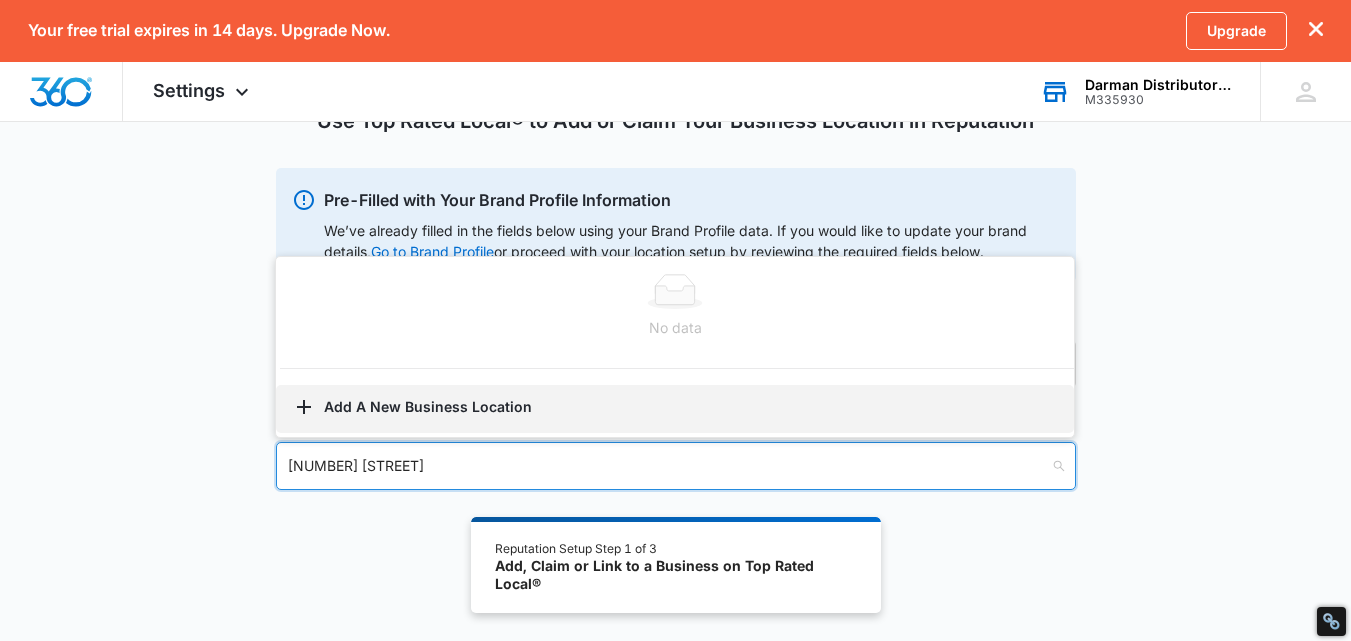 type on "[NUMBER] [STREET]" 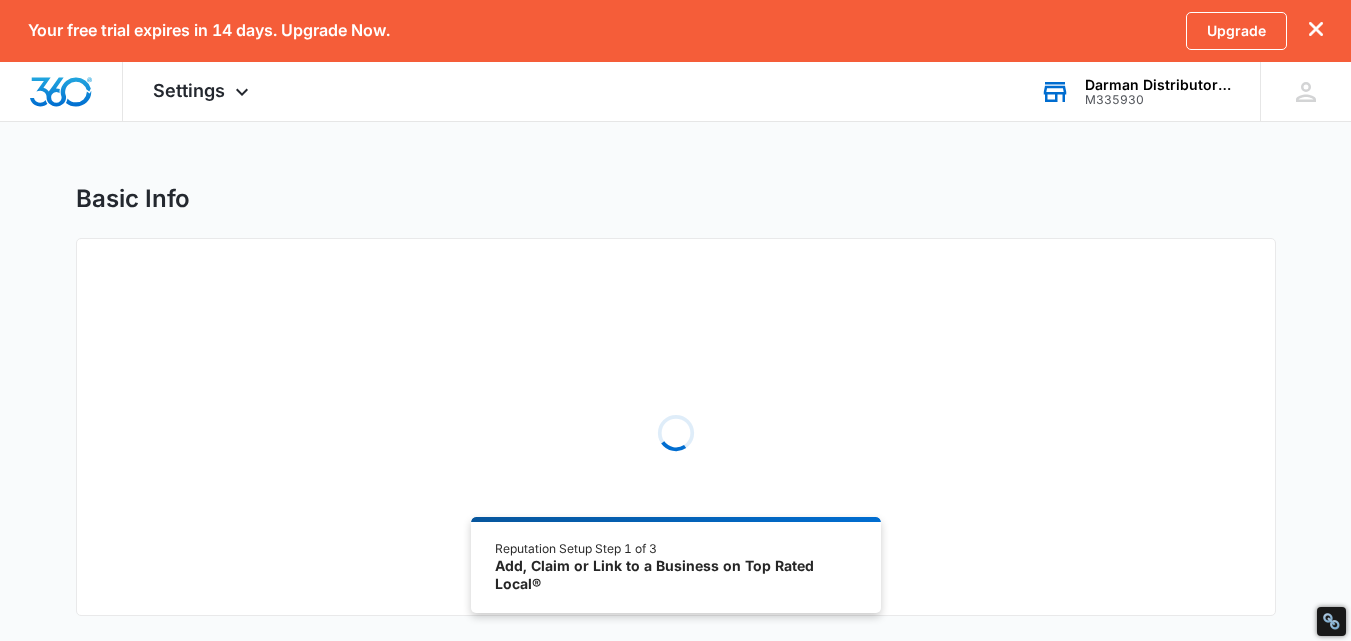 select on "Florida" 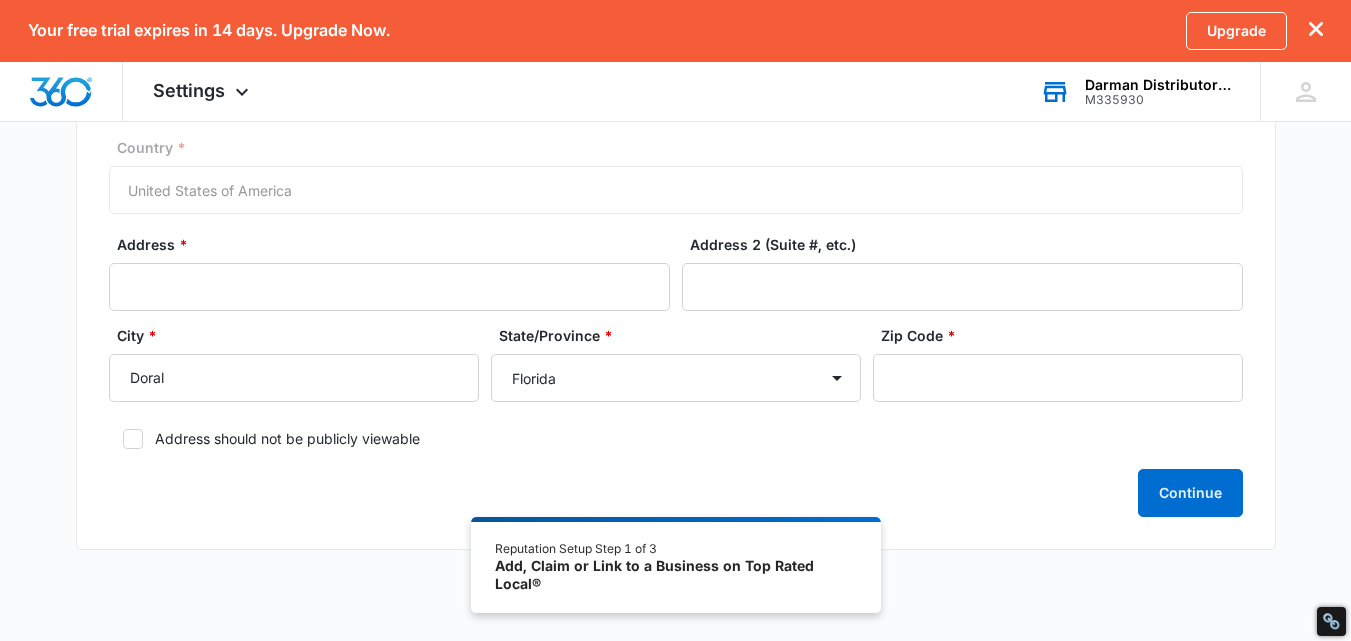 scroll, scrollTop: 28, scrollLeft: 0, axis: vertical 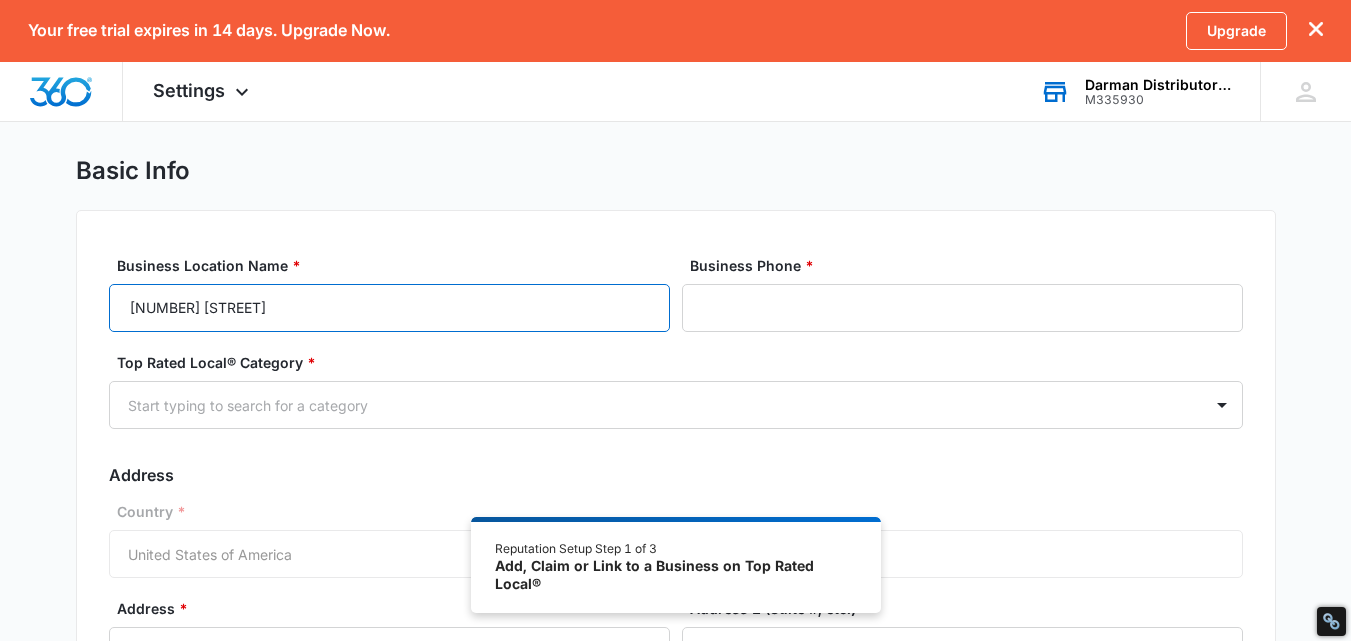 click on "[NUMBER] [STREET]" at bounding box center (389, 308) 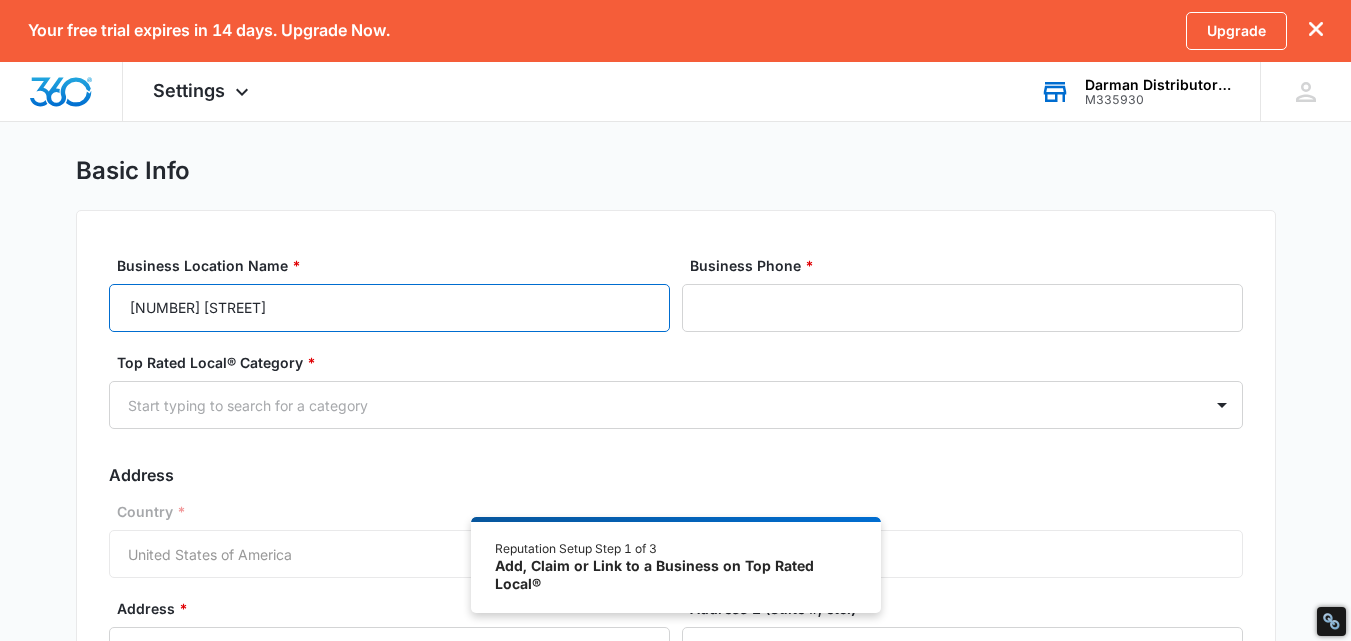 drag, startPoint x: 389, startPoint y: 305, endPoint x: 0, endPoint y: 305, distance: 389 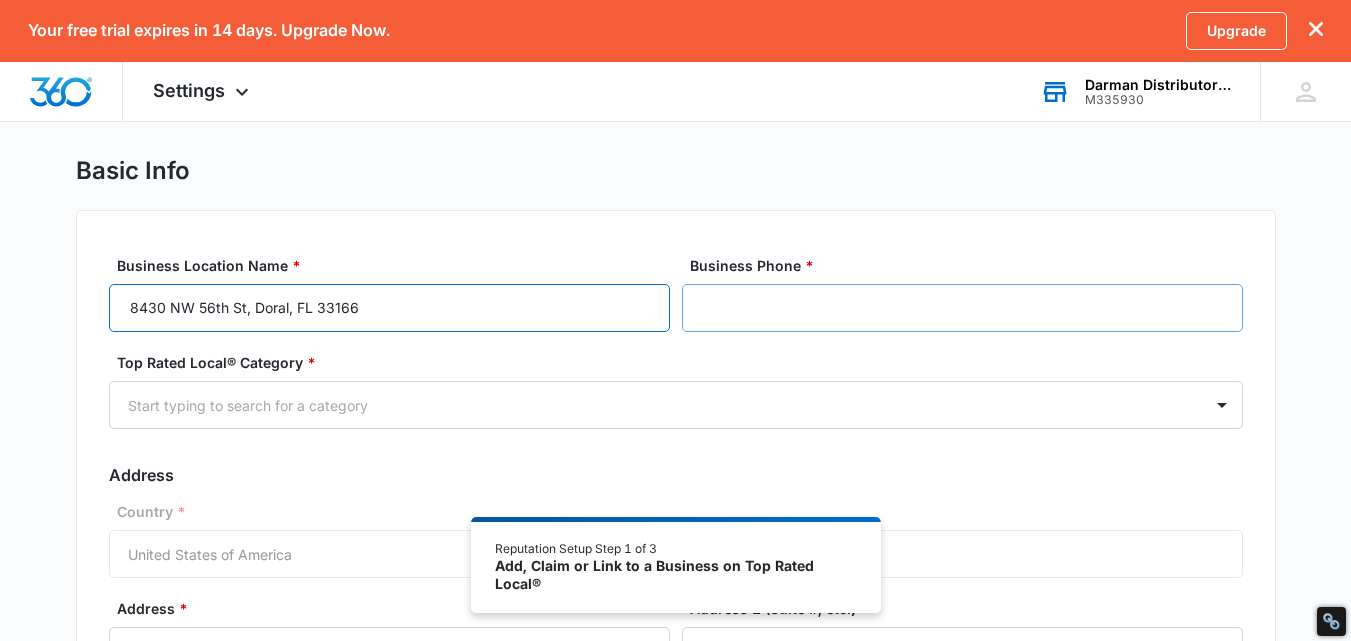 drag, startPoint x: 244, startPoint y: 307, endPoint x: 780, endPoint y: 302, distance: 536.0233 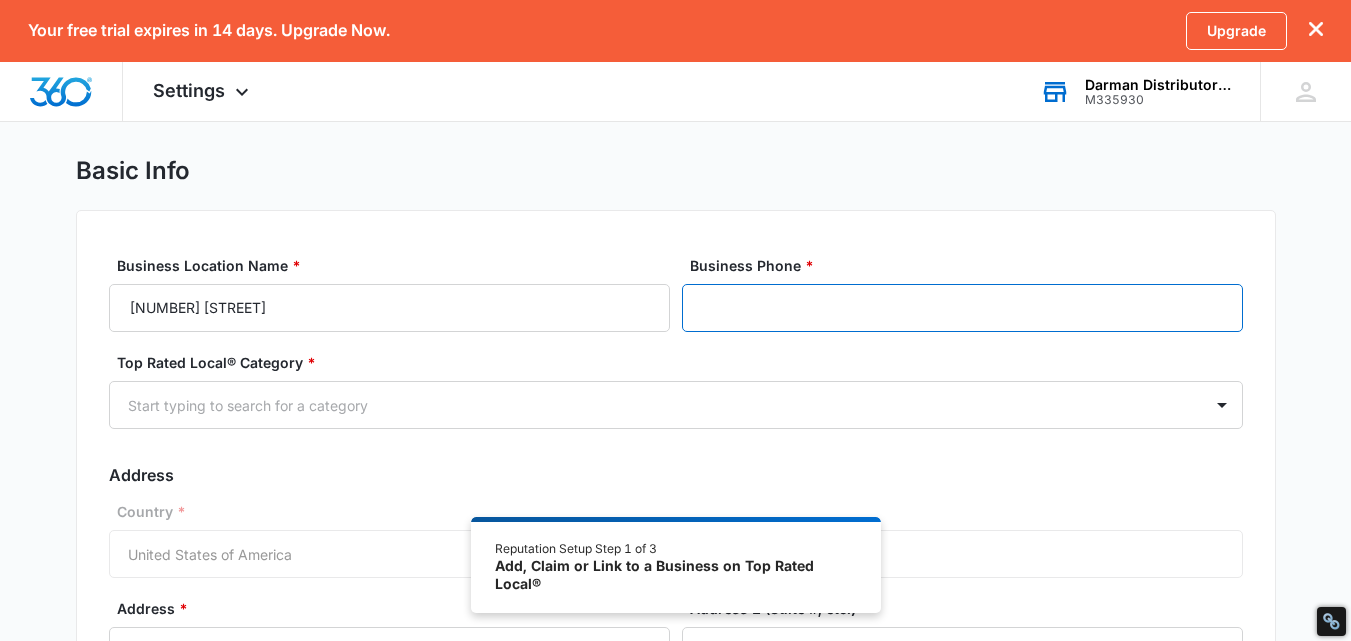 click on "Business Phone *" at bounding box center [962, 308] 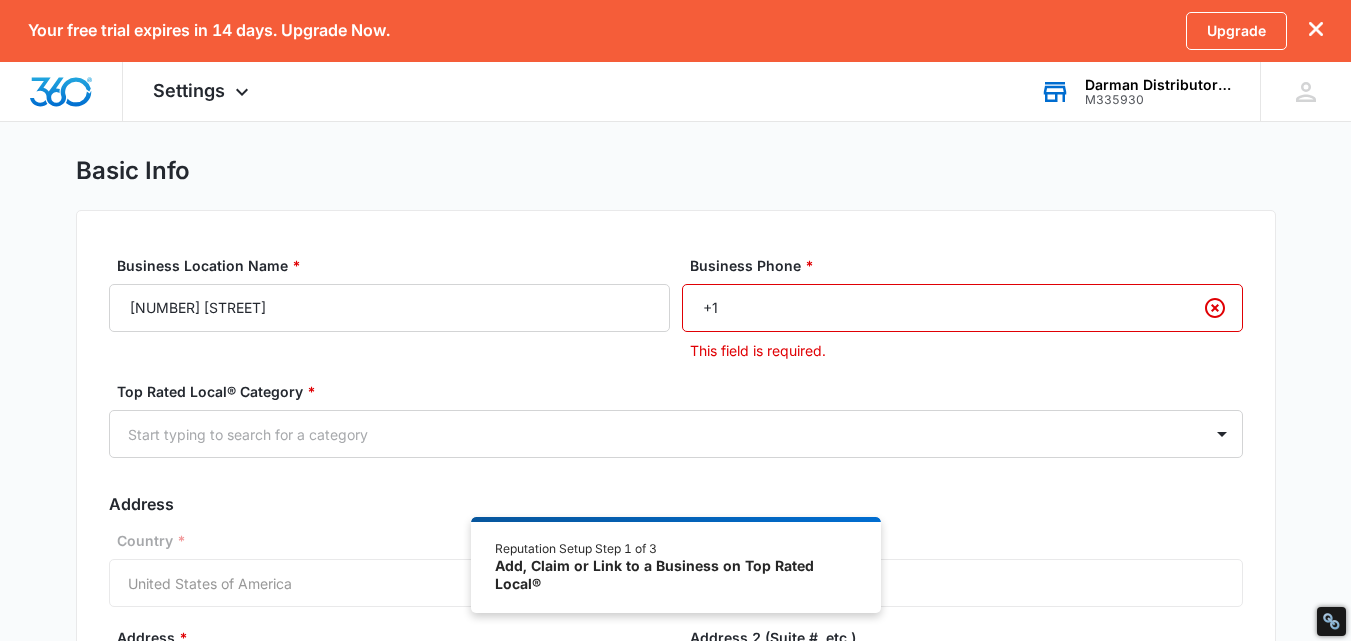 paste on "[PHONE]" 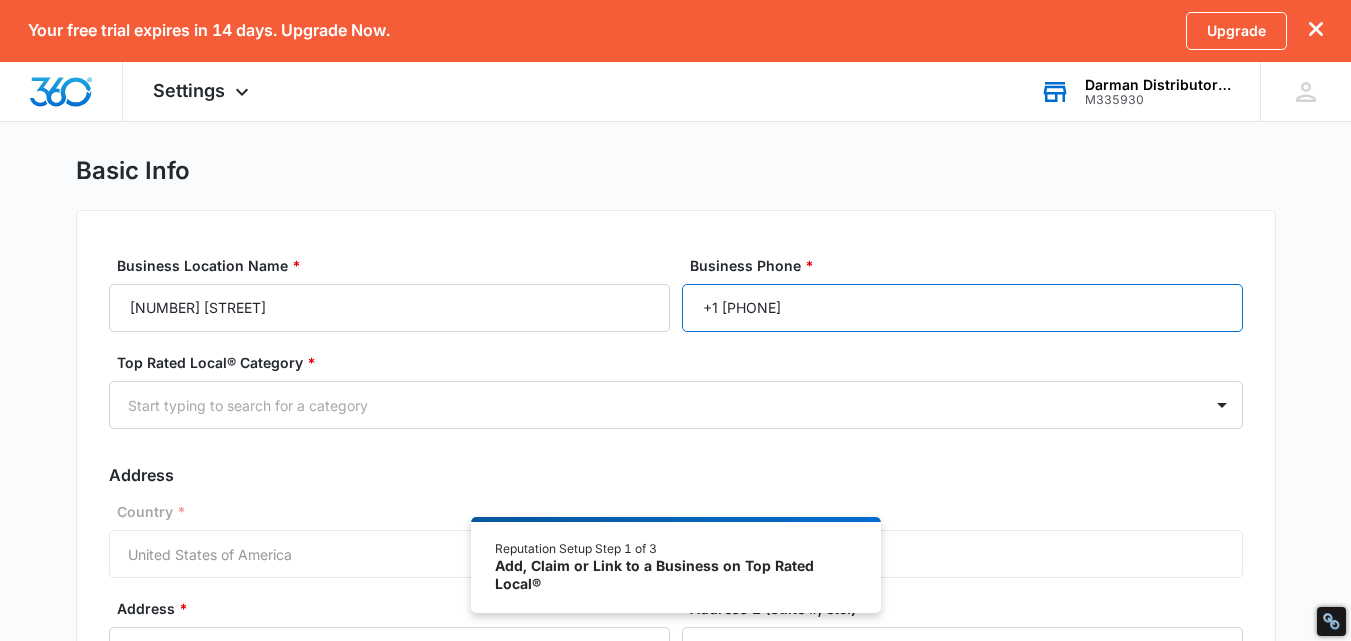 type on "+1 [PHONE]" 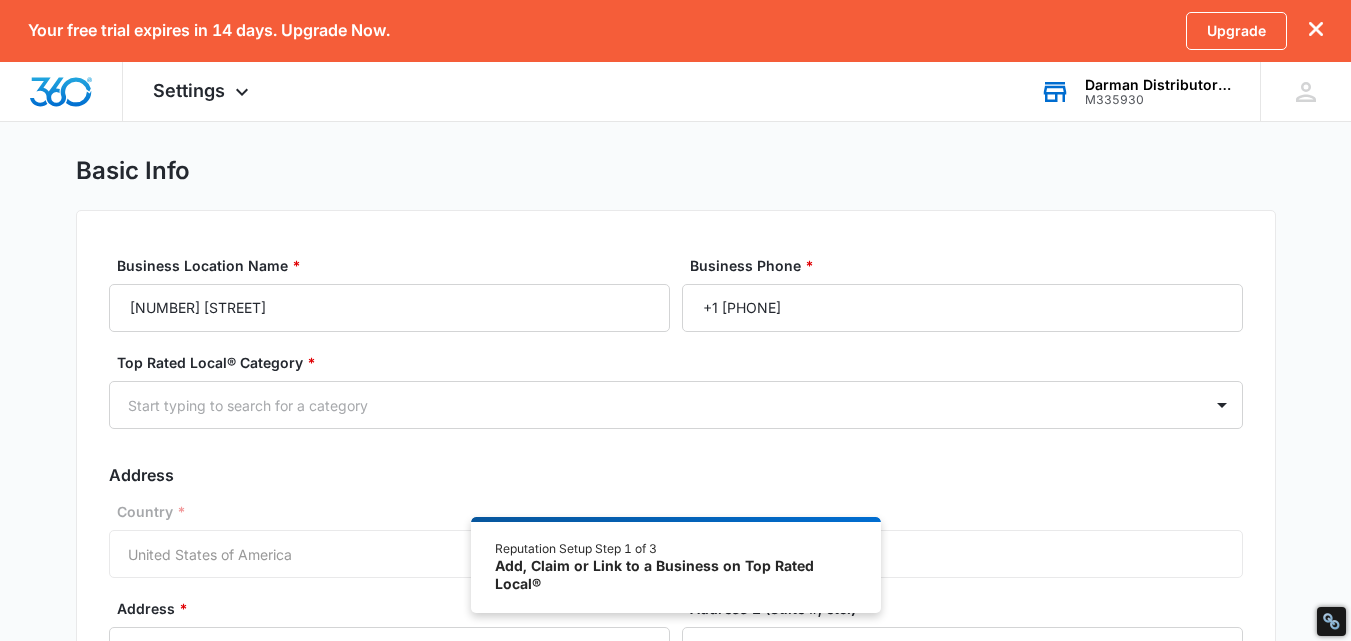 click on "Business Location Name * [NUMBER] [STREET] Business Phone * +1 [PHONE] Top Rated Local® Category * Start typing to search for a category Address Country * United States of America Address * Address 2 (Suite #, etc.) City * Doral State/Province * Alabama Alaska Arizona Arkansas California Colorado Connecticut Delaware District of Columbia Florida Georgia Hawaii Idaho Illinois Indiana Iowa Kansas Kentucky Louisiana Maine Maryland Massachusetts Michigan Minnesota Mississippi Missouri Montana Nebraska Nevada New Hampshire New Jersey New Mexico New York North Carolina North Dakota Ohio Oklahoma Oregon Pennsylvania Rhode Island South Carolina South Dakota Tennessee Texas Utah Vermont Virginia Washington West Virginia Wisconsin Wyoming Zip Code * Address should not be publicly viewable Continue" at bounding box center (676, 562) 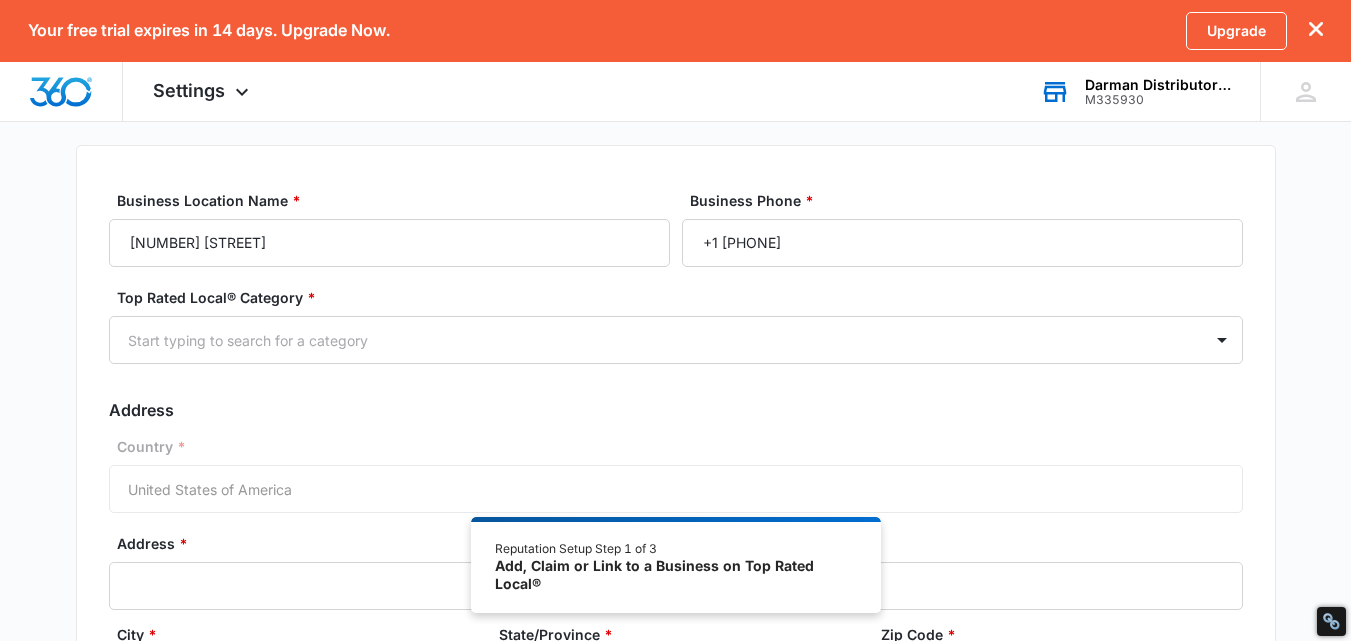 scroll, scrollTop: 128, scrollLeft: 0, axis: vertical 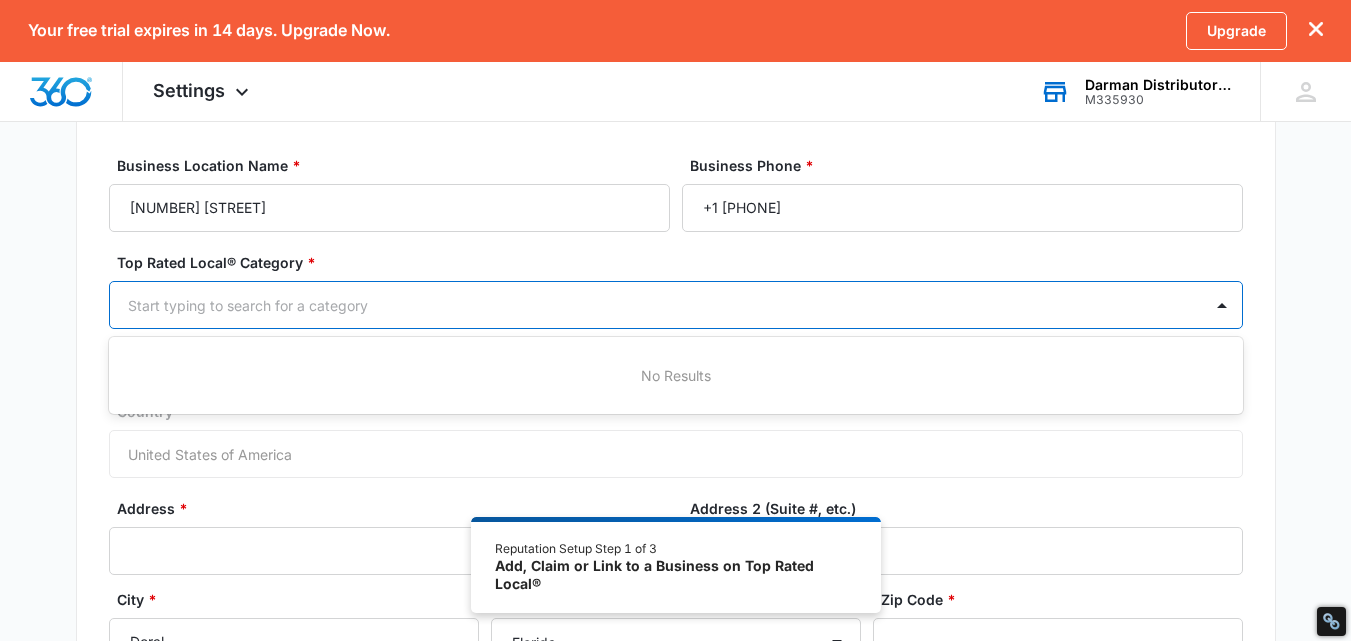 click at bounding box center [652, 305] 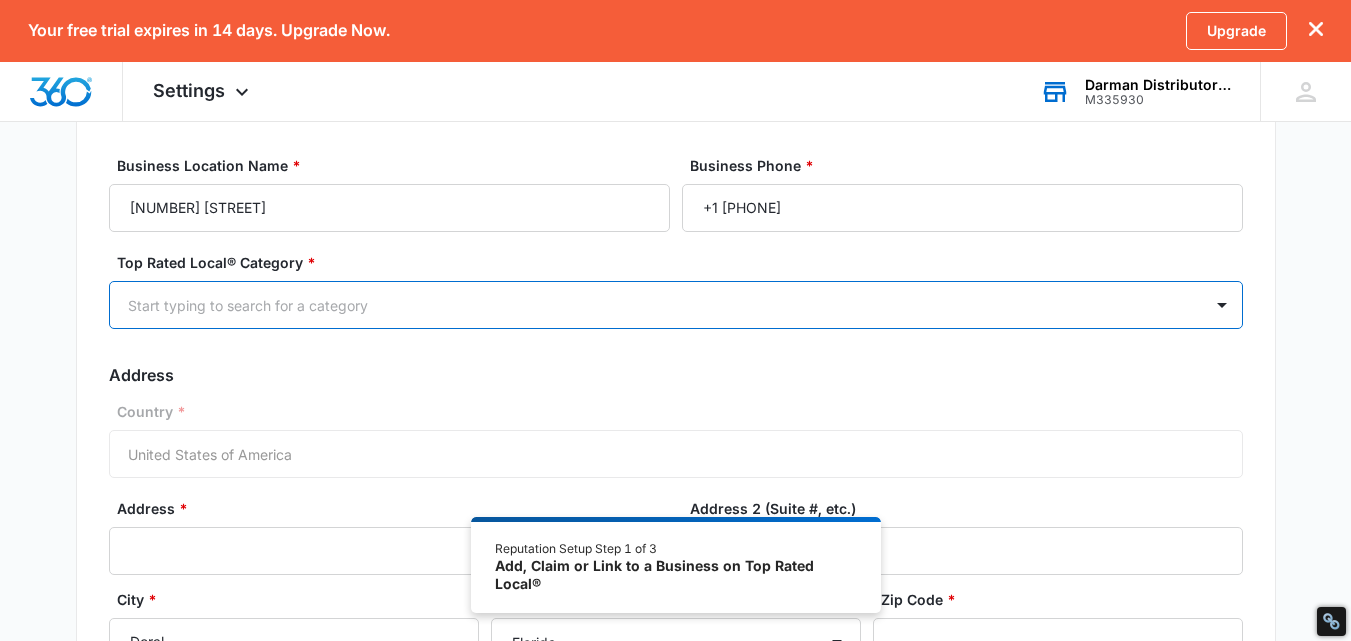 click at bounding box center (652, 305) 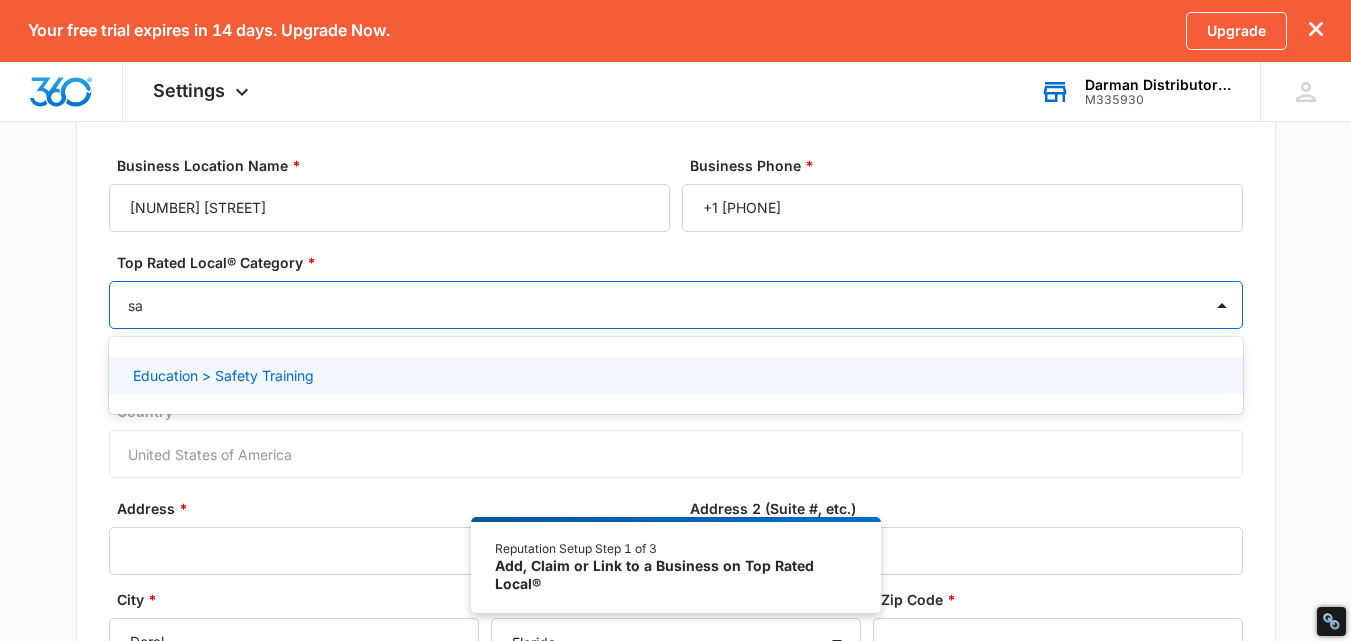 type on "s" 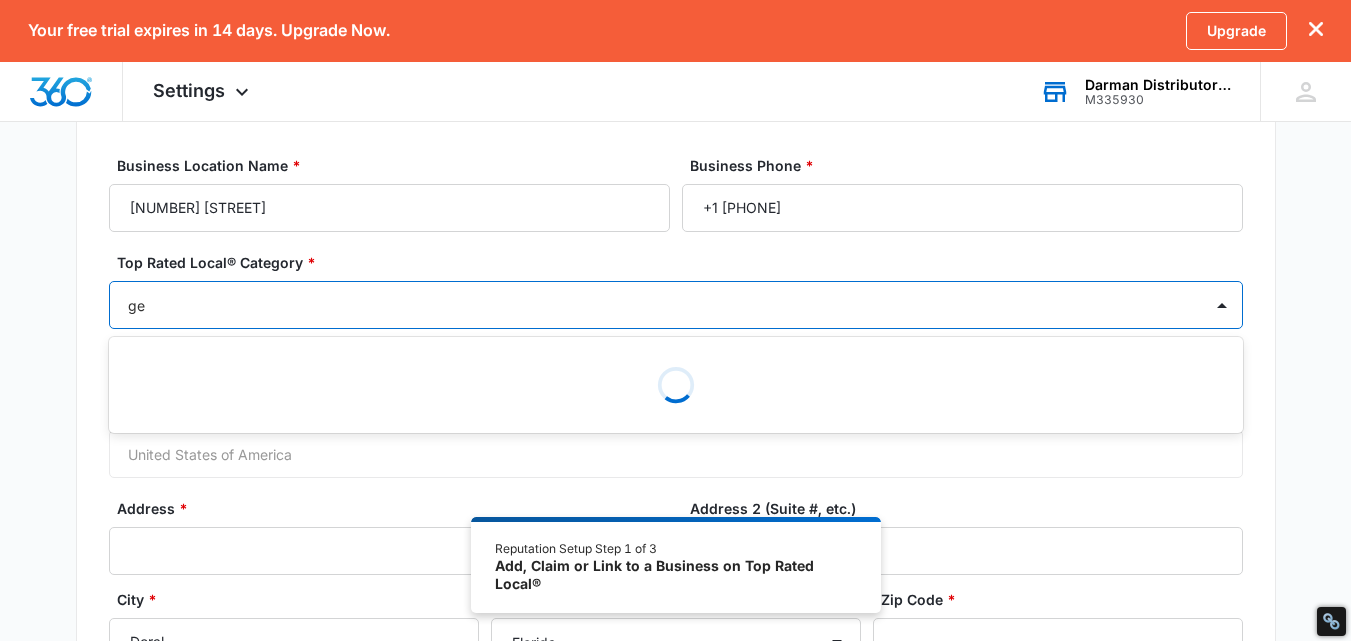 type on "g" 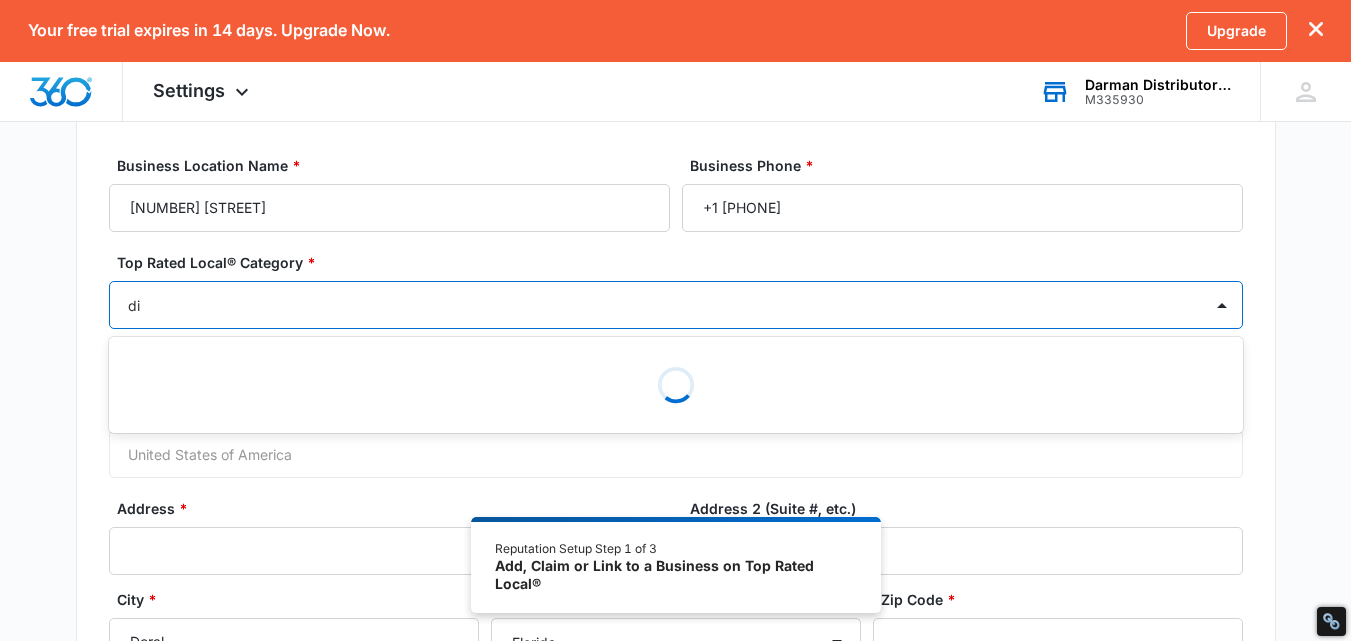 type on "d" 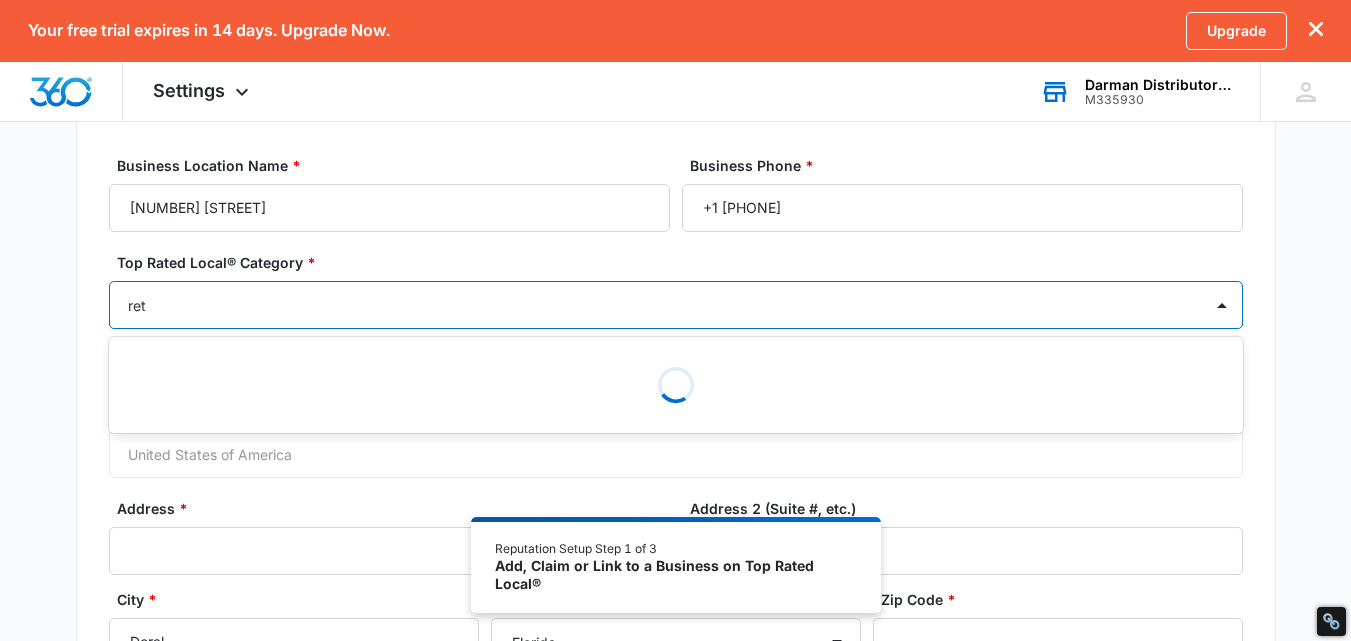 type on "reta" 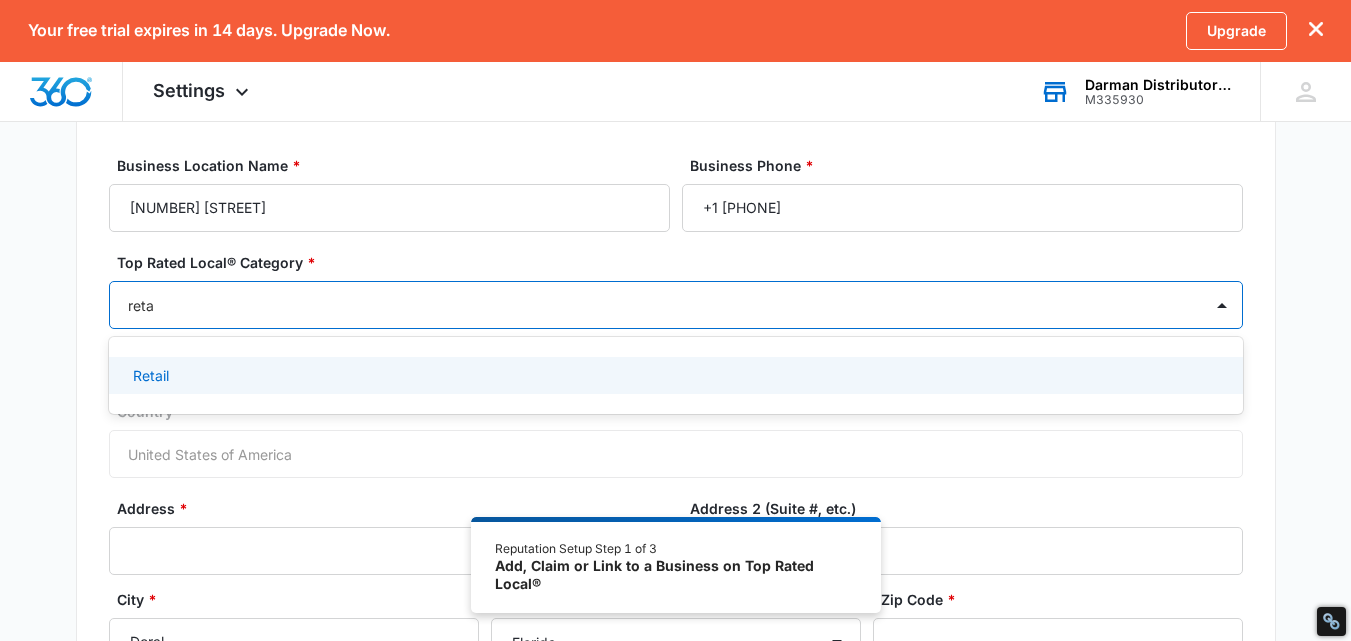 click on "Retail" at bounding box center [674, 375] 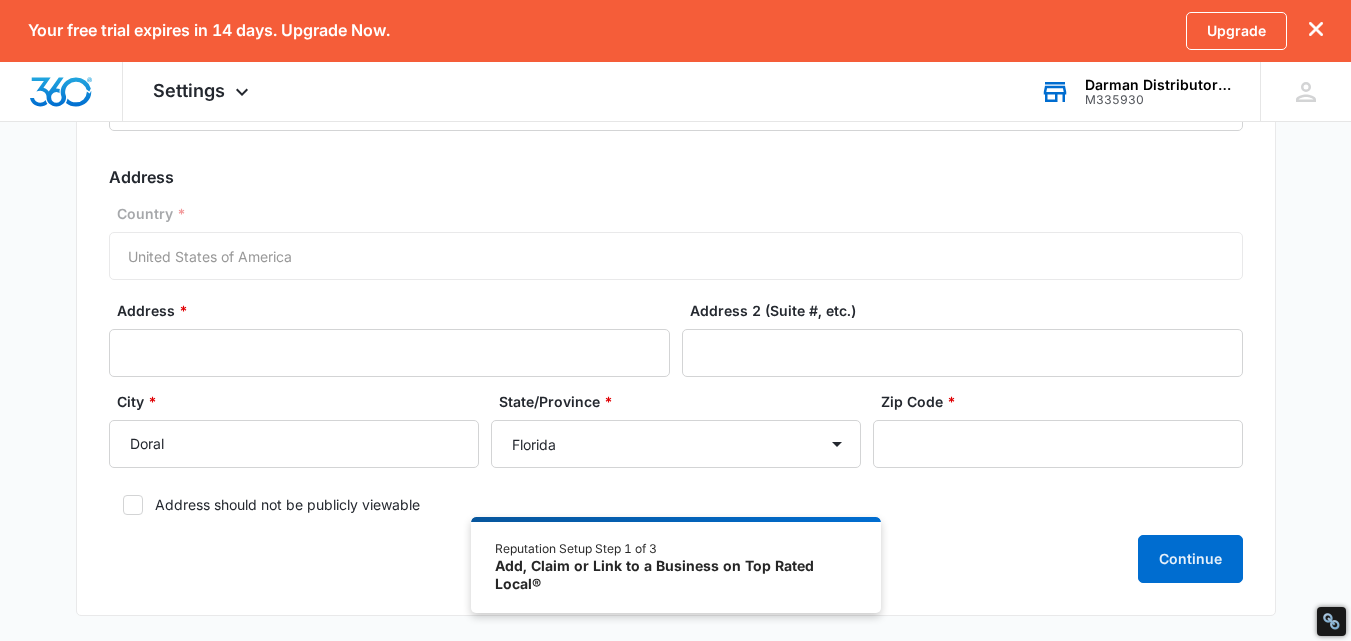click on "Basic Info Business Location Name * [NUMBER] [STREET] Business Phone * +1 [PHONE] Top Rated Local® Category * Retail Address Country * United States of America Address * Address 2 (Suite #, etc.) City * Doral State/Province * Alabama Alaska Arizona Arkansas California Colorado Connecticut Delaware District of Columbia Florida Georgia Hawaii Idaho Illinois Indiana Iowa Kansas Kentucky Louisiana Maine Maryland Massachusetts Michigan Minnesota Mississippi Missouri Montana Nebraska Nevada New Hampshire New Jersey New Mexico New York North Carolina North Dakota Ohio Oklahoma Oregon Pennsylvania Rhode Island South Carolina South Dakota Tennessee Texas Utah Vermont Virginia Washington West Virginia Wisconsin Wyoming Zip Code * Address should not be publicly viewable Continue" at bounding box center [675, 248] 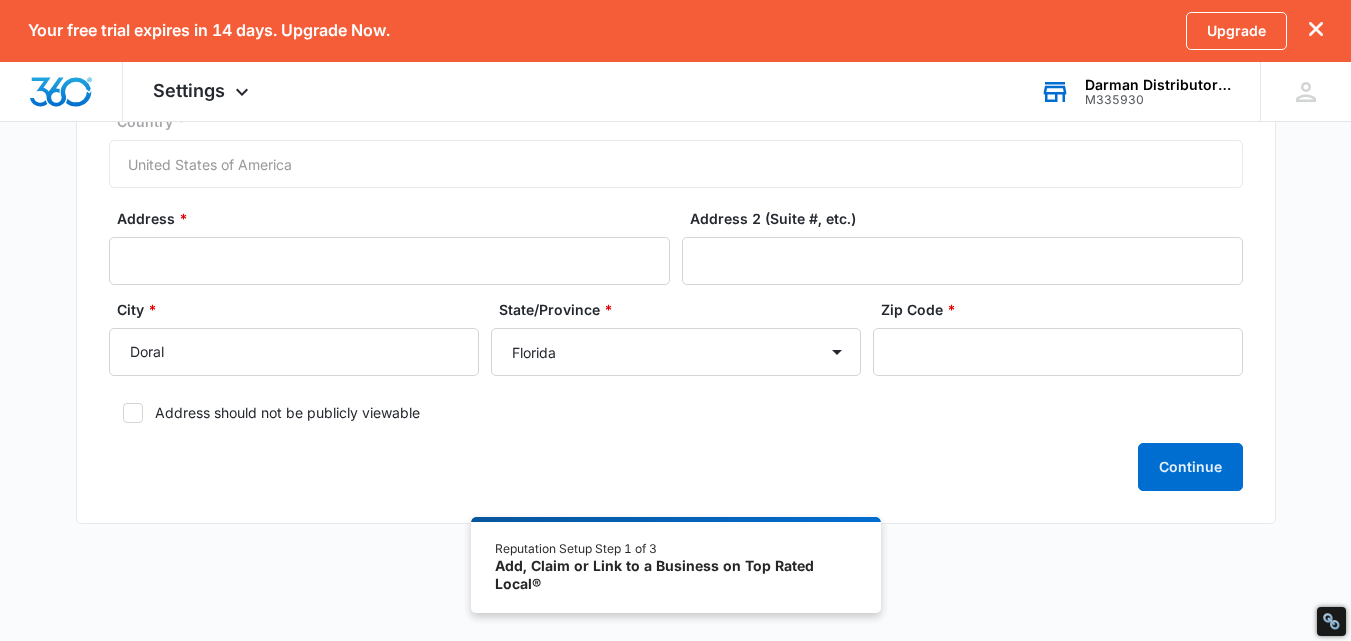 scroll, scrollTop: 428, scrollLeft: 0, axis: vertical 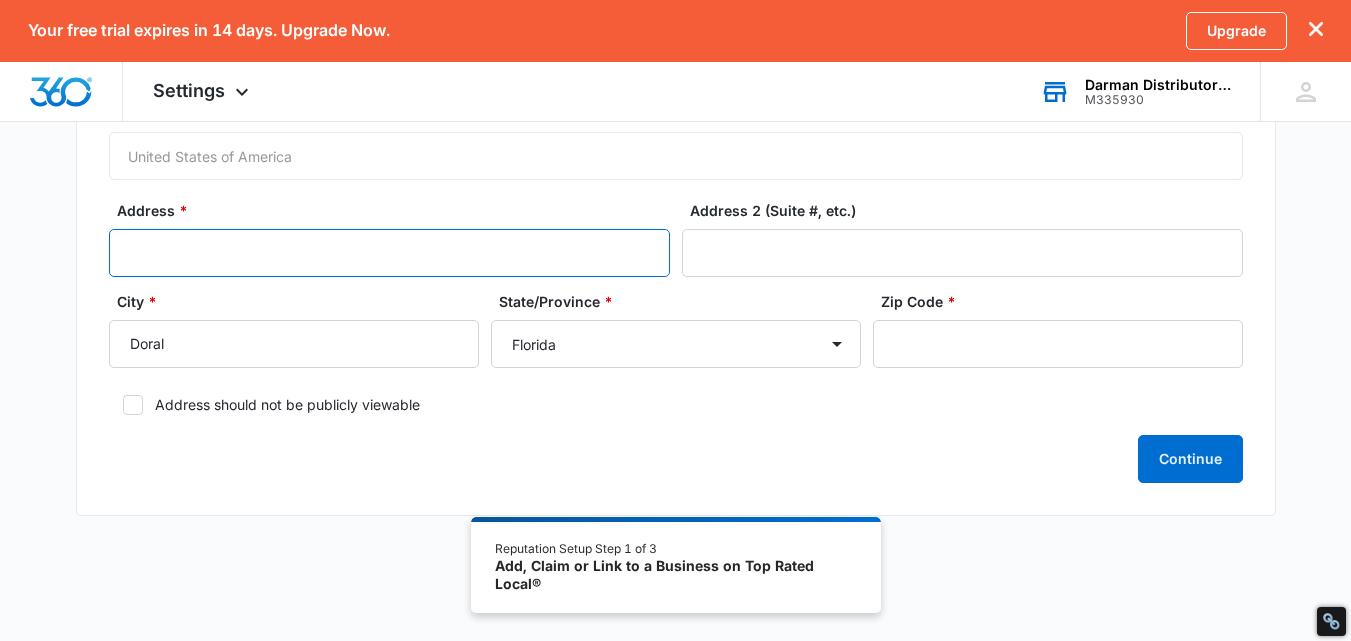 click on "Address *" at bounding box center (389, 253) 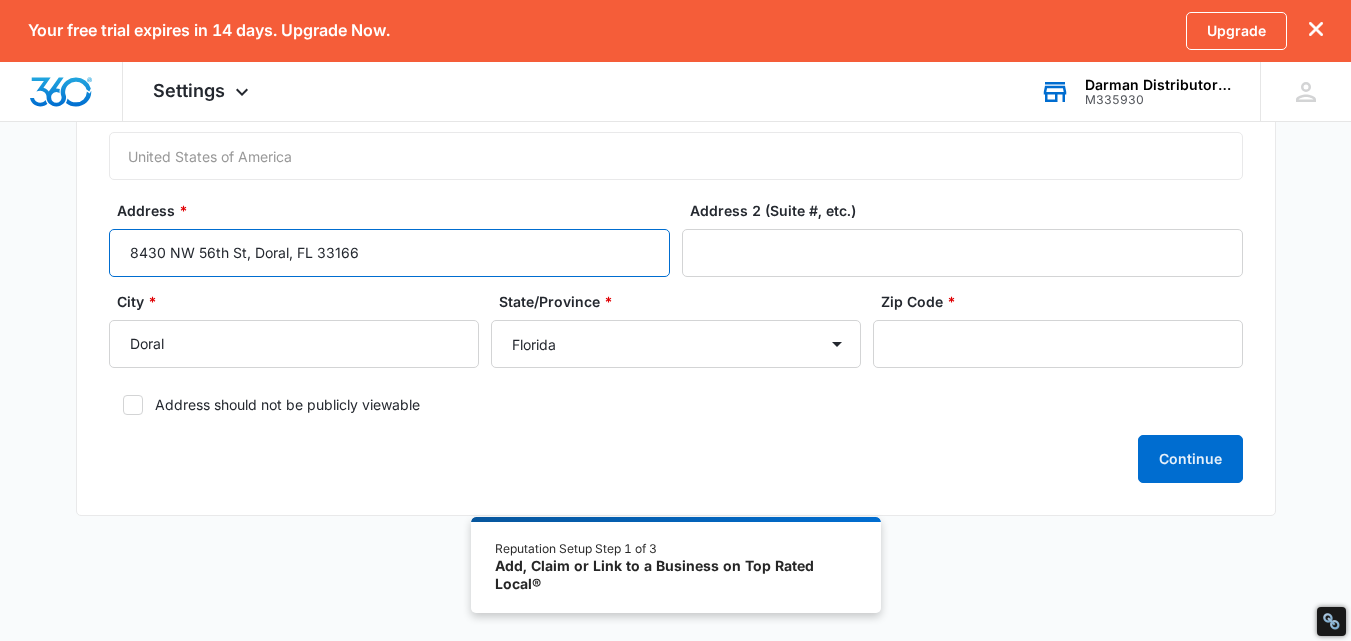 drag, startPoint x: 317, startPoint y: 248, endPoint x: 416, endPoint y: 248, distance: 99 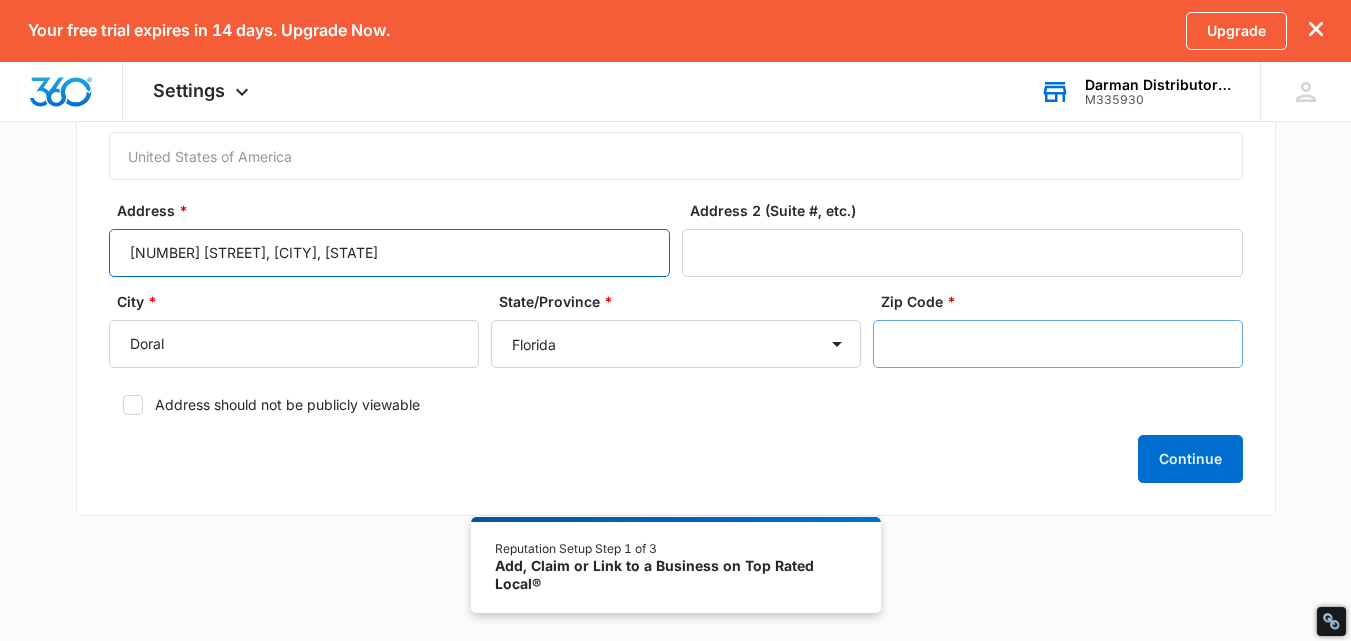 type on "[NUMBER] [STREET], [CITY], [STATE]" 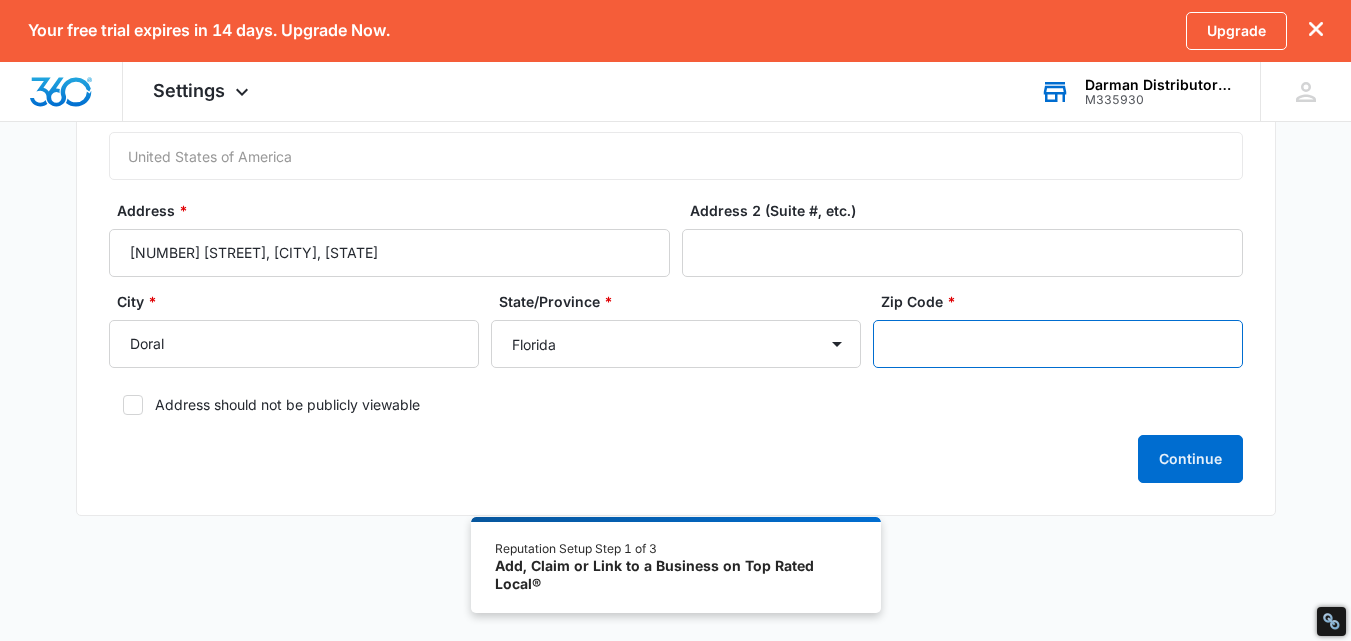 click on "Zip Code *" at bounding box center (1058, 344) 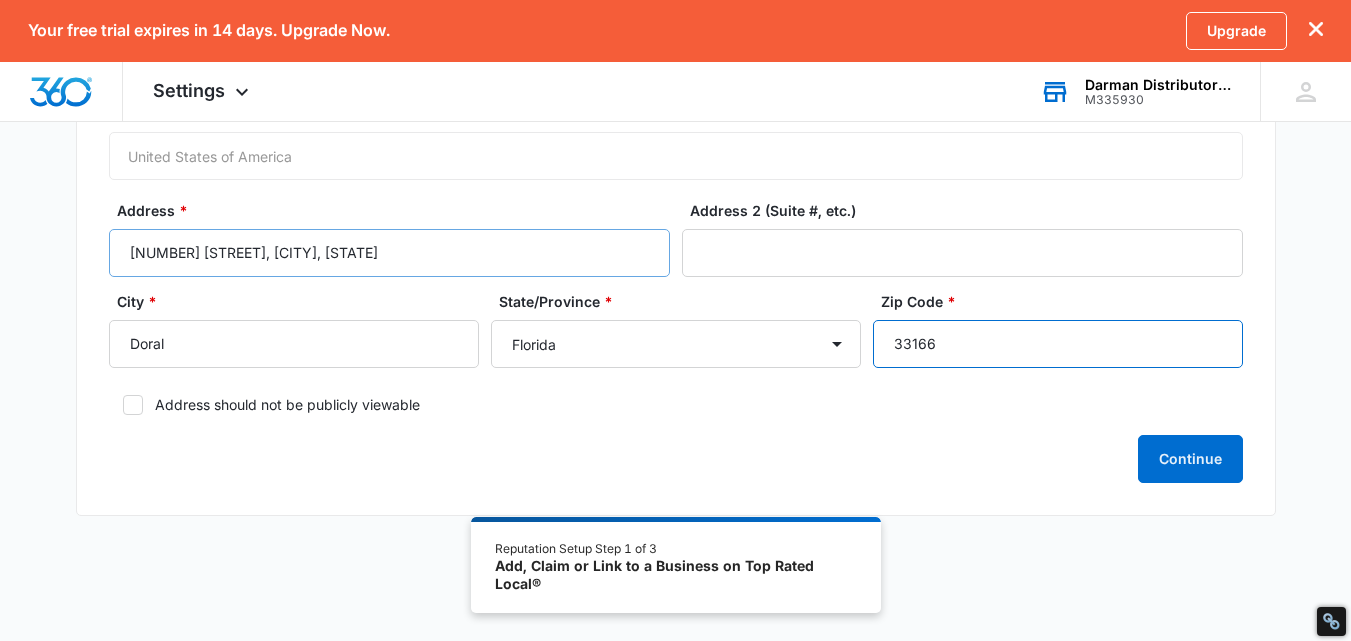 type on "33166" 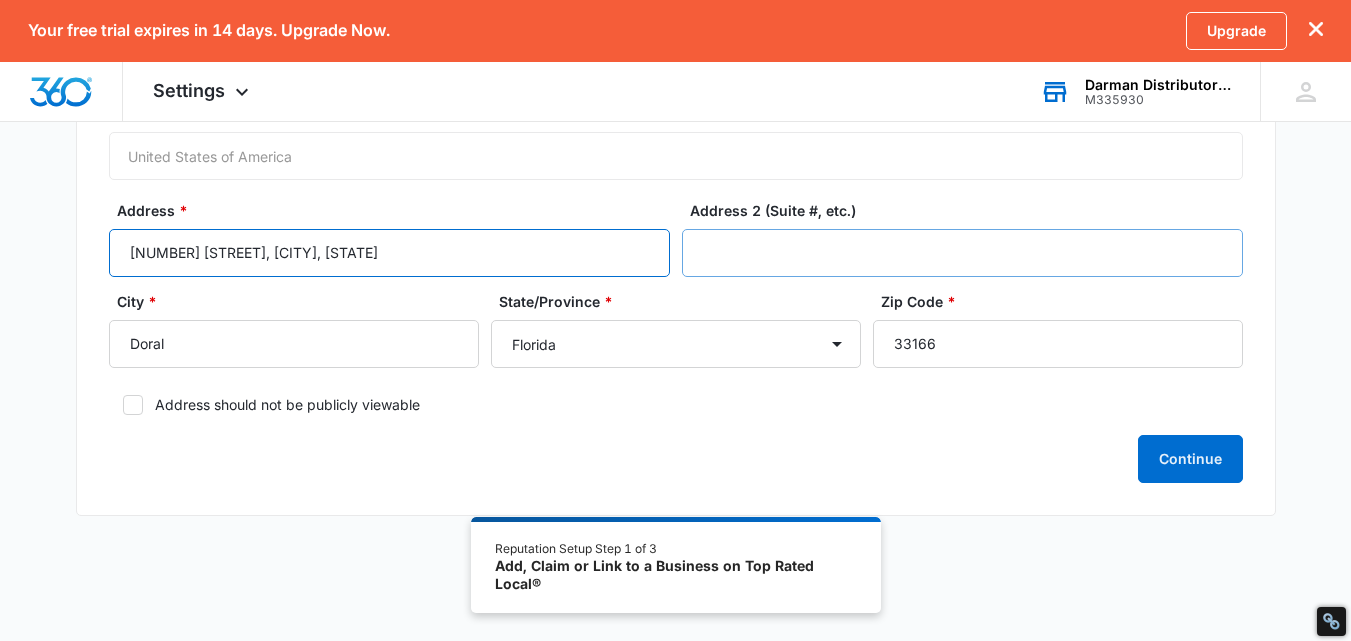 drag, startPoint x: 253, startPoint y: 253, endPoint x: 714, endPoint y: 248, distance: 461.0271 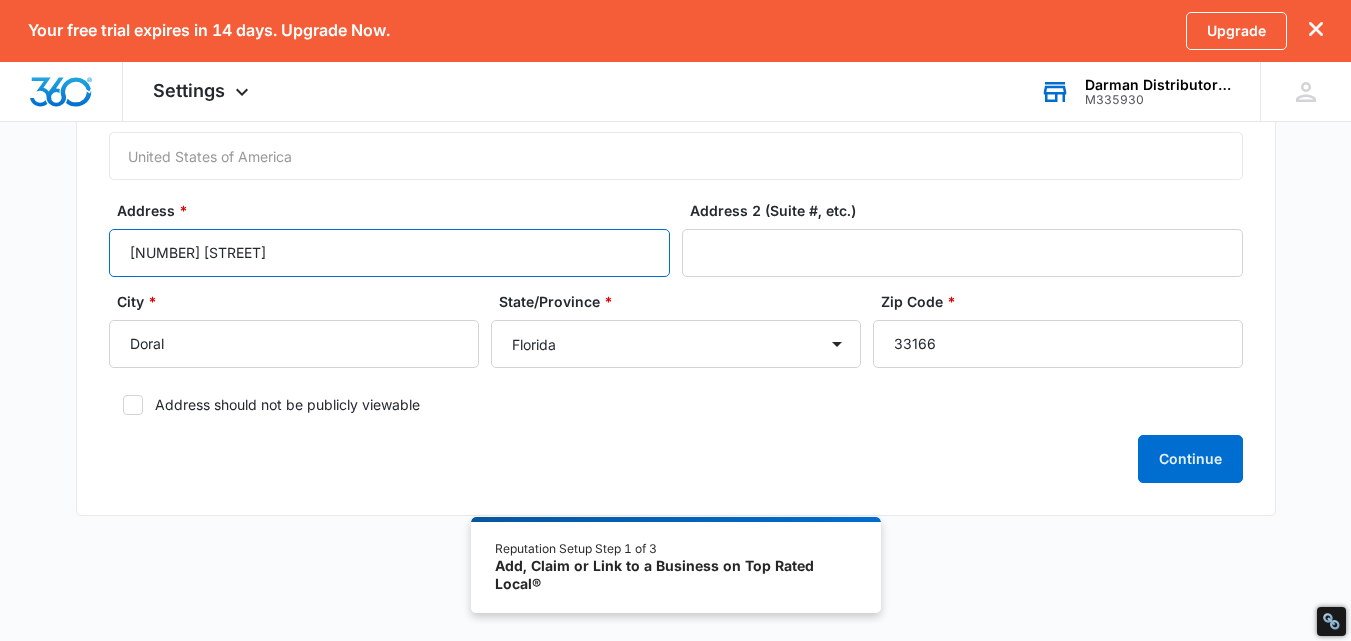 type on "[NUMBER] [STREET]" 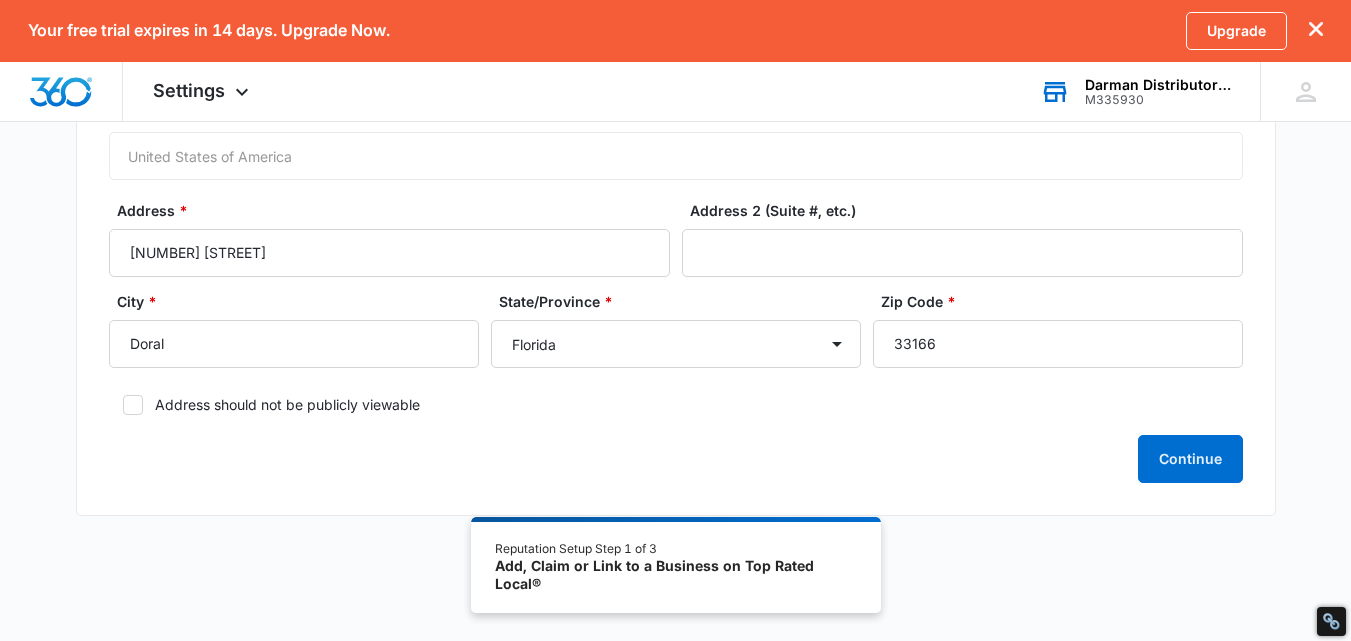 click on "Basic Info Business Location Name * [NUMBER] [STREET] Business Phone * +1 [PHONE] Top Rated Local® Category * Retail Address Country * United States of America Address * [NUMBER] [STREET] Address 2 (Suite #, etc.) City * Doral State/Province * Alabama Alaska Arizona Arkansas California Colorado Connecticut Delaware District of Columbia Florida Georgia Hawaii Idaho Illinois Indiana Iowa Kansas Kentucky Louisiana Maine Maryland Massachusetts Michigan Minnesota Mississippi Missouri Montana Nebraska Nevada New Hampshire New Jersey New Mexico New York North Carolina North Dakota Ohio Oklahoma Oregon Pennsylvania Rhode Island South Carolina South Dakota Tennessee Texas Utah Vermont Virginia Washington West Virginia Wisconsin Wyoming Zip Code * 33166 Address should not be publicly viewable Continue" at bounding box center (675, 148) 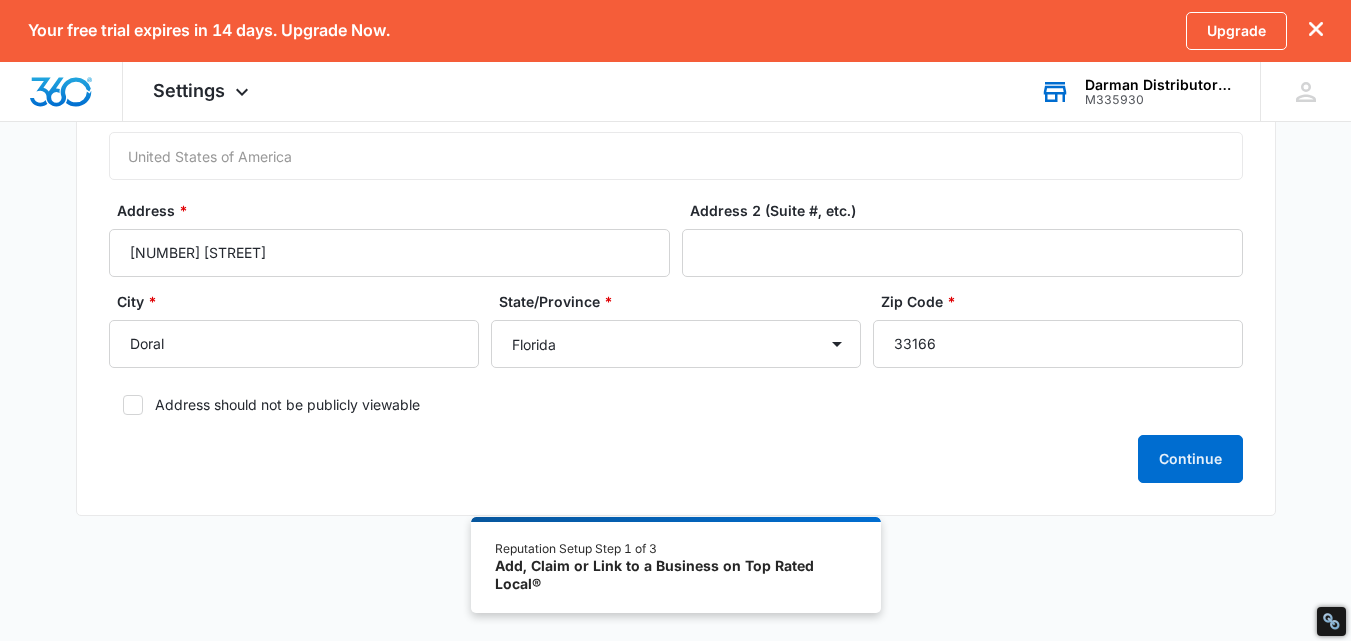 scroll, scrollTop: 430, scrollLeft: 0, axis: vertical 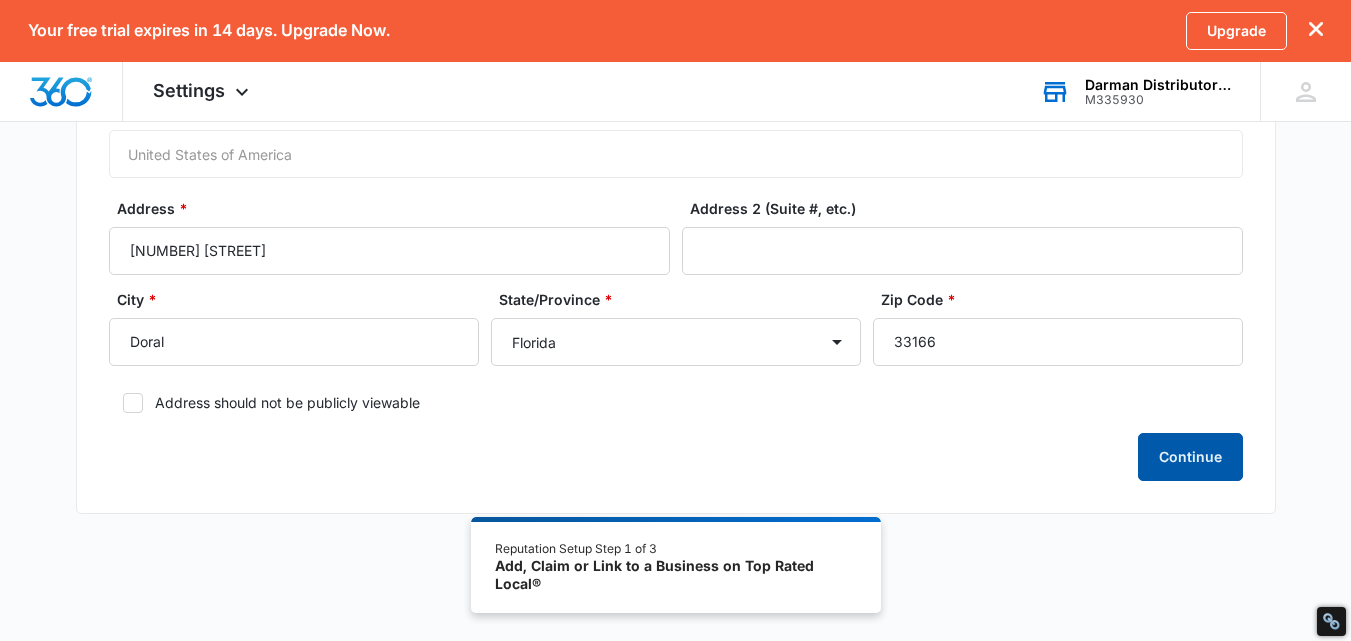 click on "Continue" at bounding box center (1190, 457) 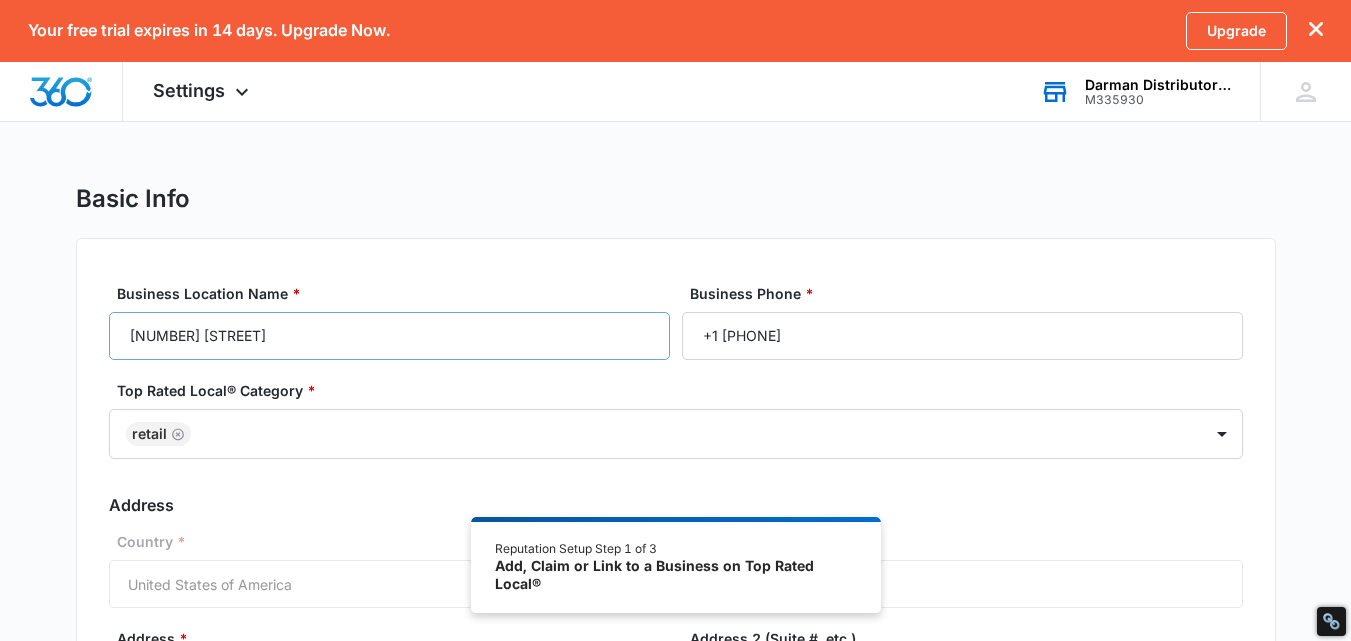 scroll, scrollTop: 430, scrollLeft: 0, axis: vertical 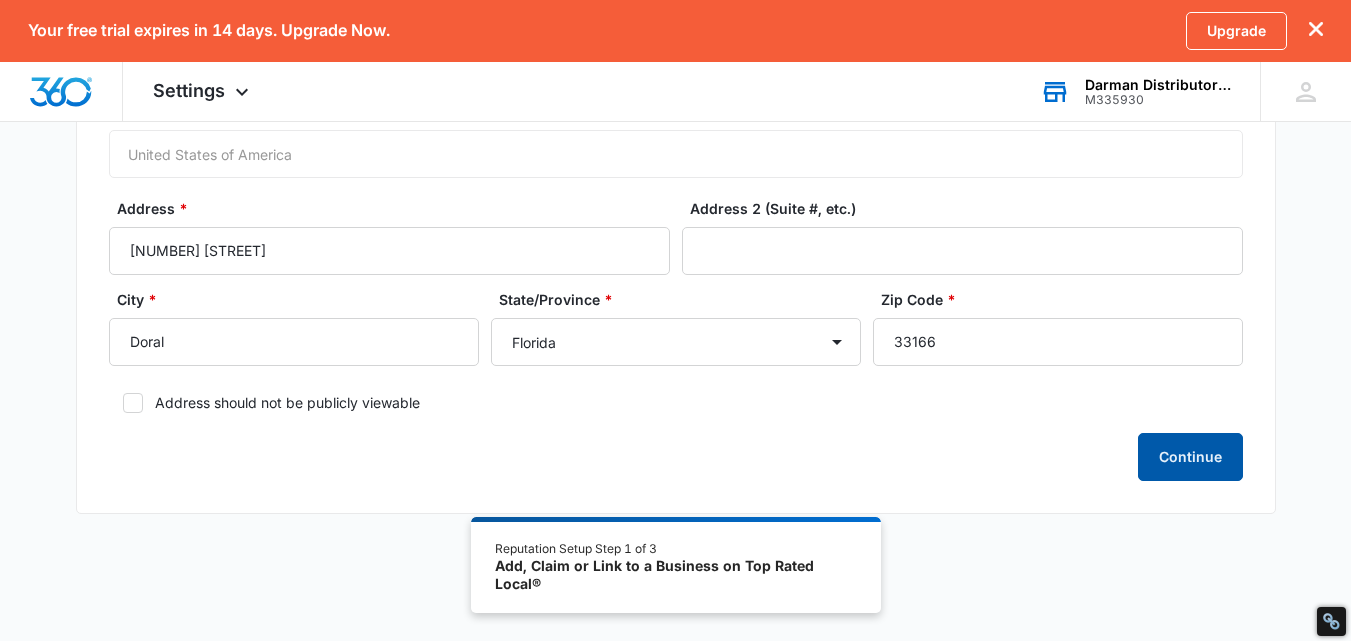 click on "Continue" at bounding box center (1190, 457) 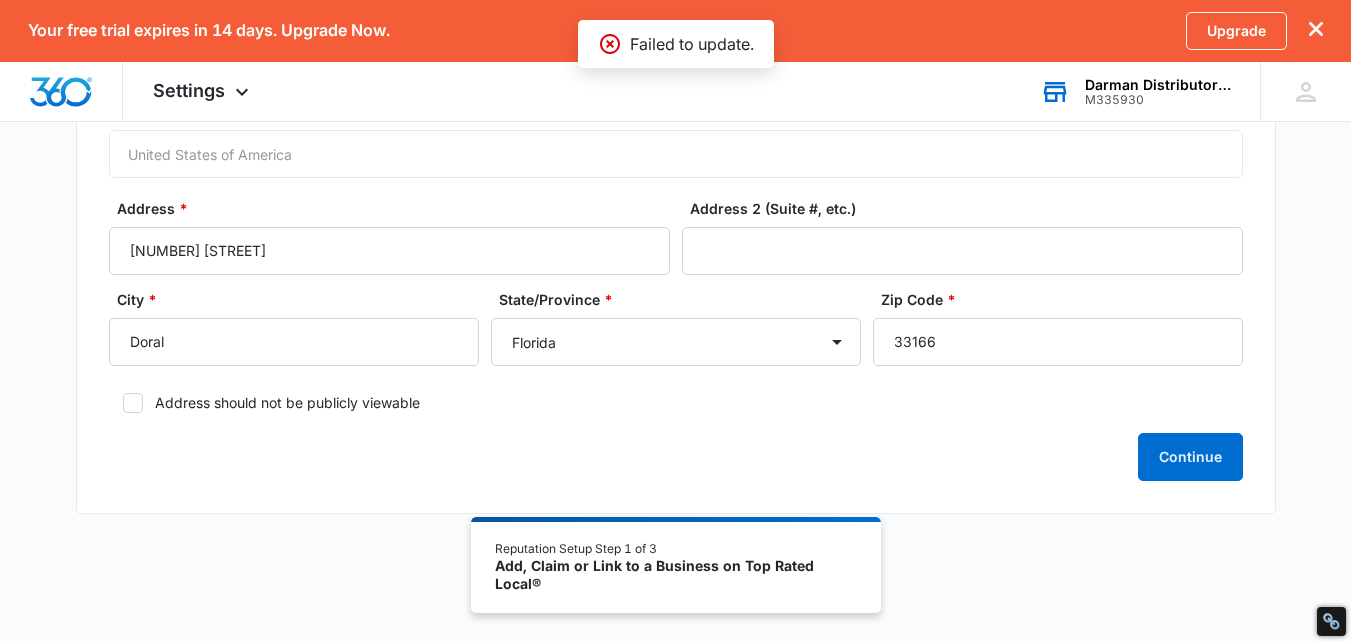 scroll, scrollTop: 330, scrollLeft: 0, axis: vertical 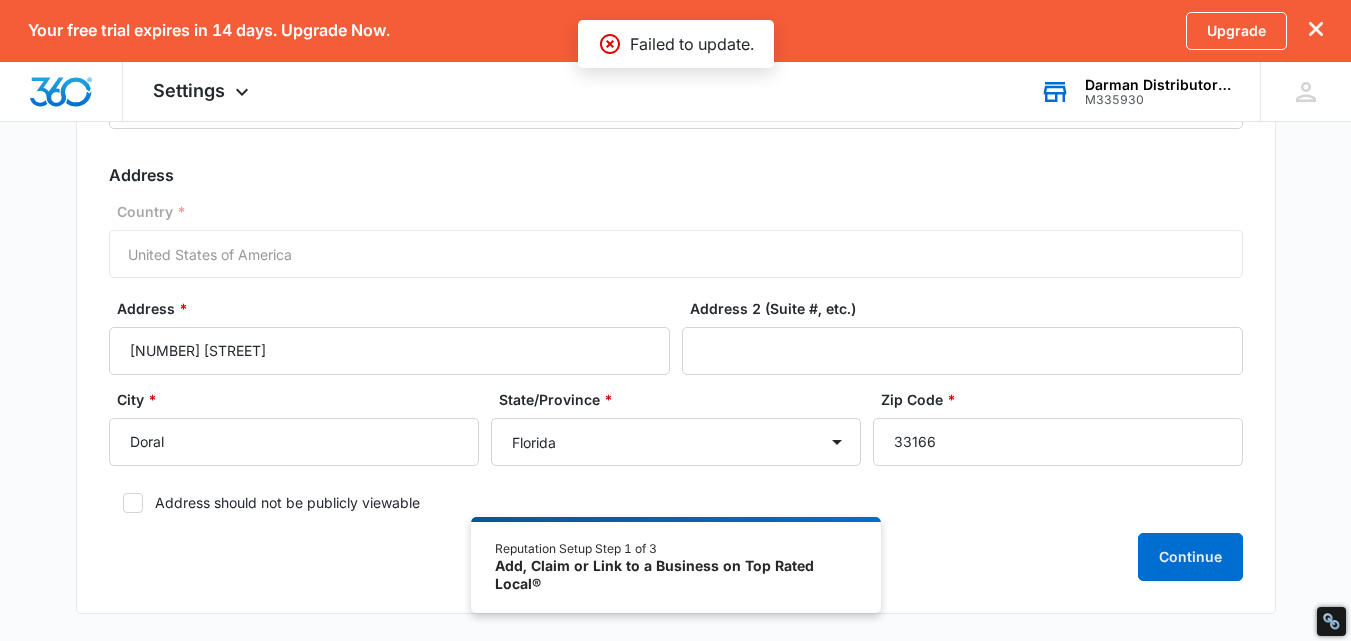 click on "Country * United States of America" at bounding box center [676, 239] 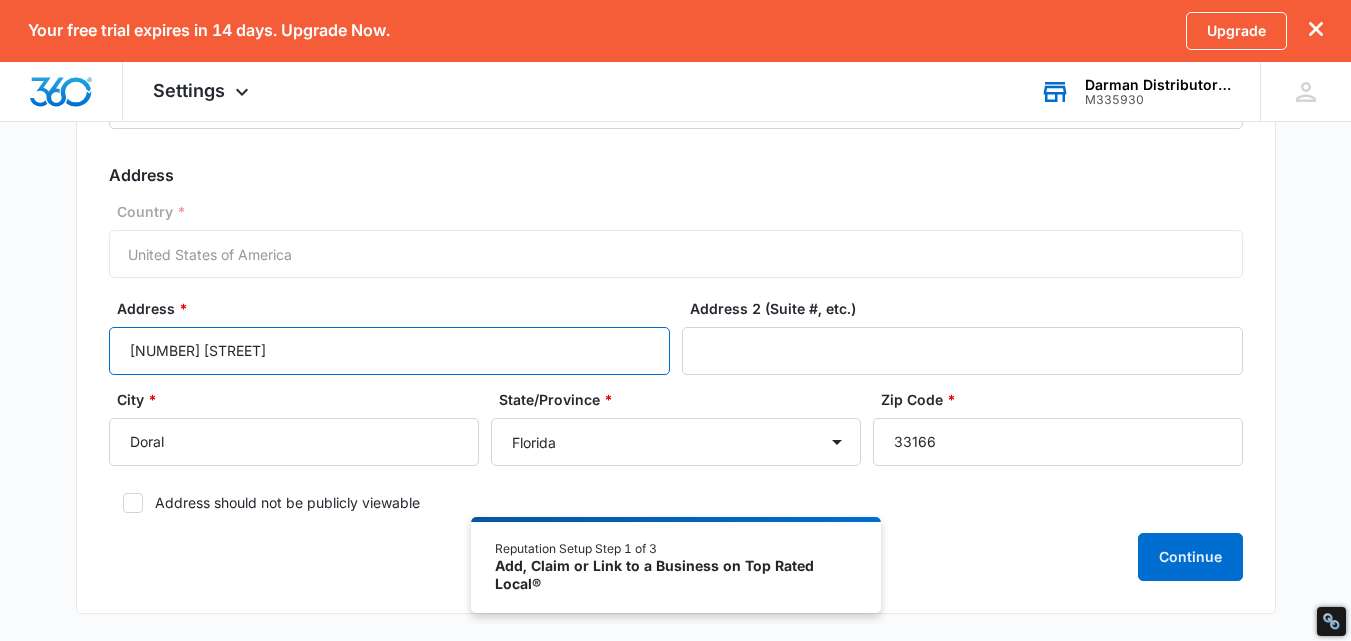 click on "[NUMBER] [STREET]" at bounding box center [389, 351] 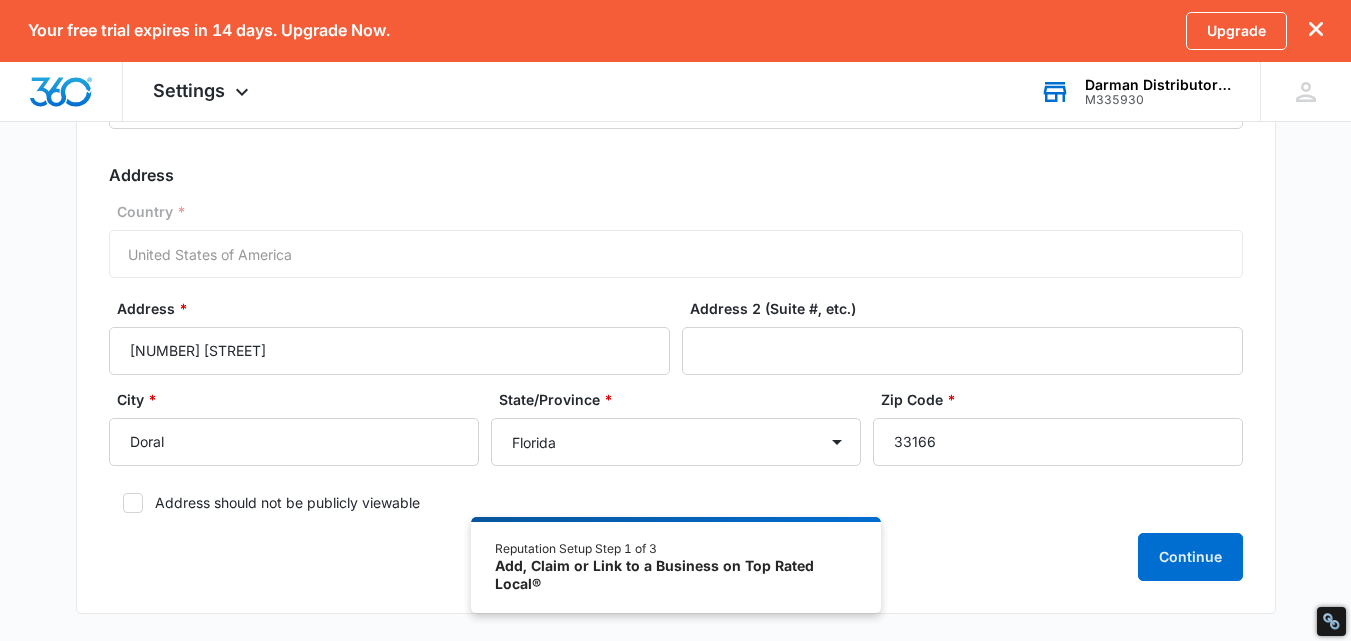 click on "Country * United States of America" at bounding box center (676, 239) 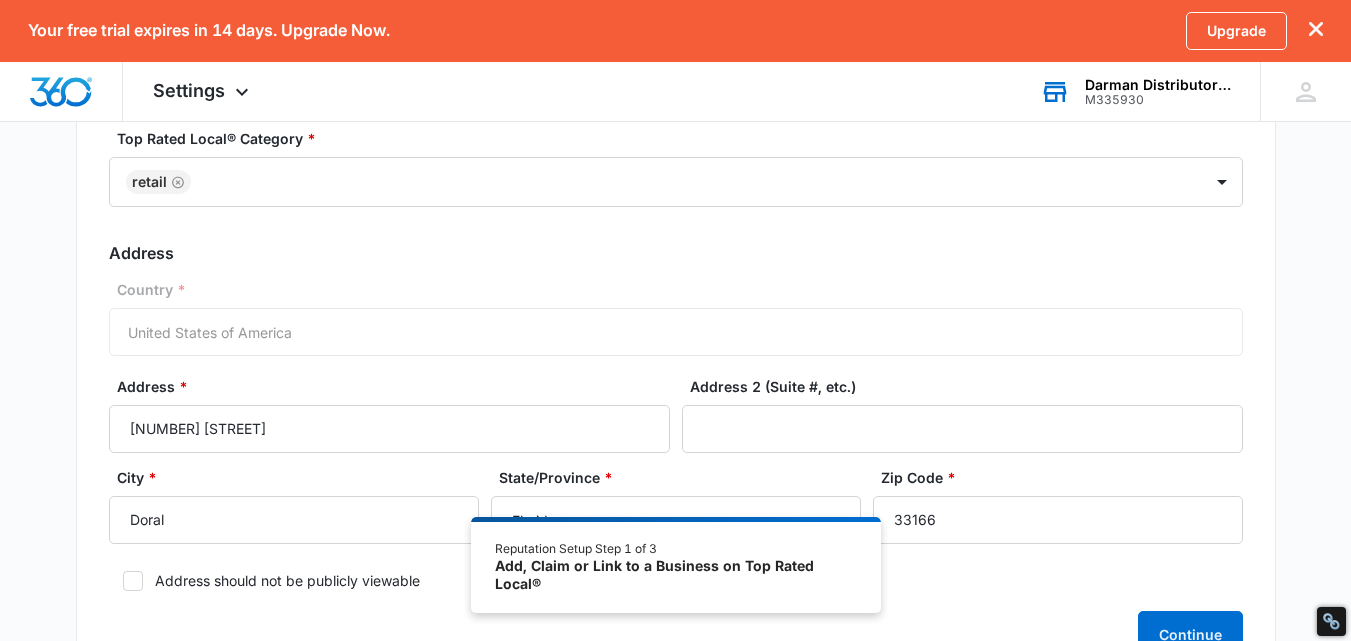 scroll, scrollTop: 0, scrollLeft: 0, axis: both 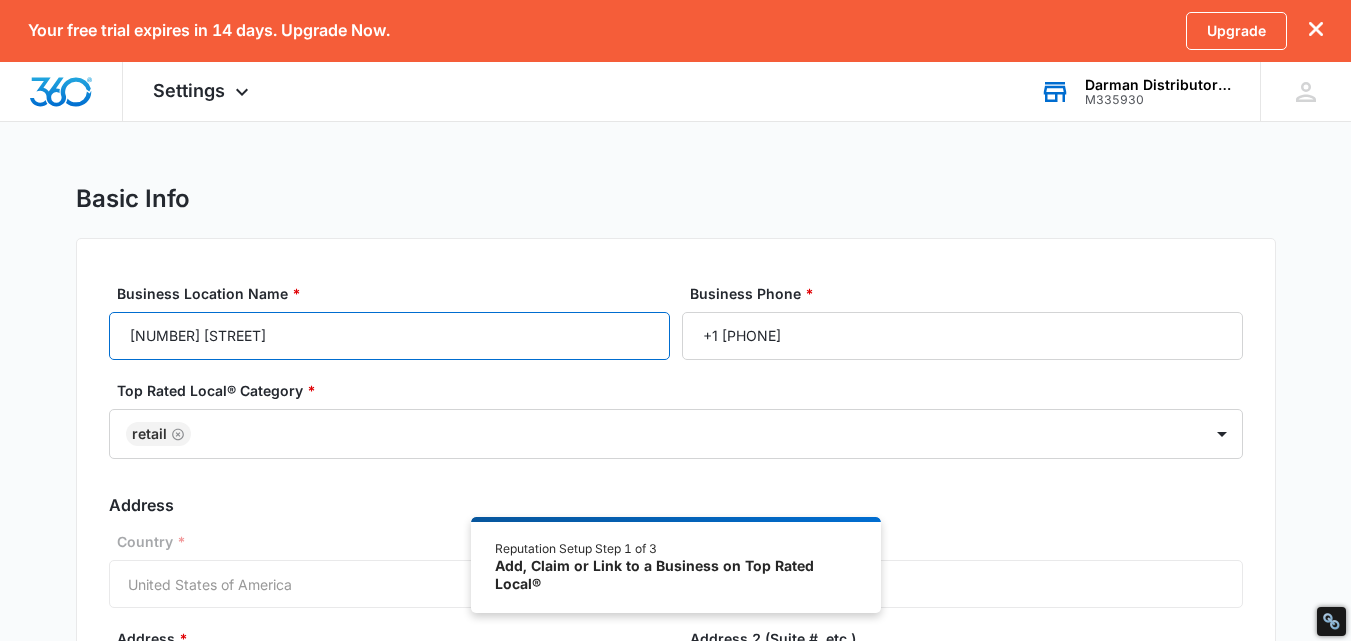 drag, startPoint x: 318, startPoint y: 338, endPoint x: 0, endPoint y: 337, distance: 318.0016 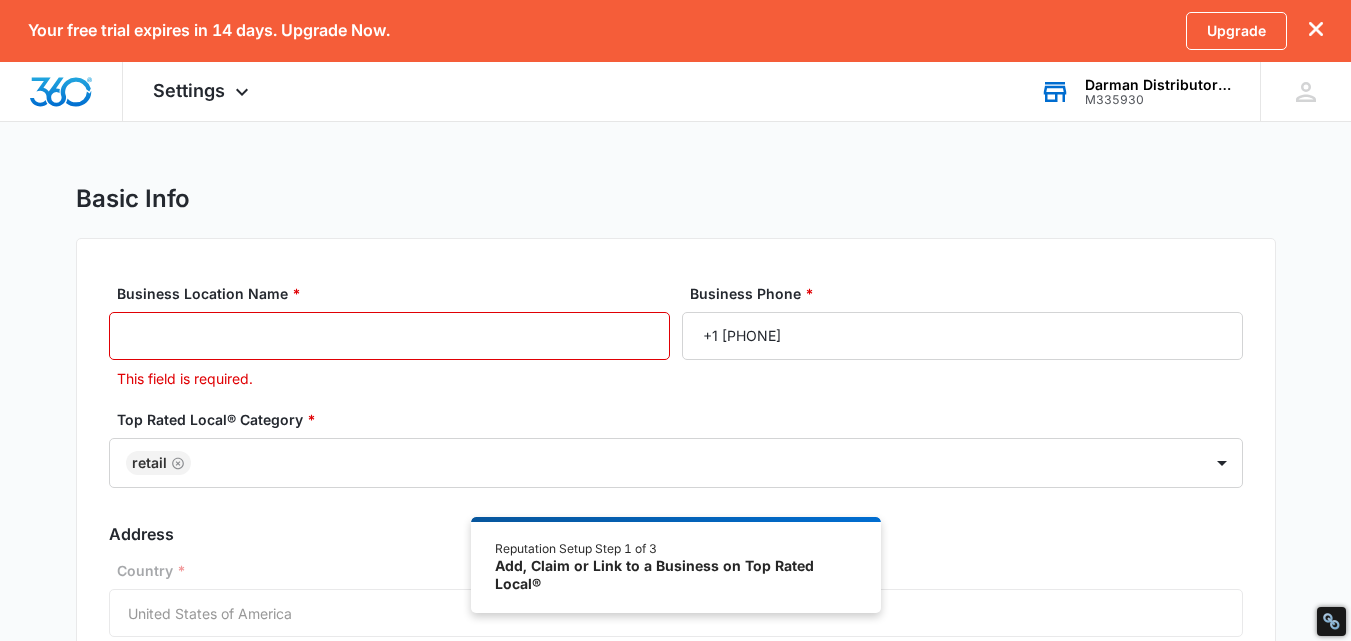 click on "Business Location Name *" at bounding box center (389, 336) 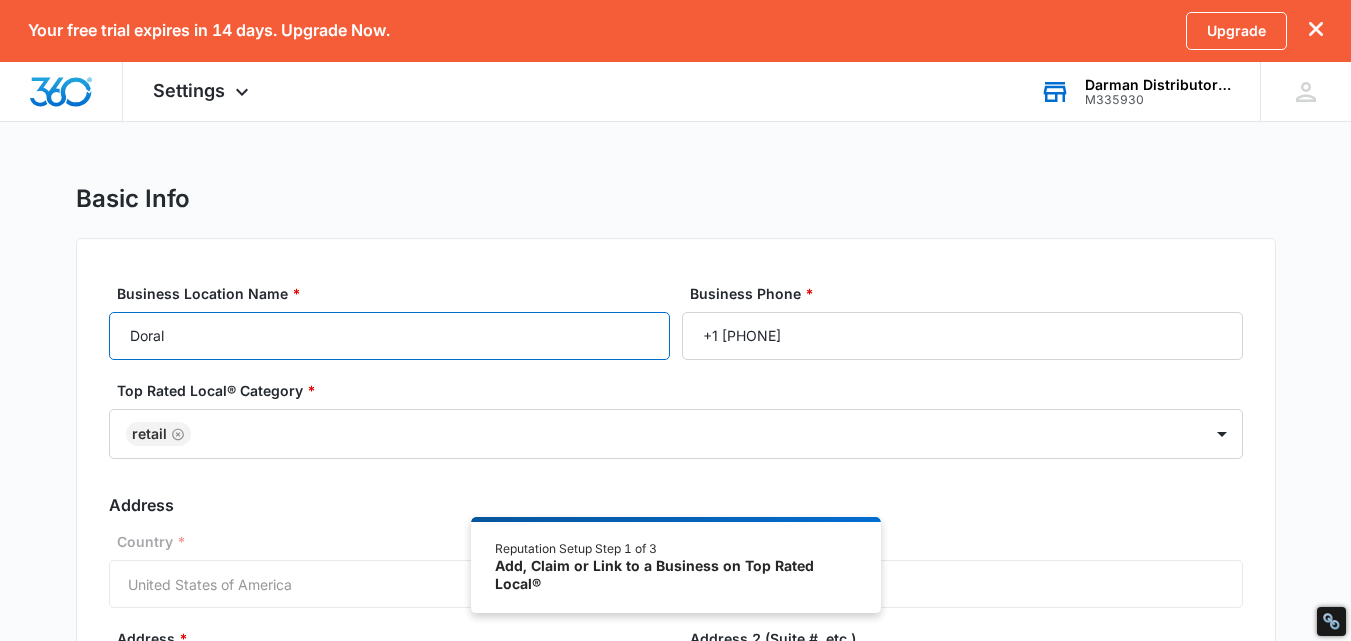scroll, scrollTop: 430, scrollLeft: 0, axis: vertical 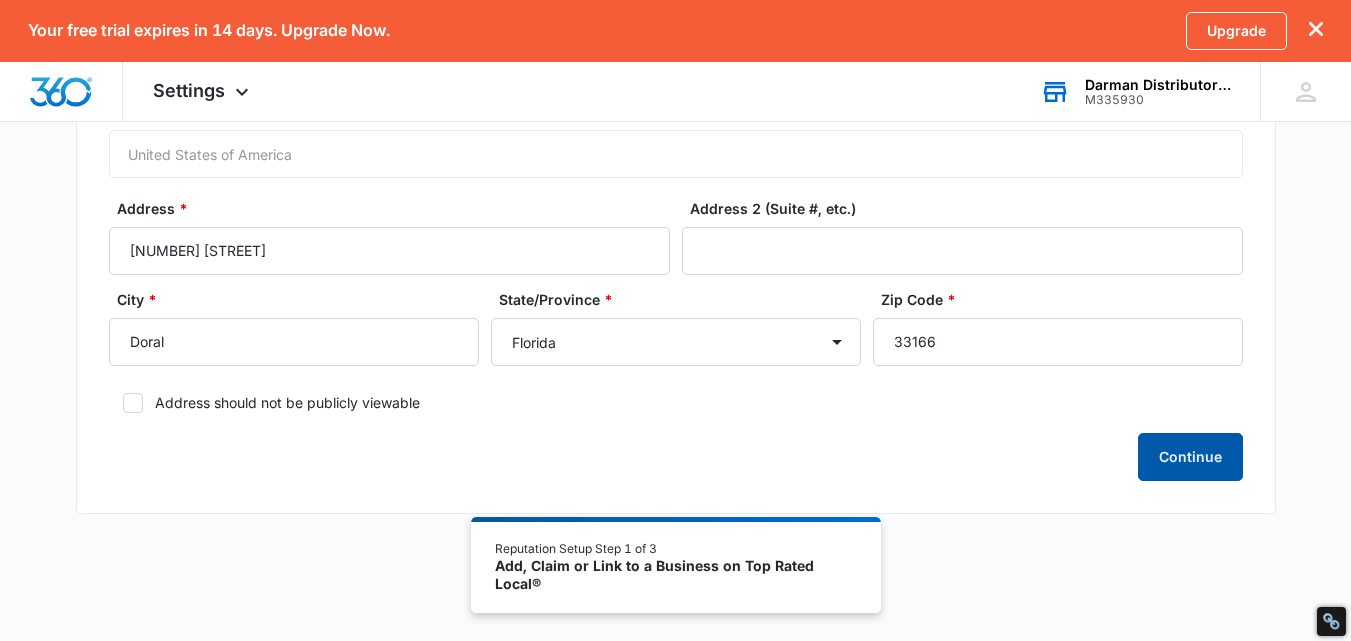 click on "Continue" at bounding box center [1190, 457] 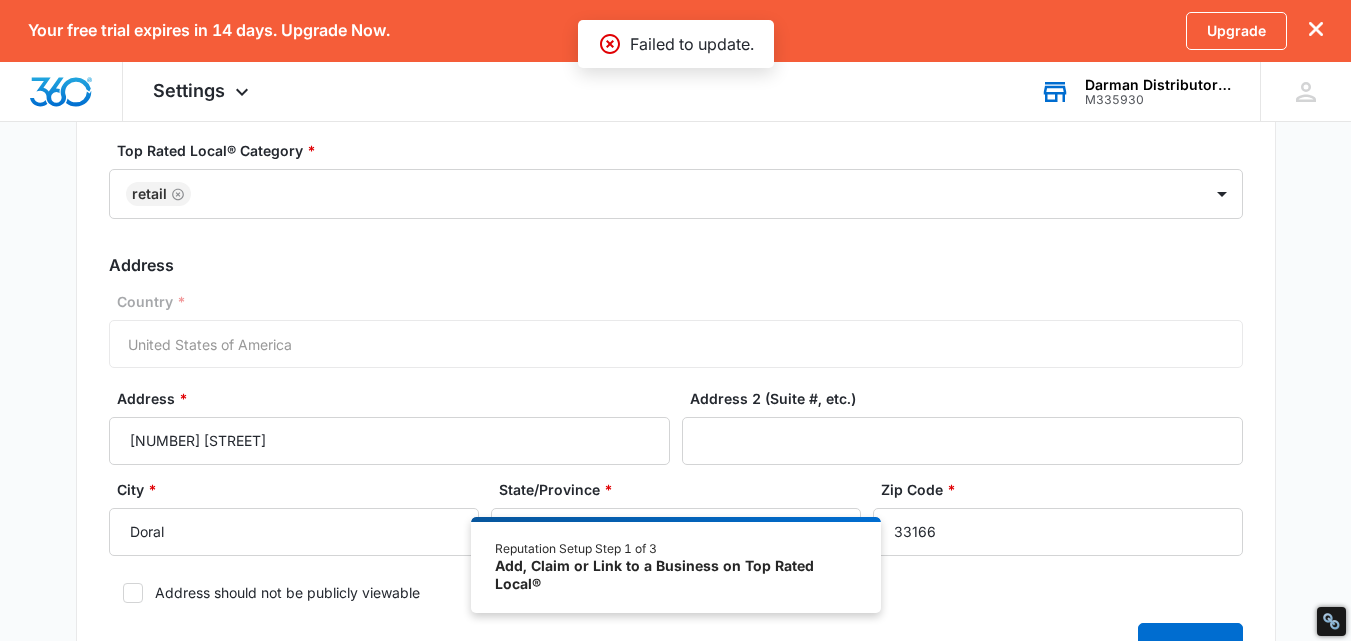 scroll, scrollTop: 0, scrollLeft: 0, axis: both 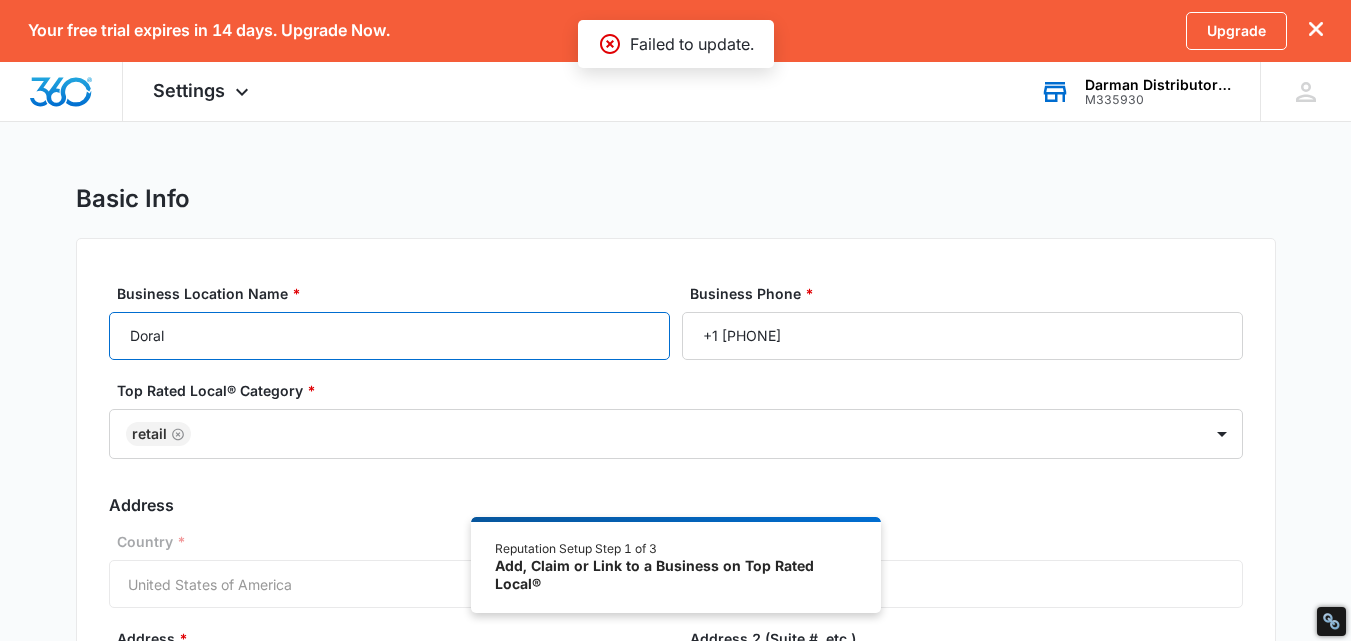 click on "Doral" at bounding box center (389, 336) 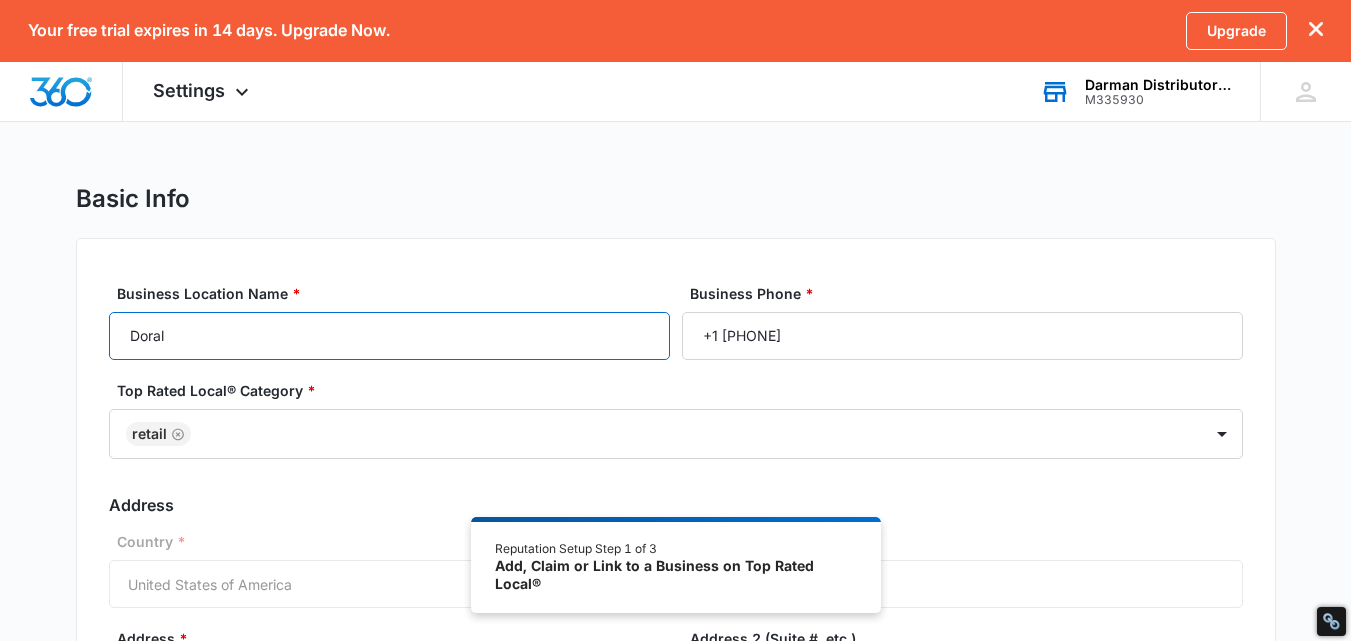 click on "Doral" at bounding box center [389, 336] 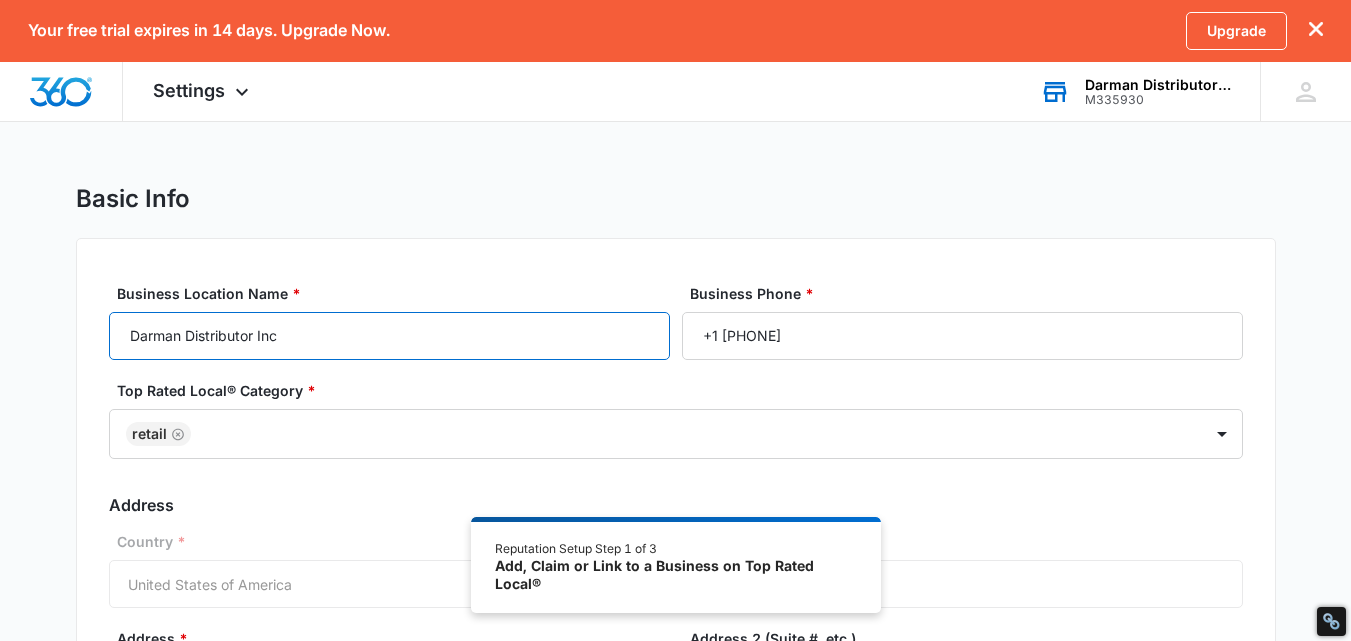 type on "Darman Distributor Inc" 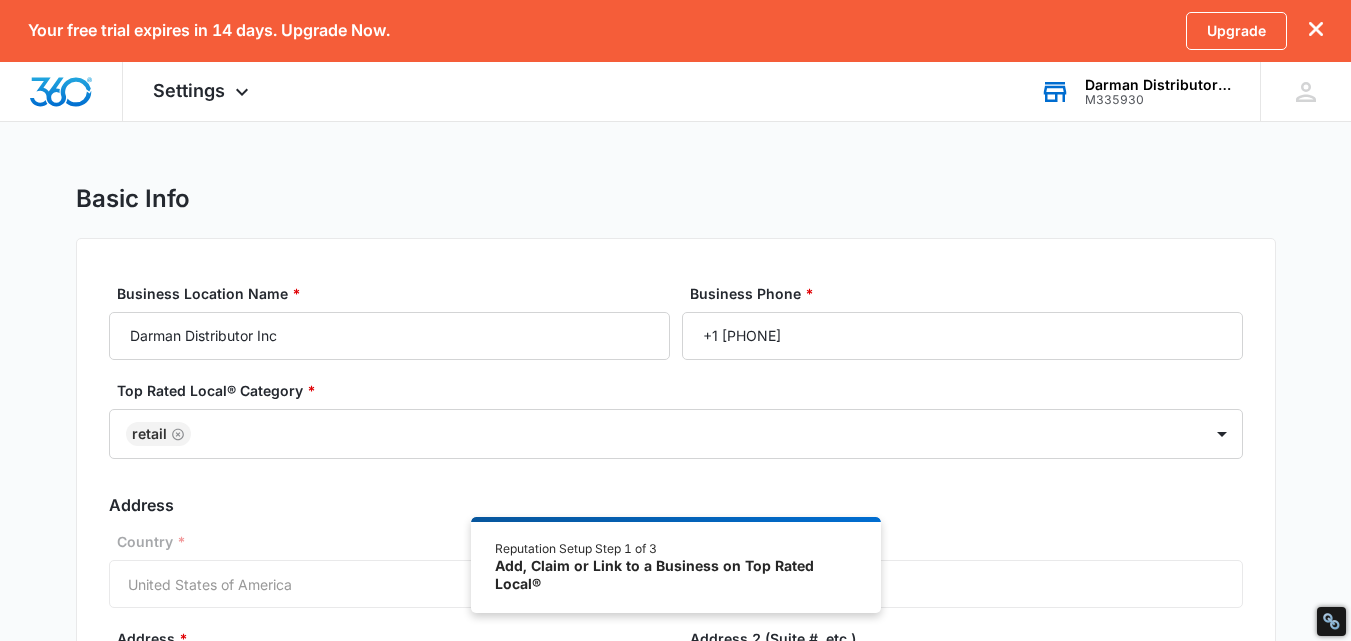 click on "Basic Info Business Location Name * Darman Distributor Inc Business Phone * +1 [PHONE] Top Rated Local® Category * Retail Address Country * United States of America Address * [NUMBER] [STREET] Address 2 (Suite #, etc.) City * Doral State/Province * Alabama Alaska Arizona Arkansas California Colorado Connecticut Delaware District of Columbia Florida Georgia Hawaii Idaho Illinois Indiana Iowa Kansas Kentucky Louisiana Maine Maryland Massachusetts Michigan Minnesota Mississippi Missouri Montana Nebraska Nevada New Hampshire New Jersey New Mexico New York North Carolina North Dakota Ohio Oklahoma Oregon Pennsylvania Rhode Island South Carolina South Dakota Tennessee Texas Utah Vermont Virginia Washington West Virginia Wisconsin Wyoming Zip Code * 33166 Address should not be publicly viewable Continue" at bounding box center (675, 576) 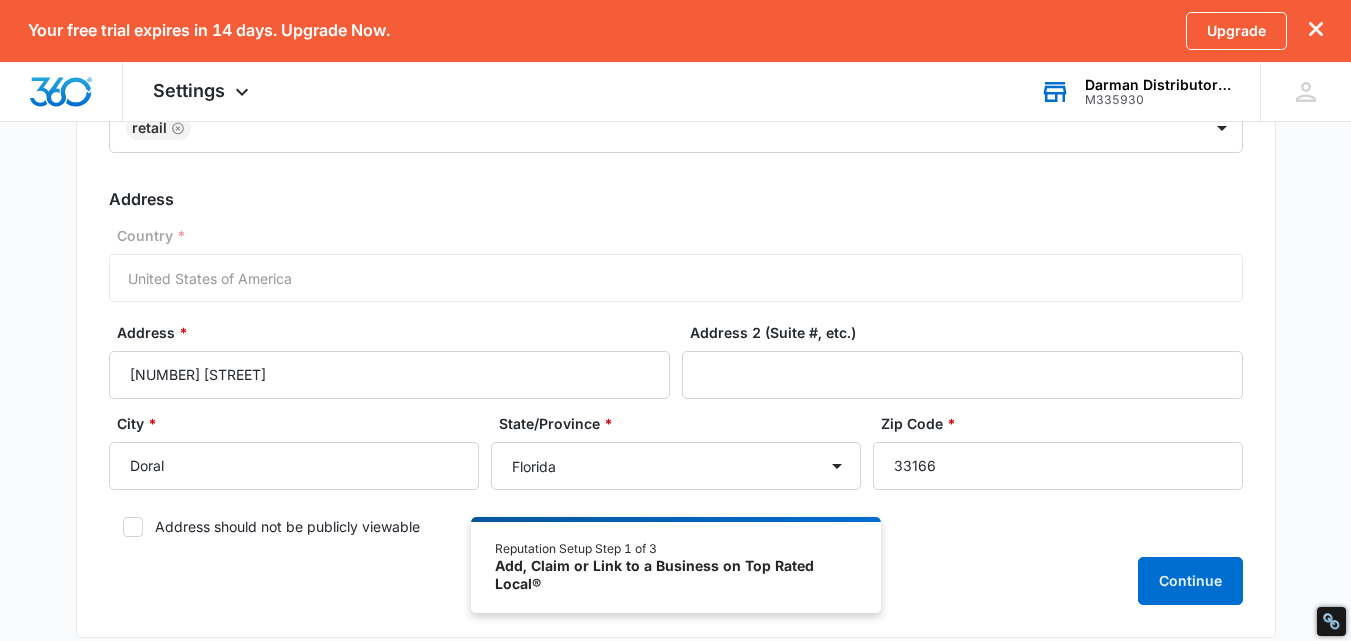 scroll, scrollTop: 430, scrollLeft: 0, axis: vertical 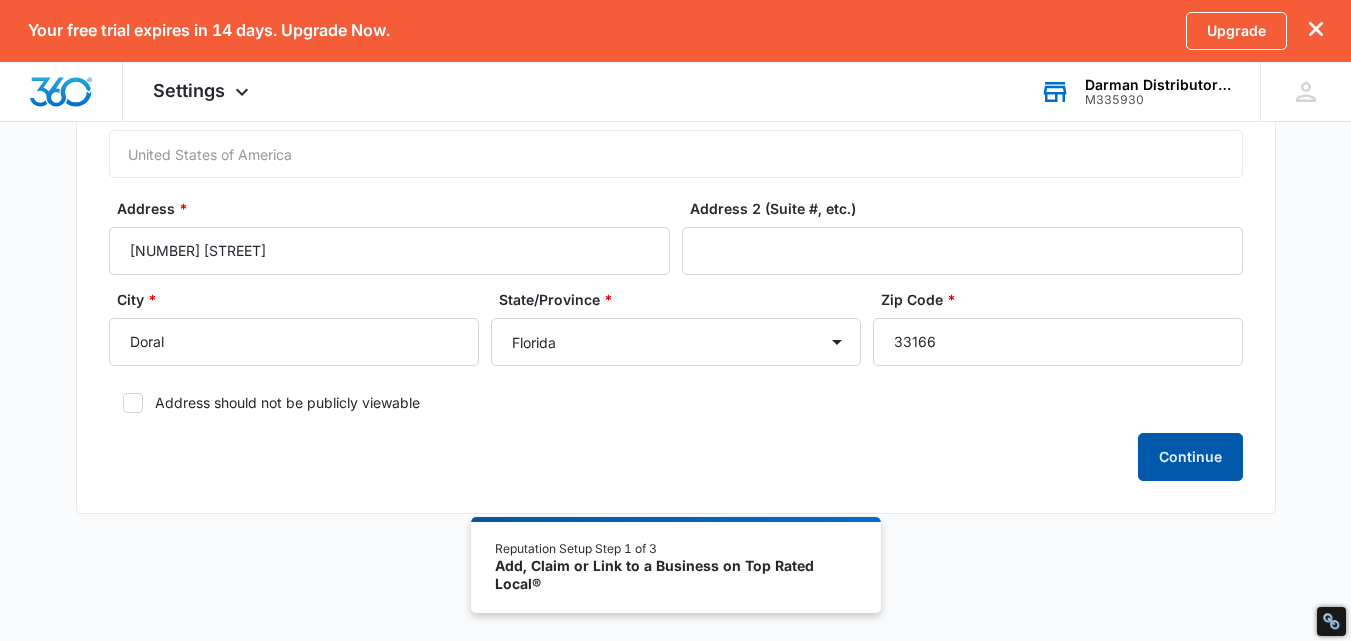 click on "Continue" at bounding box center [1190, 457] 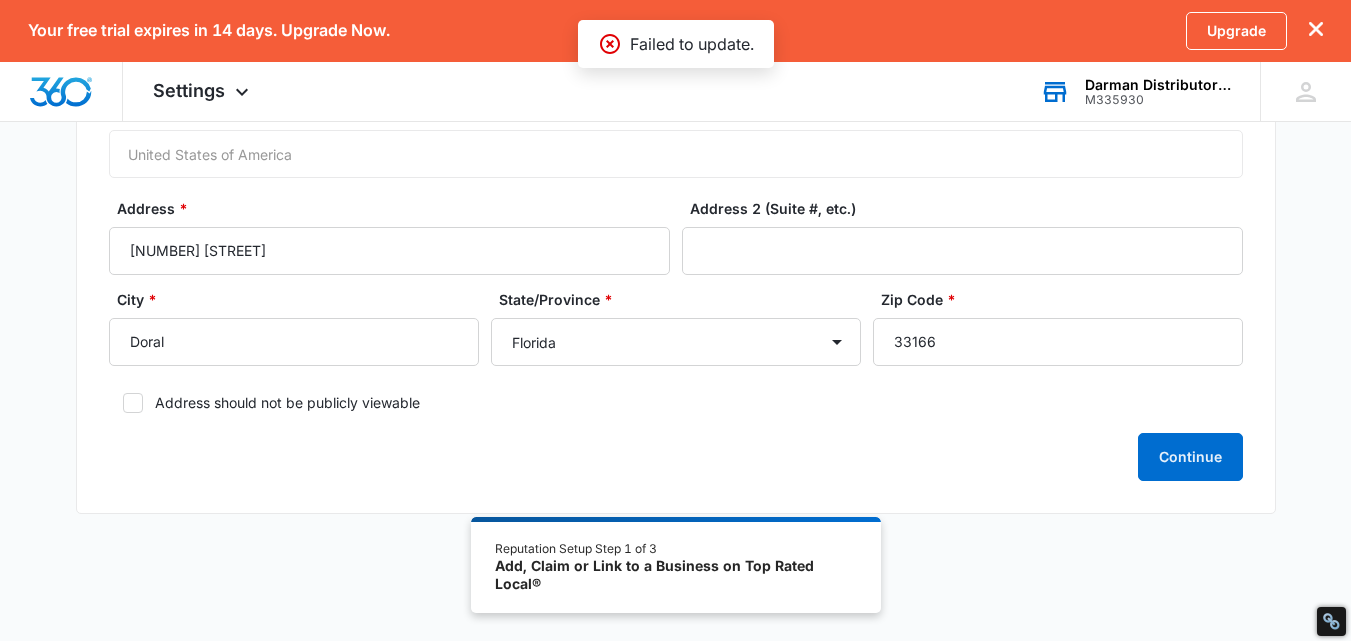 click 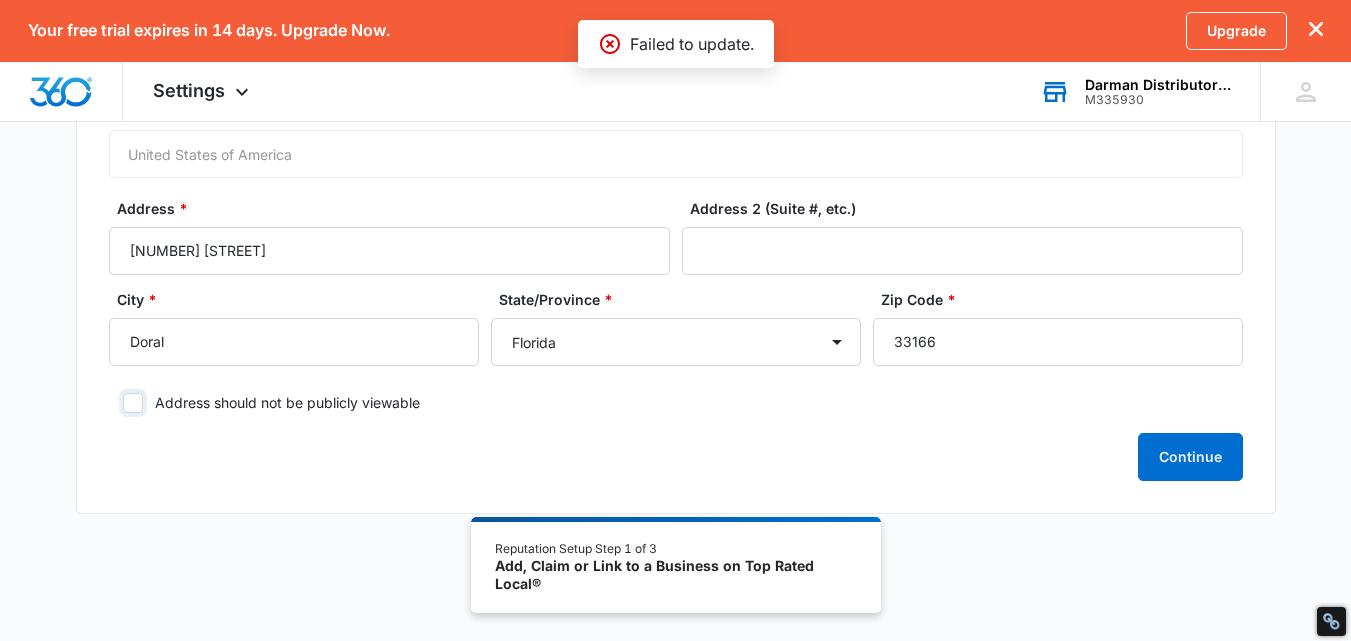 click on "Address should not be publicly viewable" at bounding box center (116, 403) 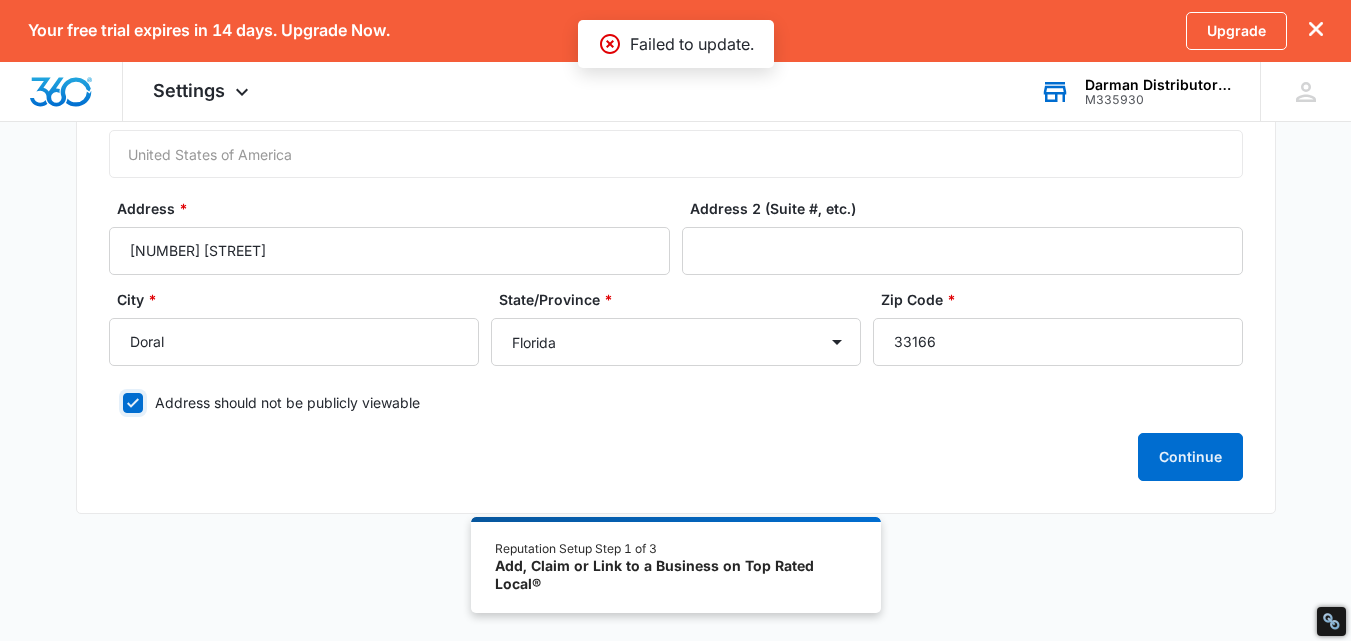 checkbox on "true" 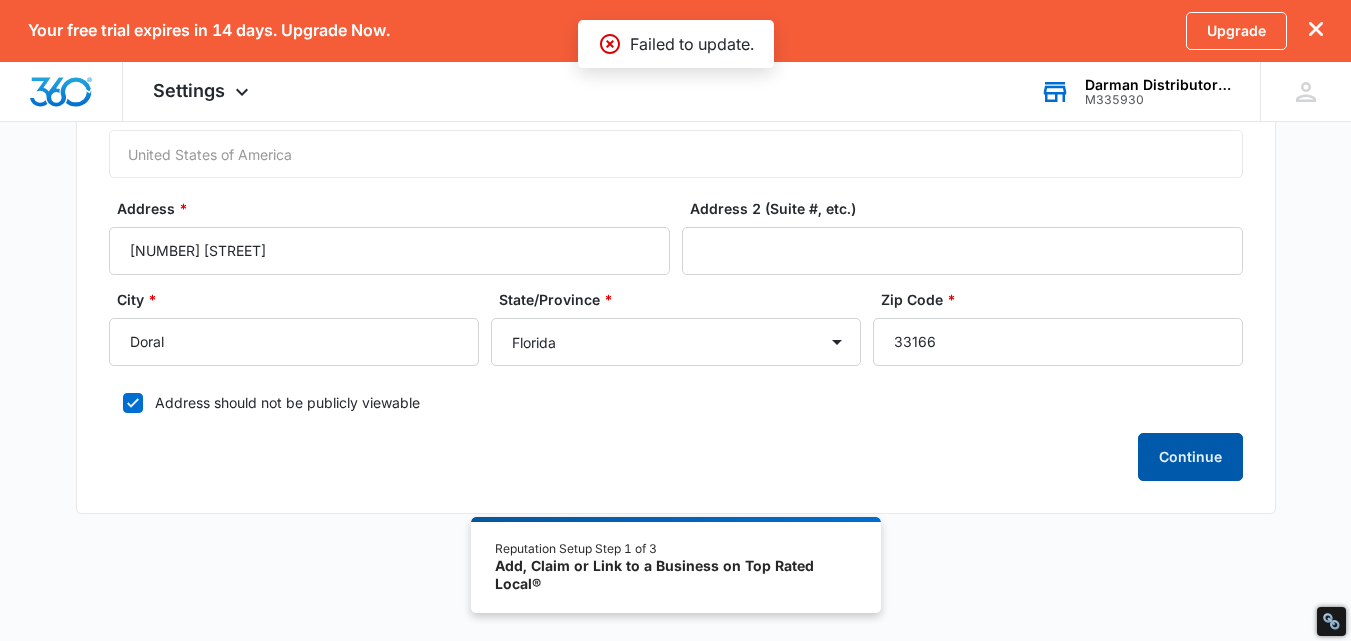 click on "Continue" at bounding box center [1190, 457] 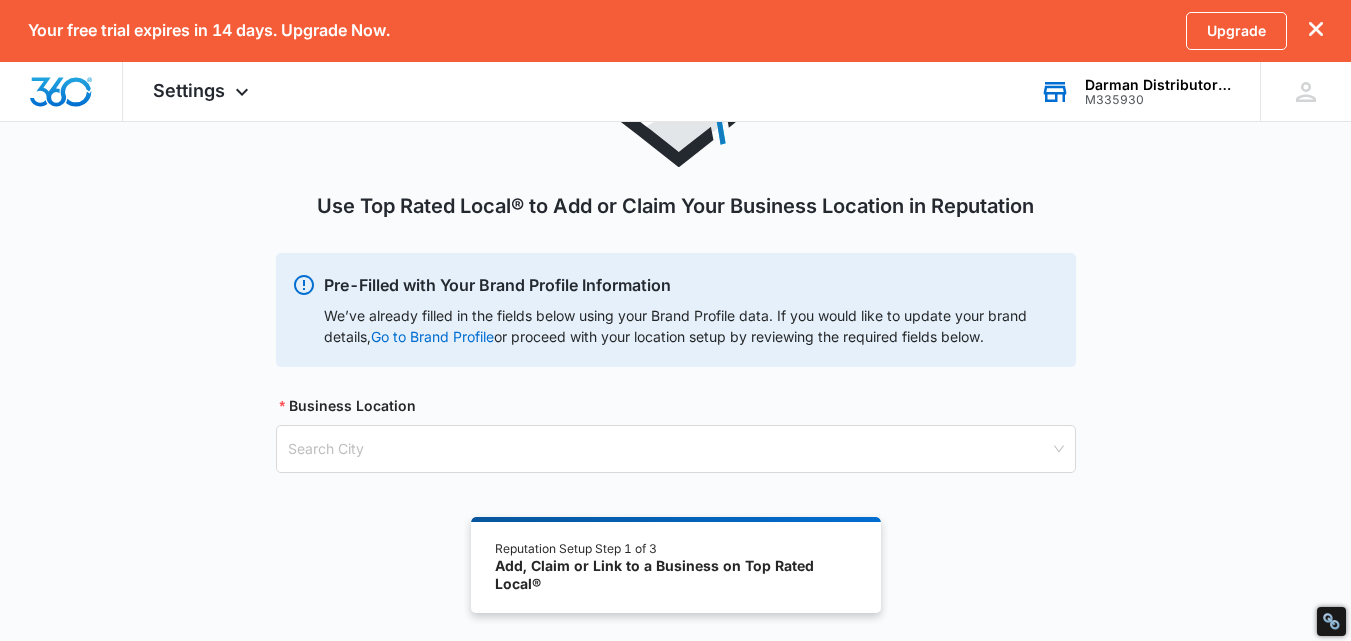 scroll, scrollTop: 170, scrollLeft: 0, axis: vertical 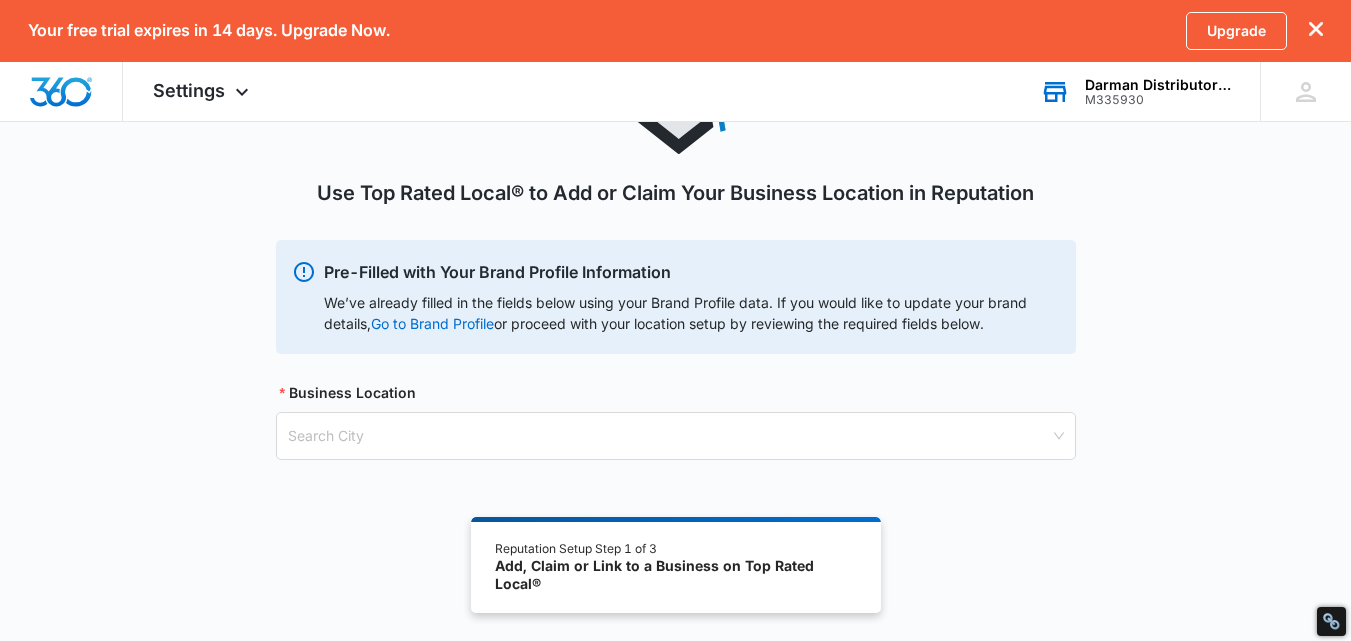 click on "Use Top Rated Local® to Add or Claim Your Business Location in Reputation Pre-Filled with Your Brand Profile Information We’ve already filled in the fields below using your Brand Profile data. If you would like to update your brand details,  Go to Brand Profile  or proceed with your location setup by reviewing the required fields below. Business Location Search City" at bounding box center (676, 261) 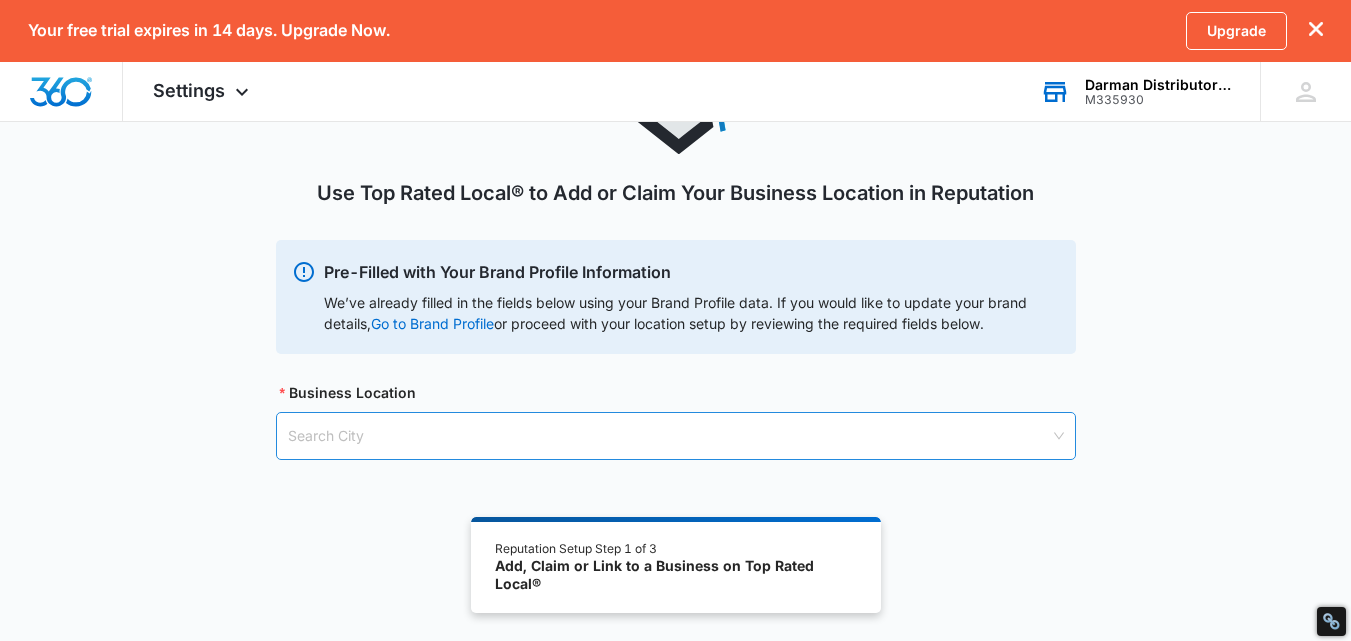 click at bounding box center [669, 436] 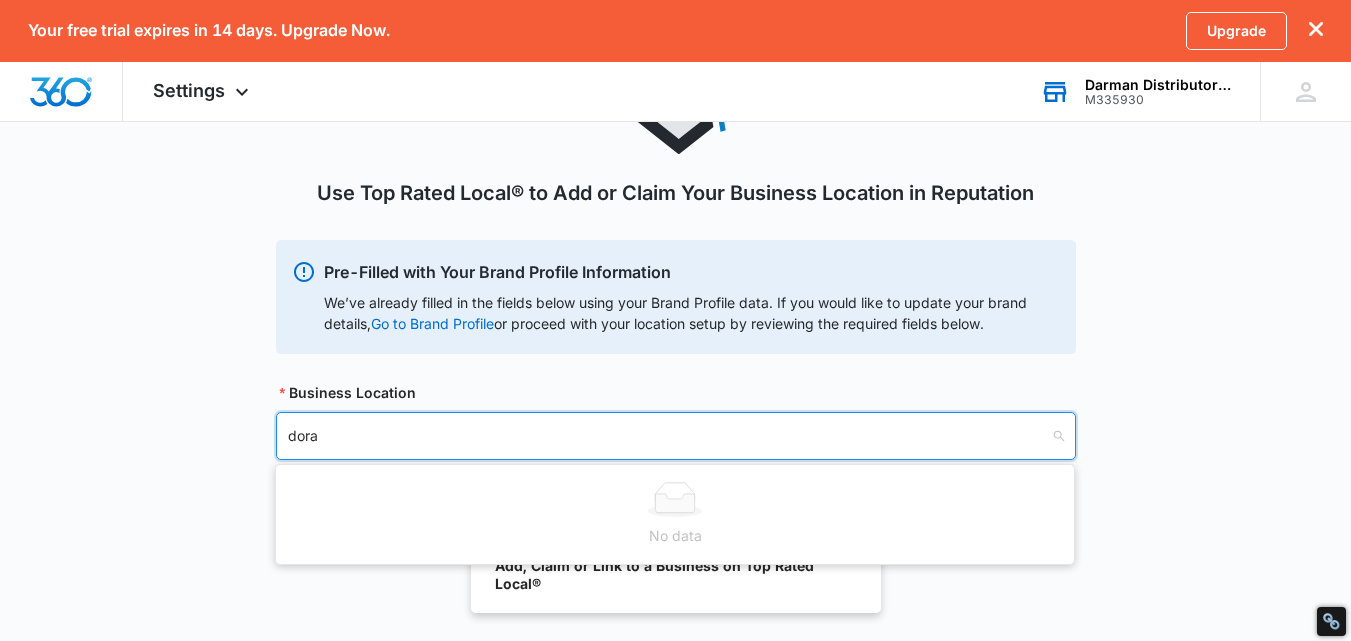 type on "doral" 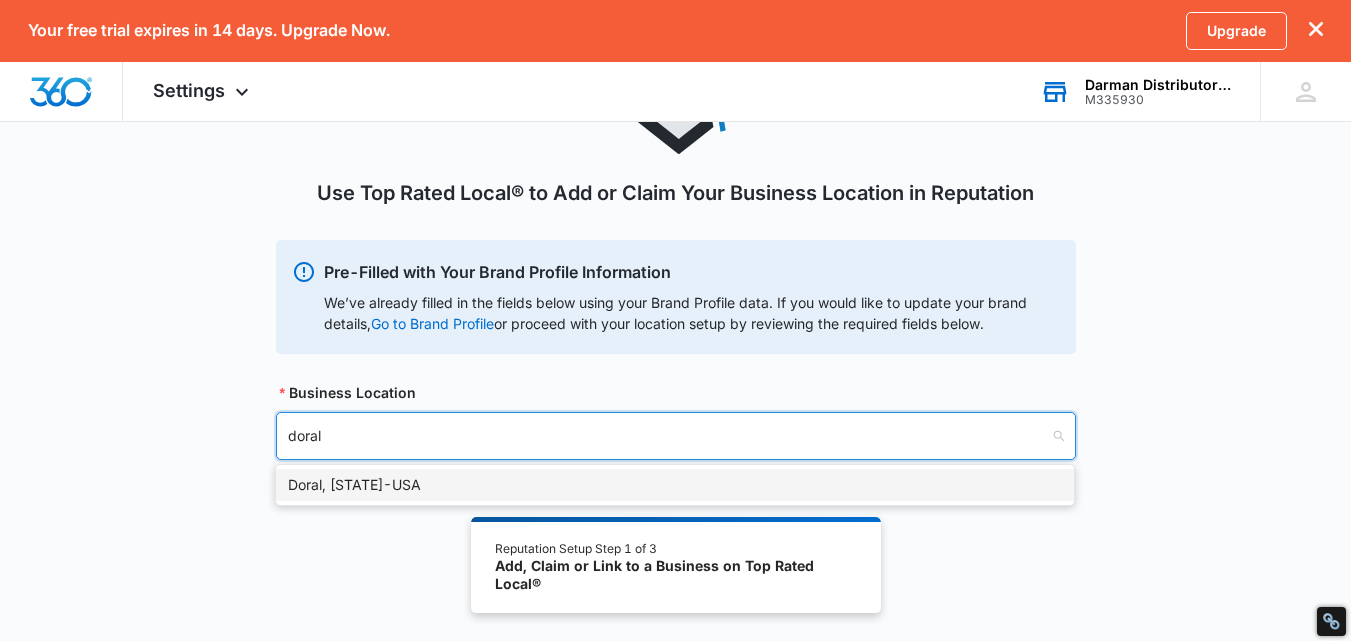 click on "Doral, [STATE]  -  USA" at bounding box center [675, 485] 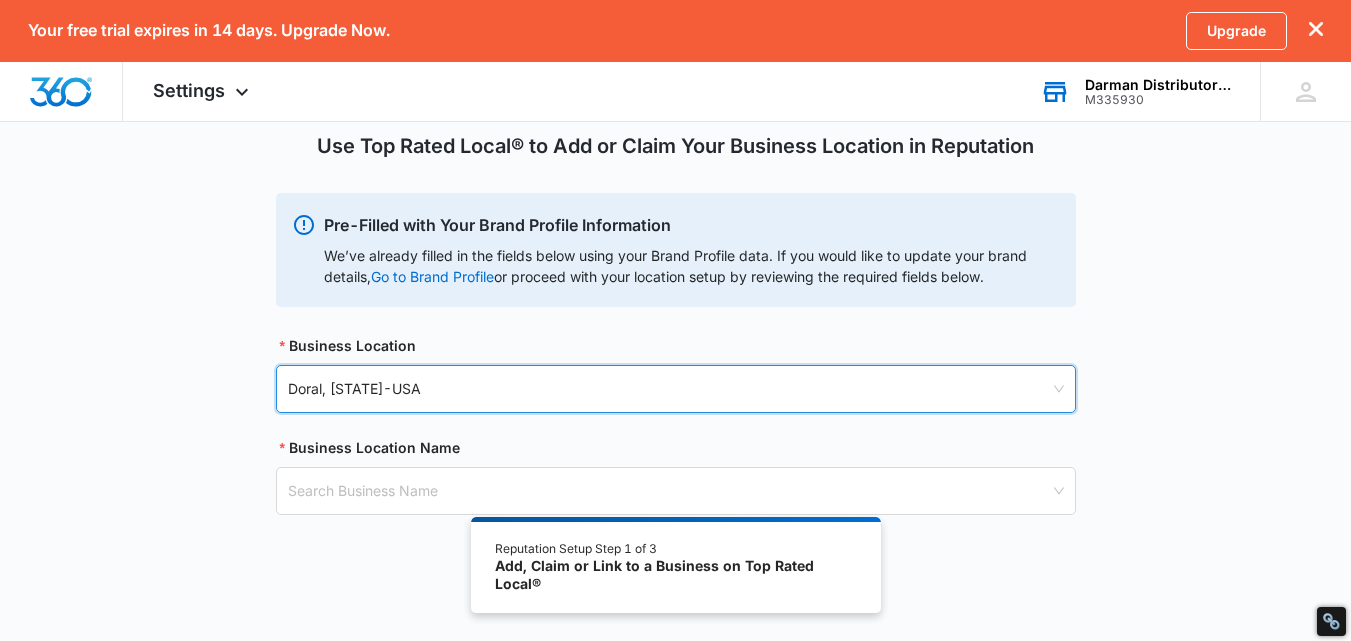 scroll, scrollTop: 242, scrollLeft: 0, axis: vertical 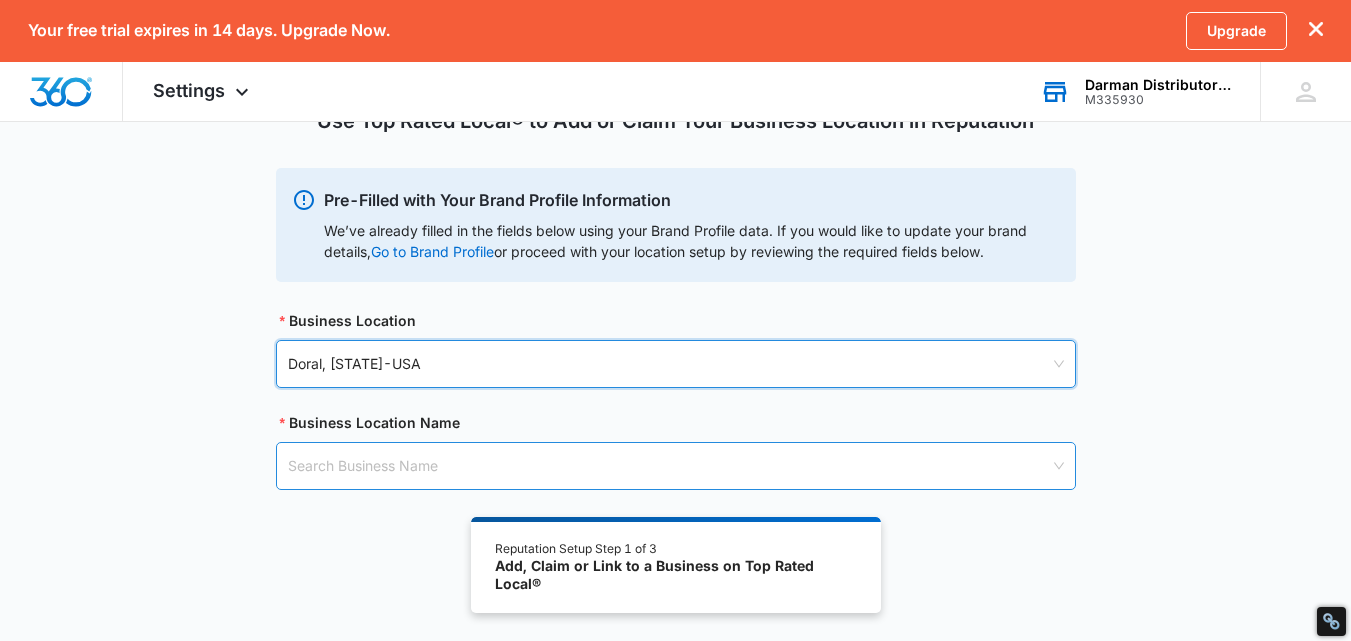 click at bounding box center (669, 466) 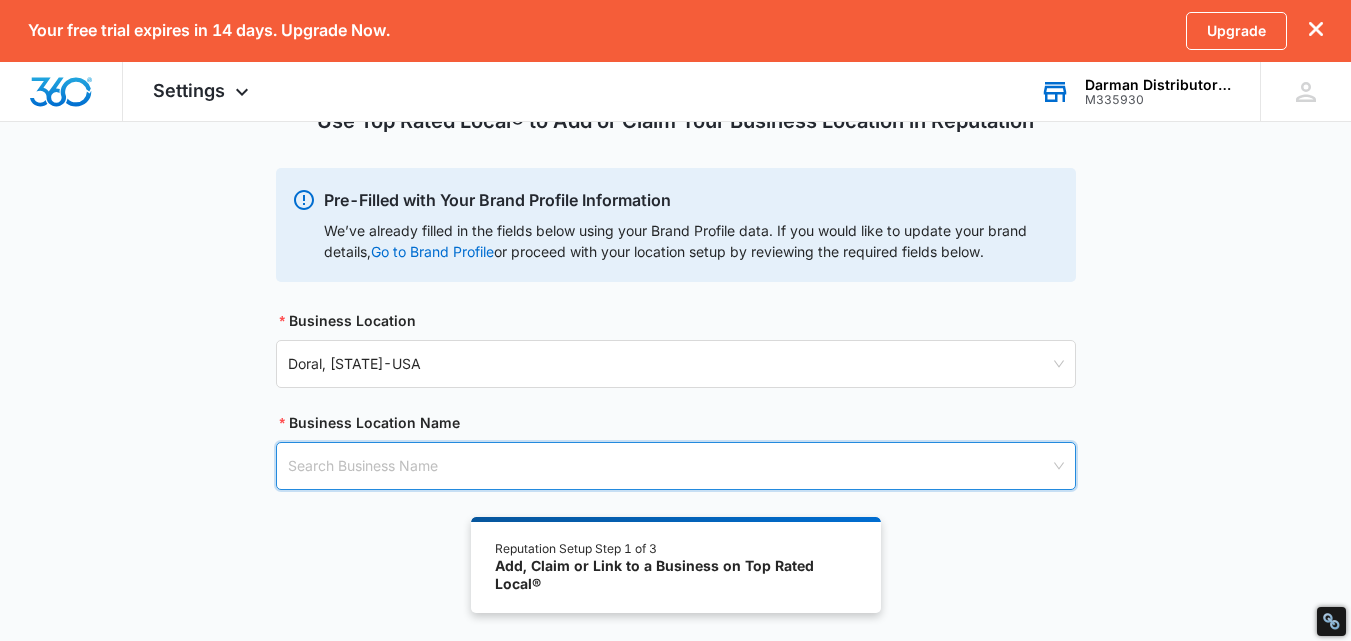 paste on "Darman Distributor Inc" 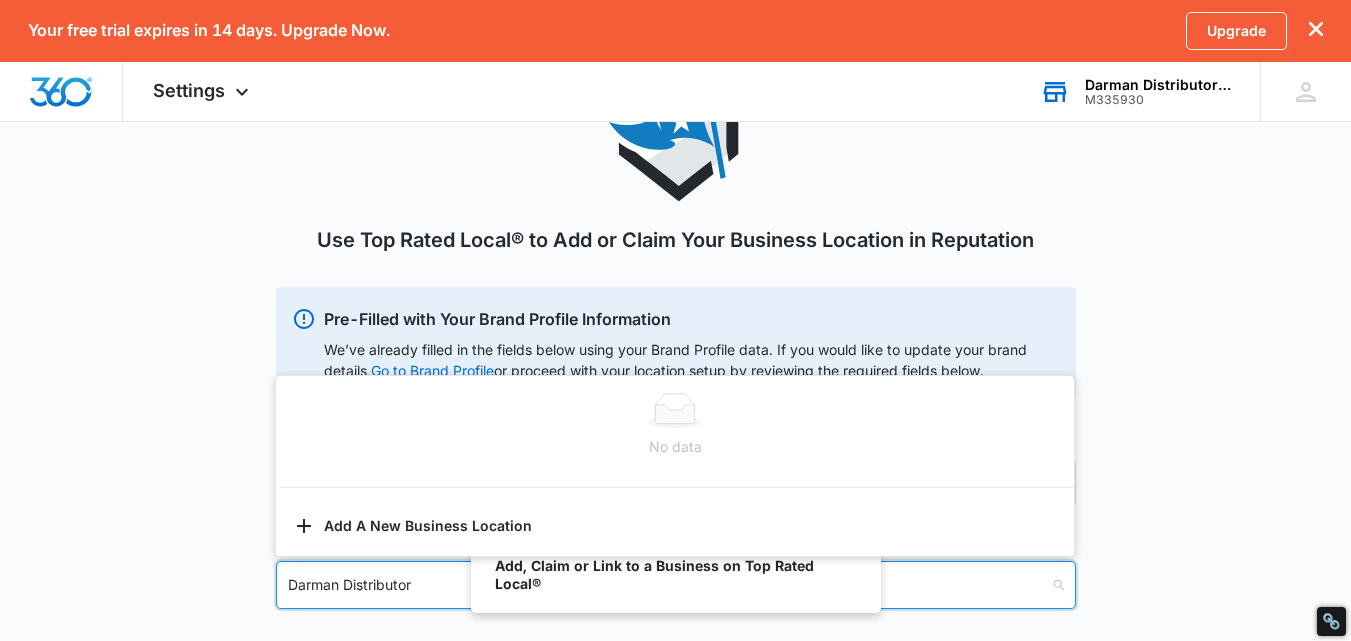 scroll, scrollTop: 242, scrollLeft: 0, axis: vertical 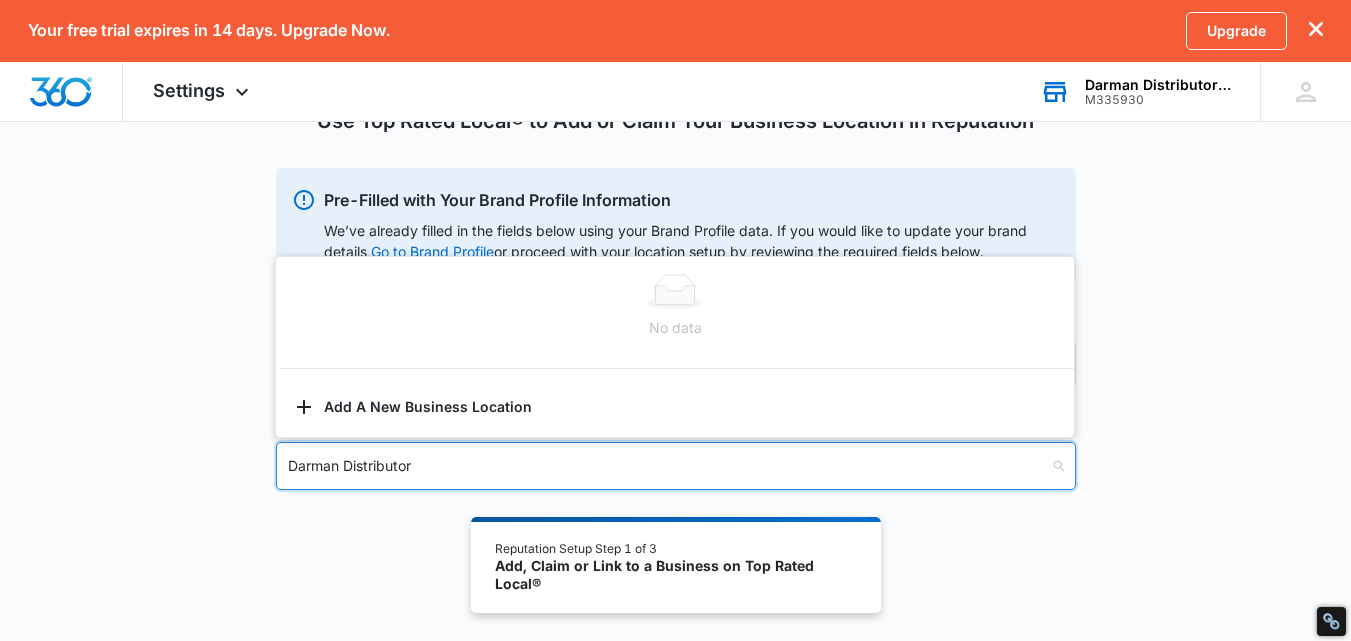 click on "No data" at bounding box center [675, 306] 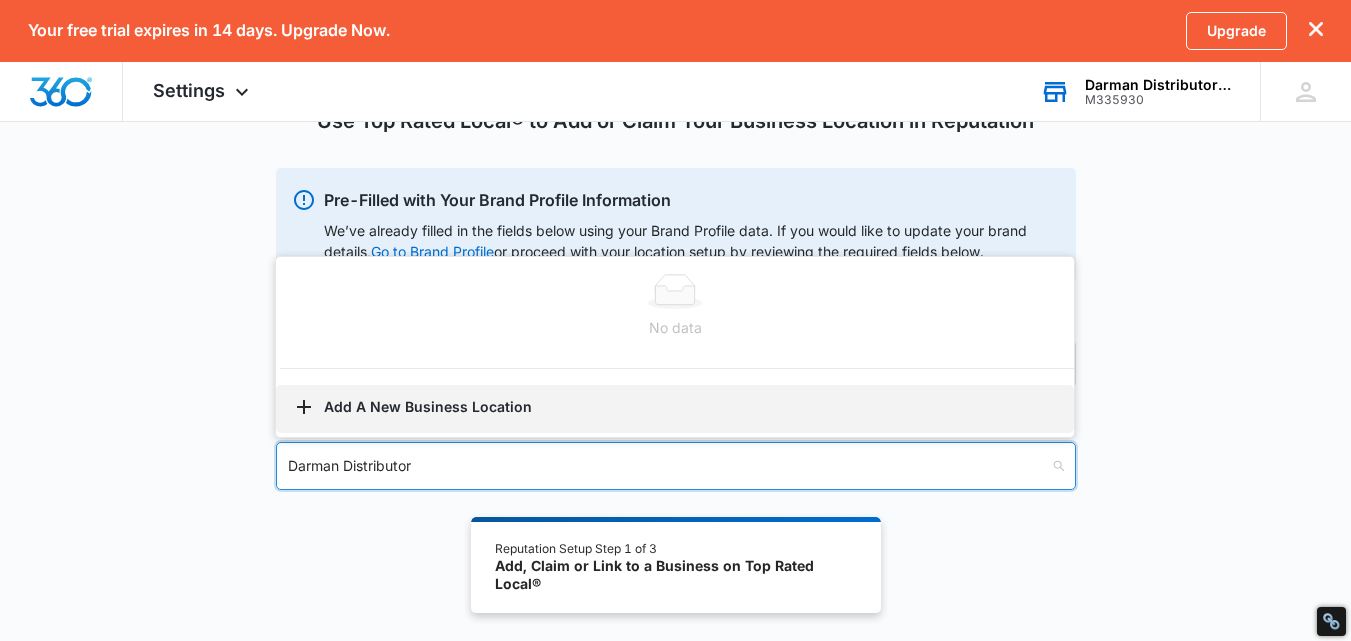 type on "Darman Distributor" 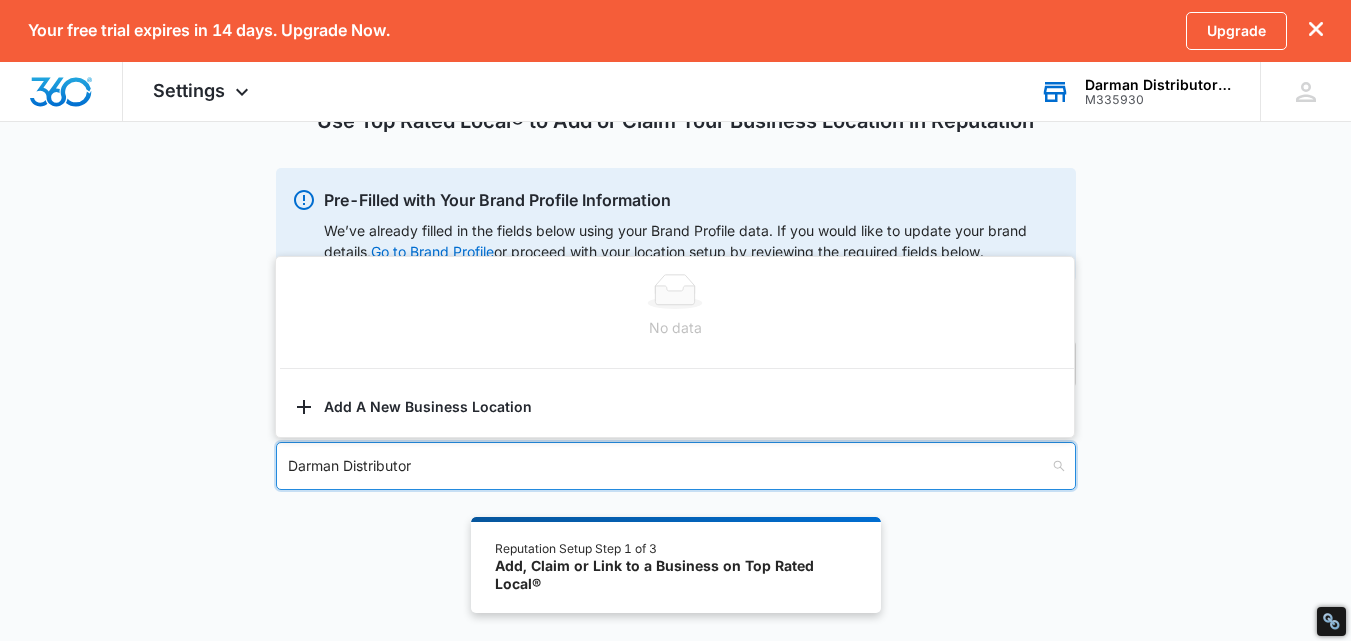 scroll, scrollTop: 0, scrollLeft: 0, axis: both 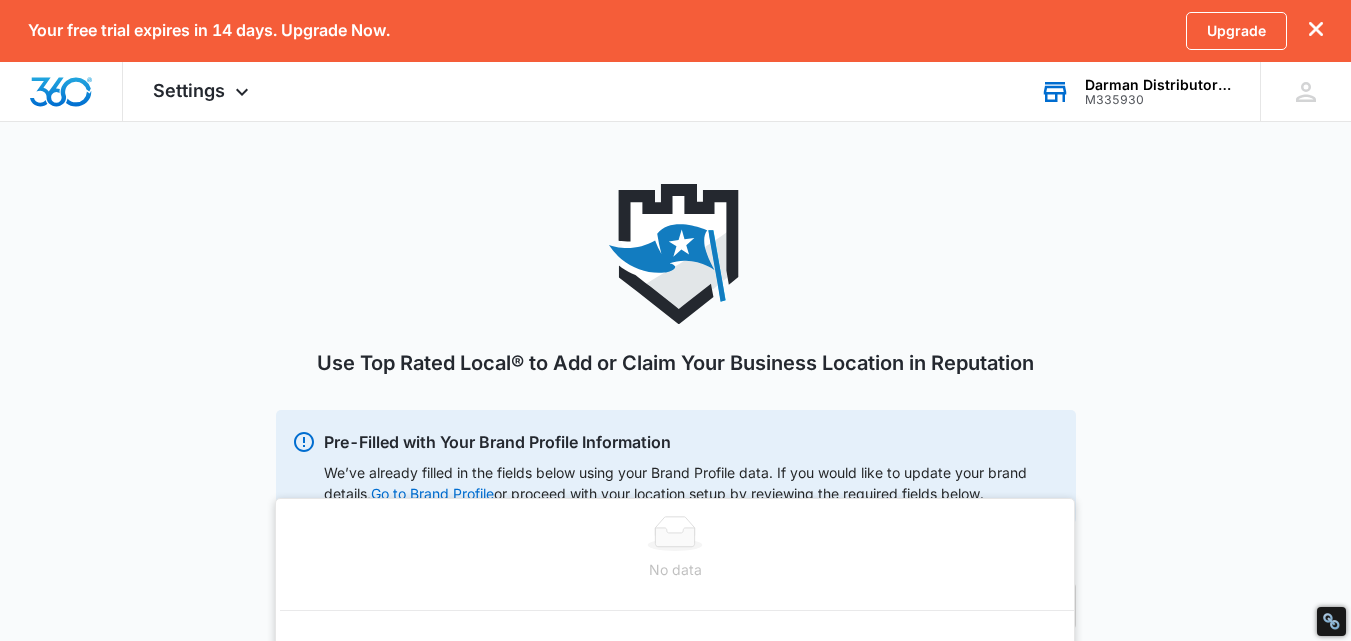 select on "Florida" 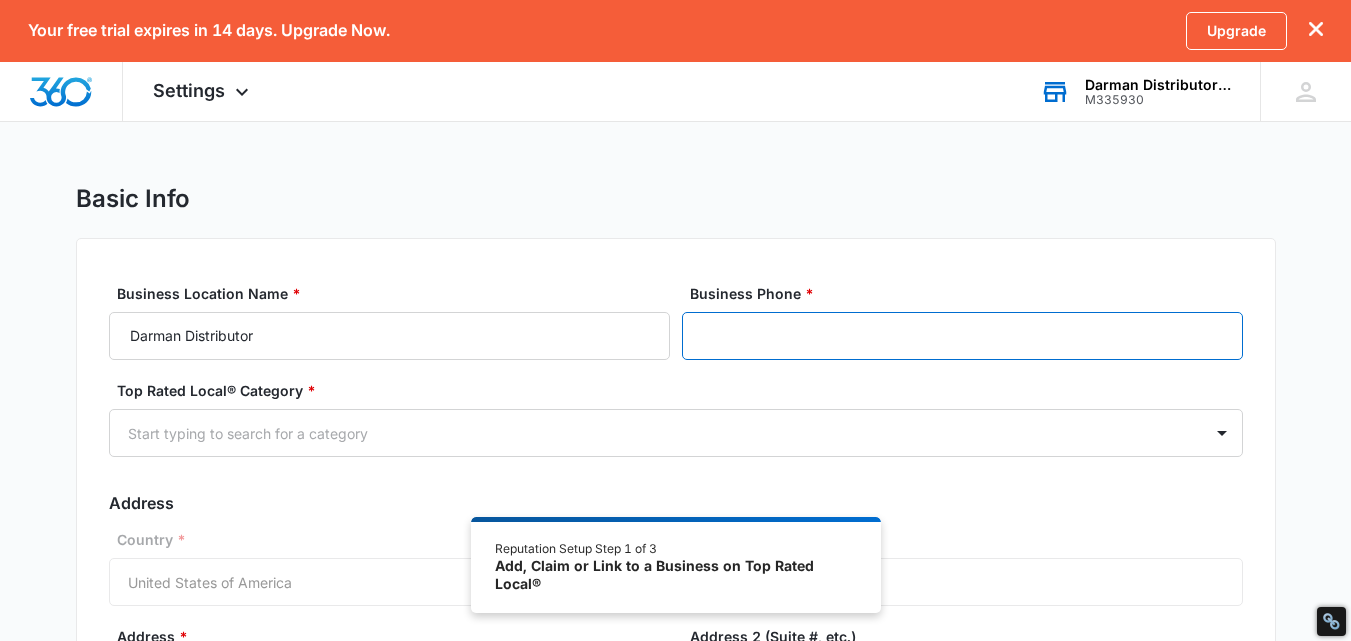 click on "Business Phone *" at bounding box center [962, 336] 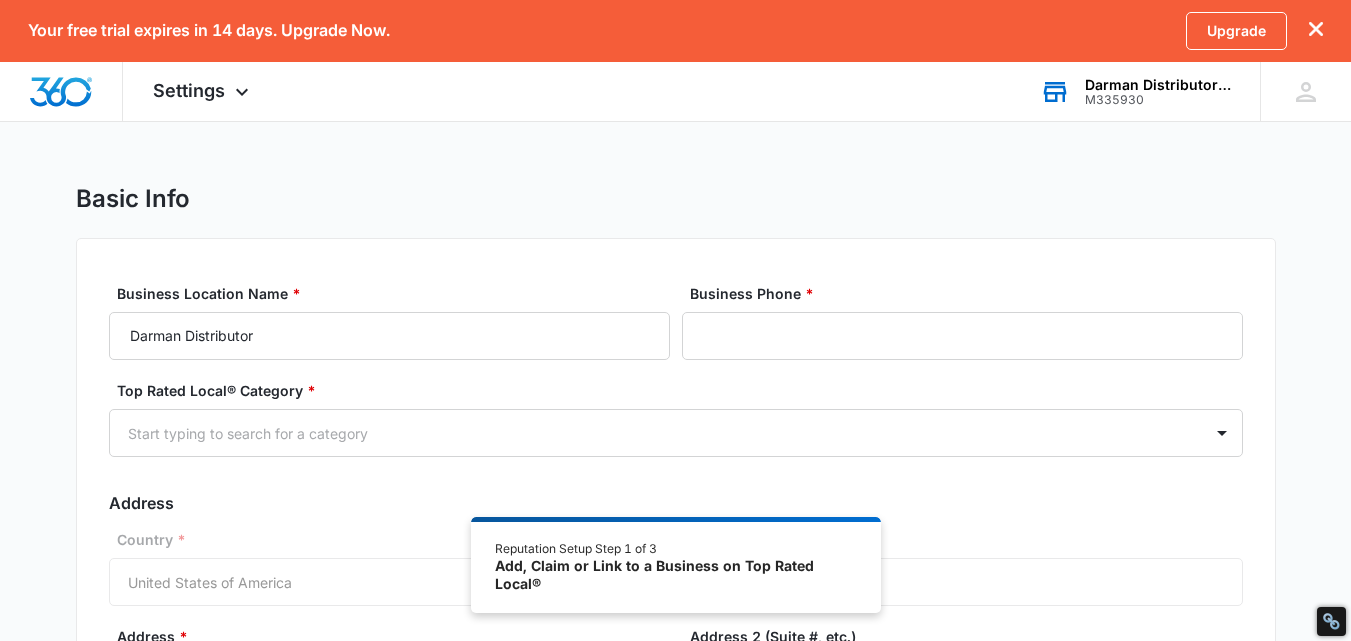 click on "Business Location Name * Darman Distributor Business Phone * Top Rated Local® Category * Start typing to search for a category Address Country * United States of America Address * Address 2 (Suite #, etc.) City * Doral State/Province * Alabama Alaska Arizona Arkansas California Colorado Connecticut Delaware District of Columbia Florida Georgia Hawaii Idaho Illinois Indiana Iowa Kansas Kentucky Louisiana Maine Maryland Massachusetts Michigan Minnesota Mississippi Missouri Montana Nebraska Nevada New Hampshire New Jersey New Mexico New York North Carolina North Dakota Ohio Oklahoma Oregon Pennsylvania Rhode Island South Carolina South Dakota Tennessee Texas Utah Vermont Virginia Washington West Virginia Wisconsin Wyoming Zip Code * Address should not be publicly viewable Continue" at bounding box center (676, 596) 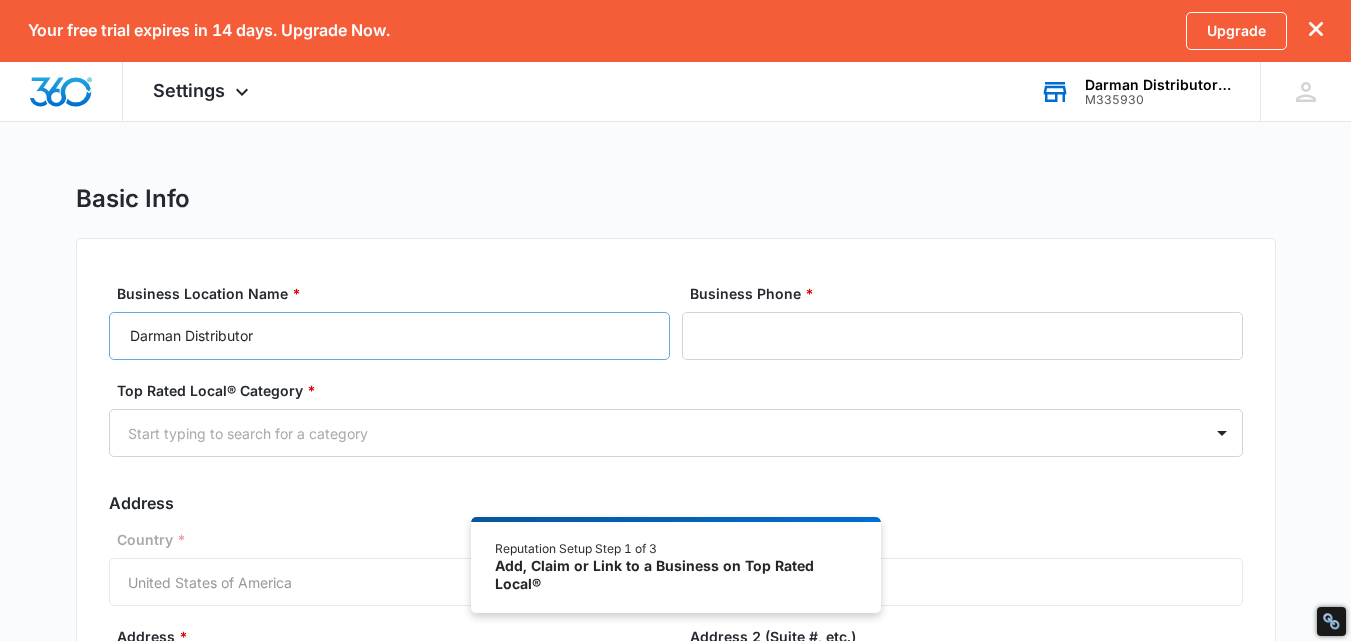 drag, startPoint x: 387, startPoint y: 361, endPoint x: 304, endPoint y: 340, distance: 85.61542 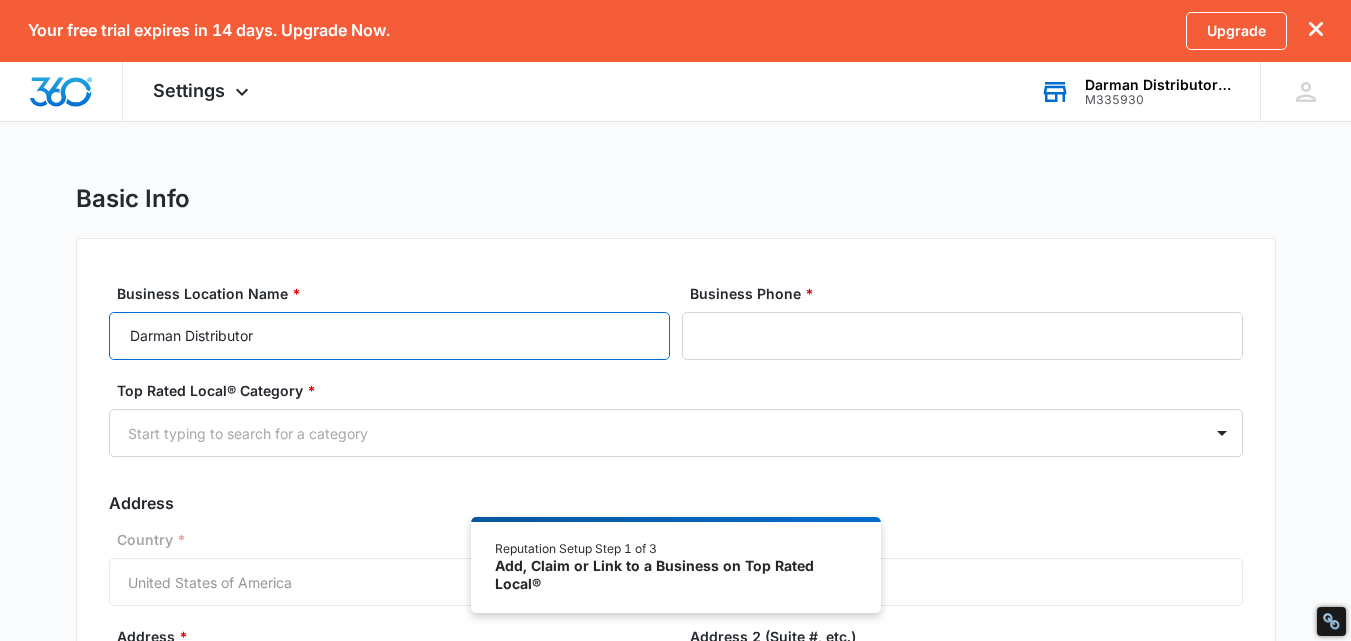 click on "Darman Distributor" at bounding box center (389, 336) 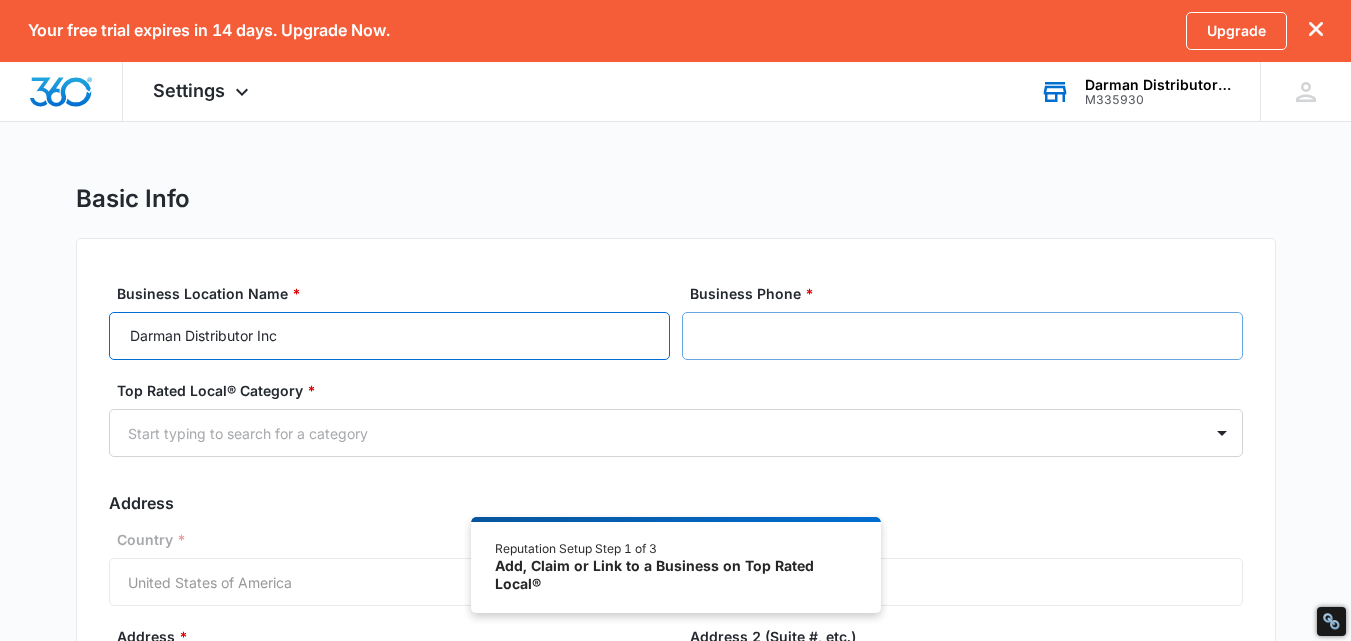 type on "Darman Distributor Inc" 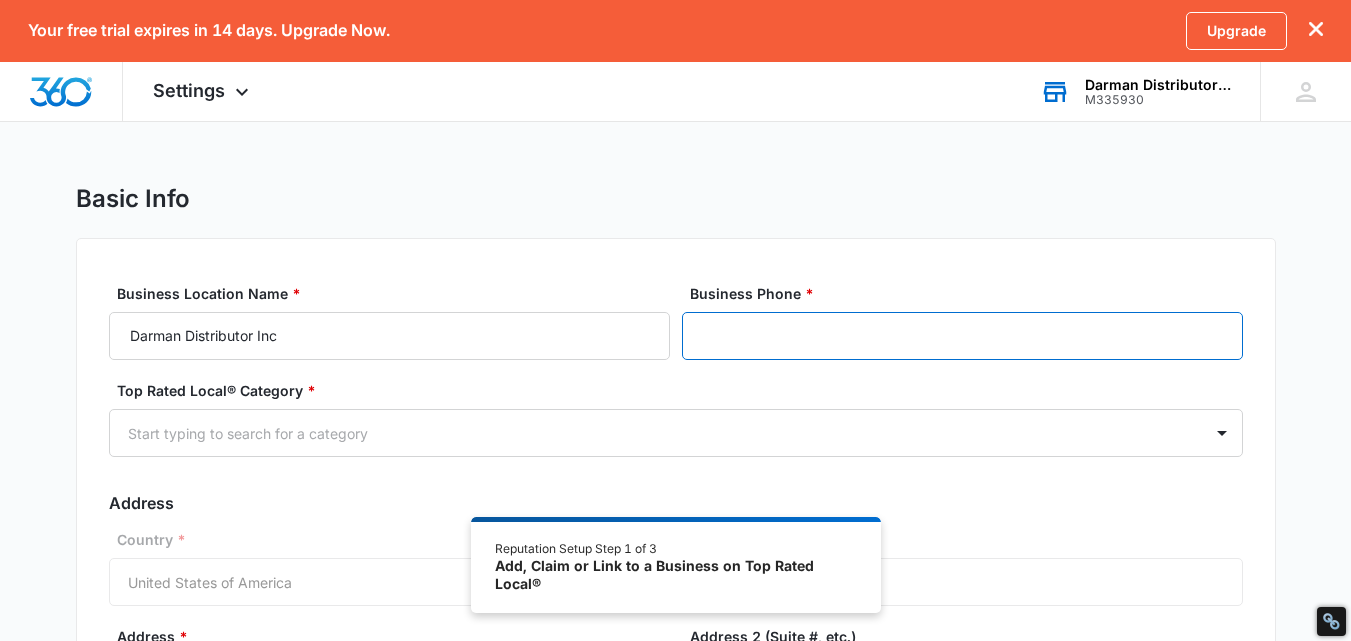 click on "Business Phone *" at bounding box center (962, 336) 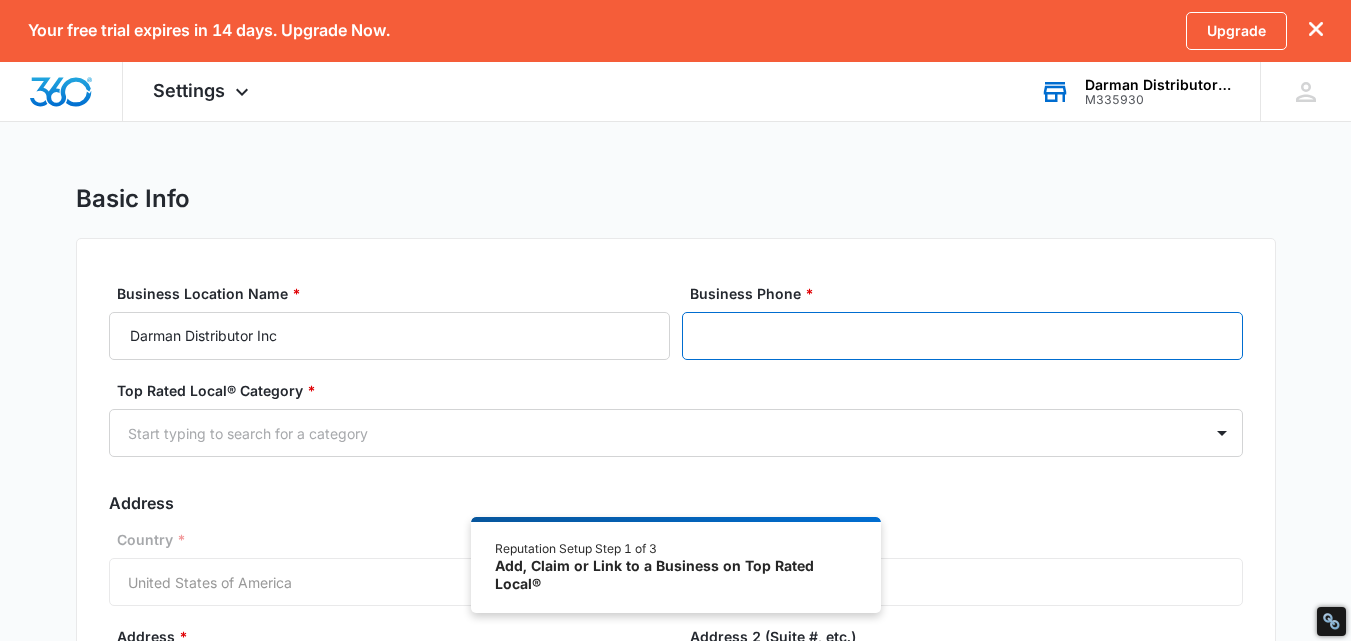paste on "([PHONE])" 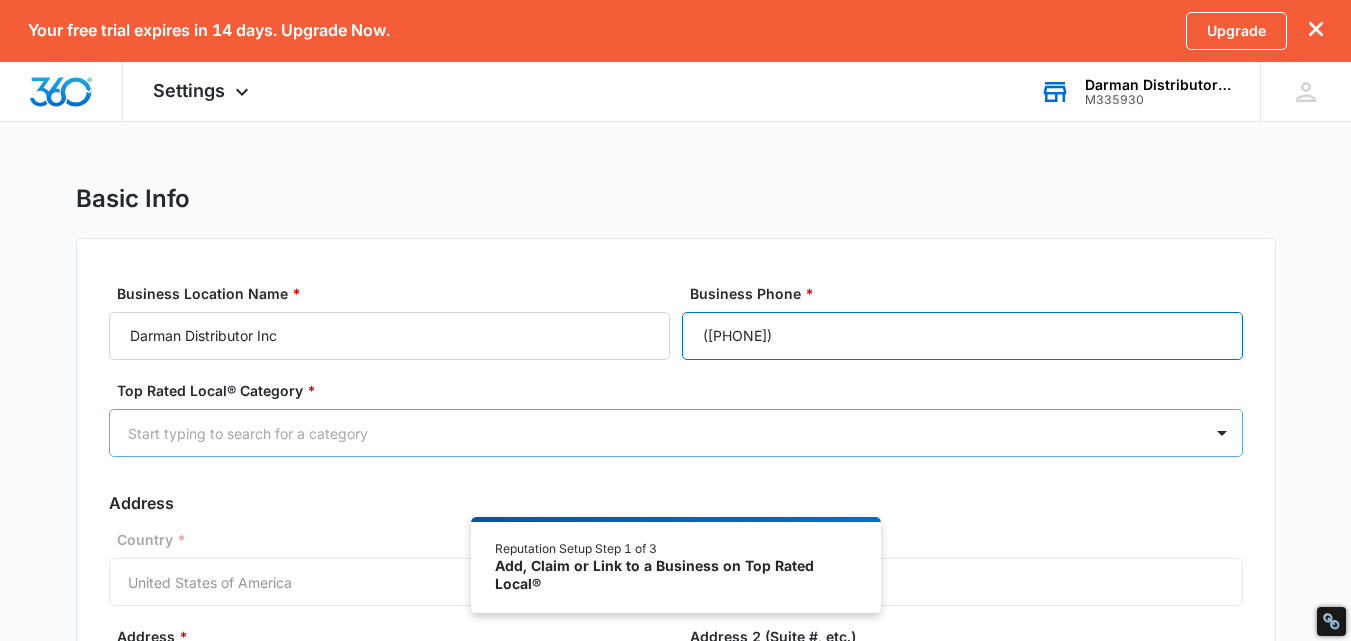 type on "([PHONE])" 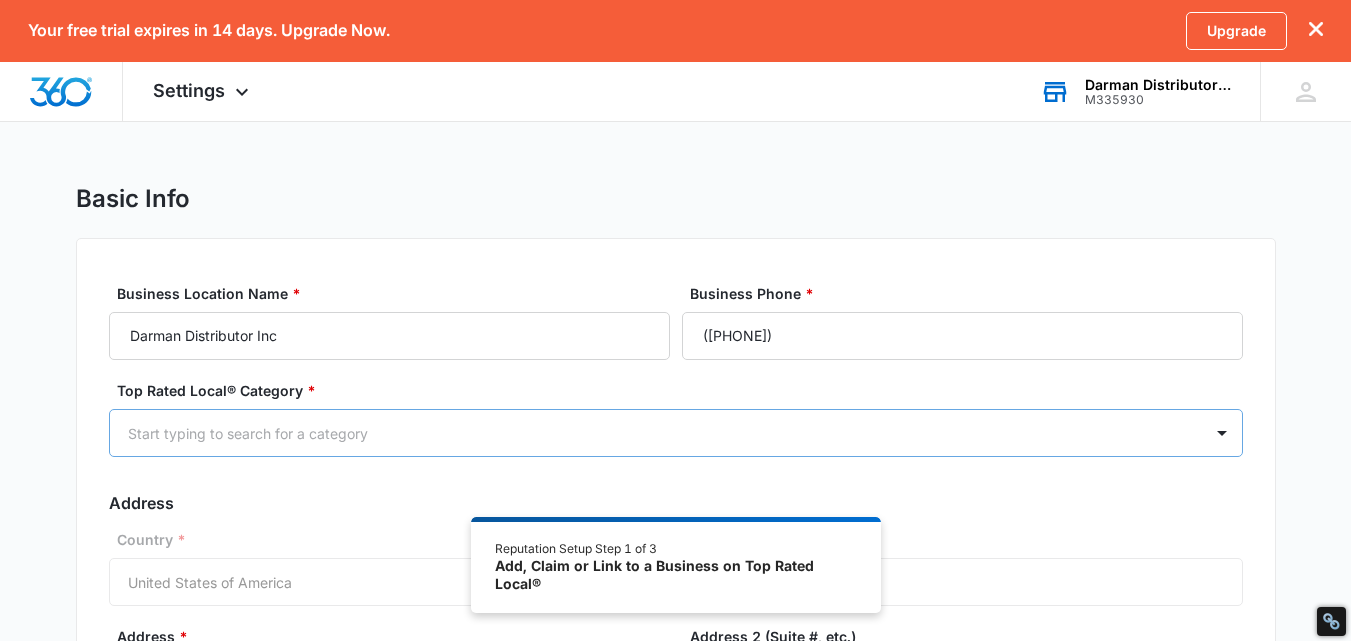 click at bounding box center (652, 433) 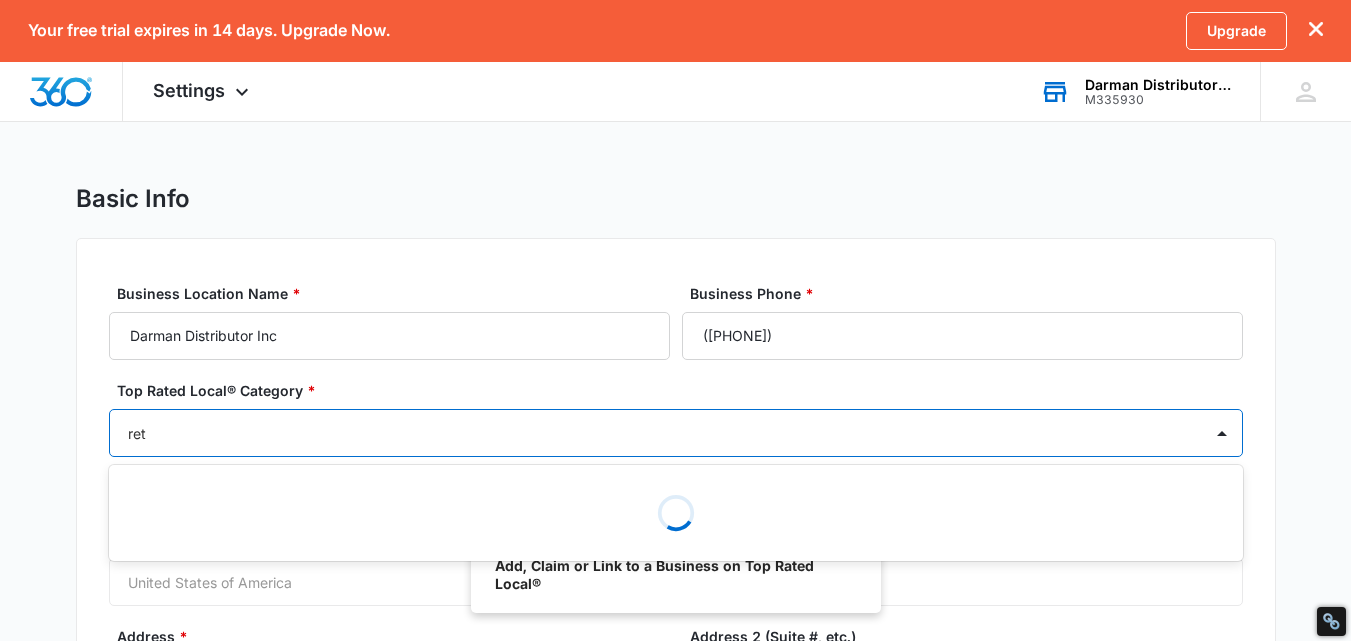 type on "reta" 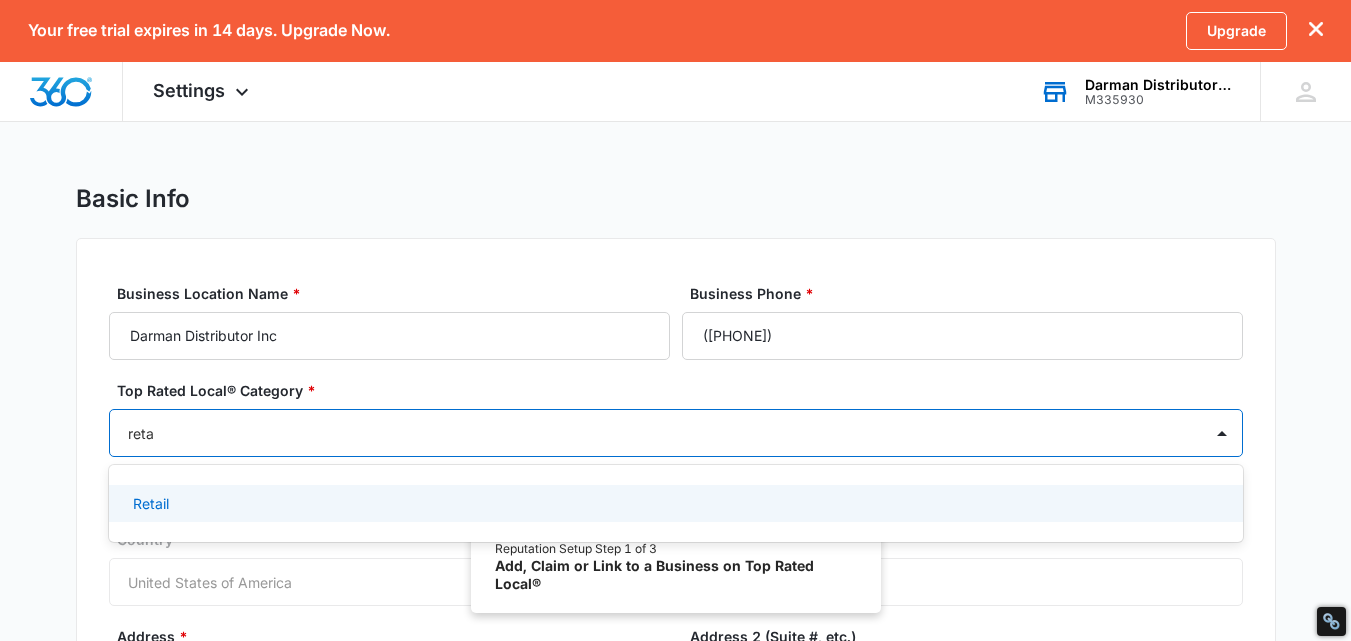 click on "Retail" at bounding box center (674, 503) 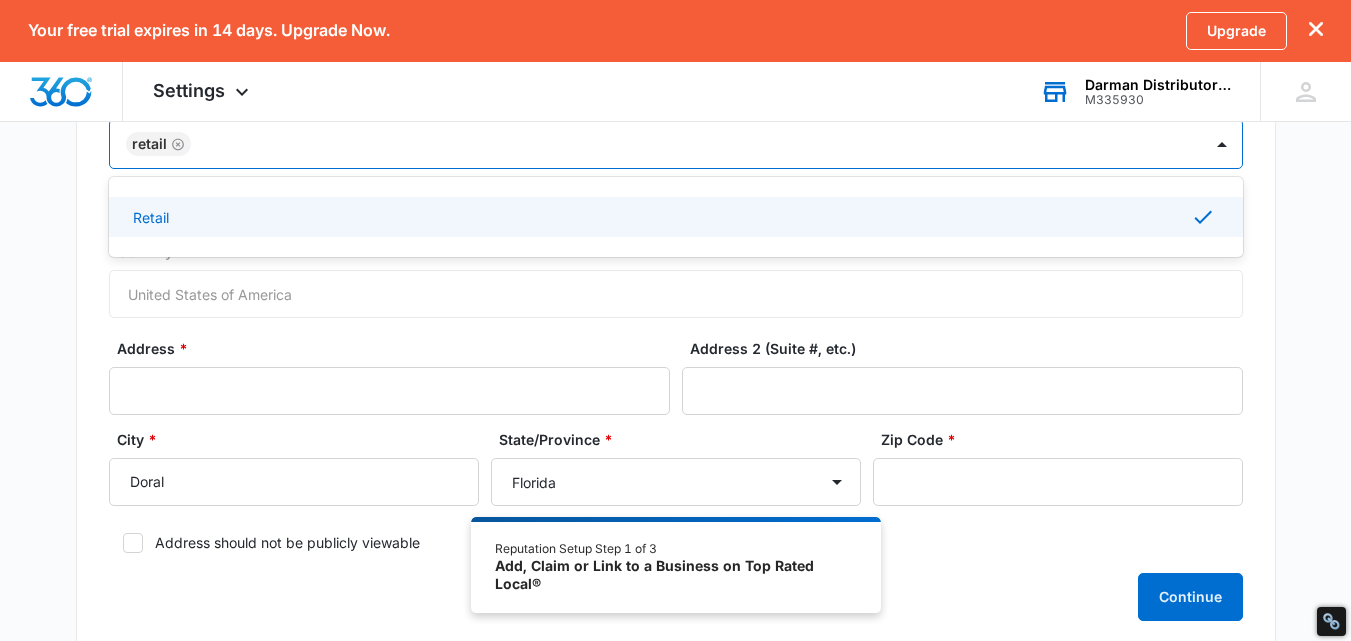 scroll, scrollTop: 300, scrollLeft: 0, axis: vertical 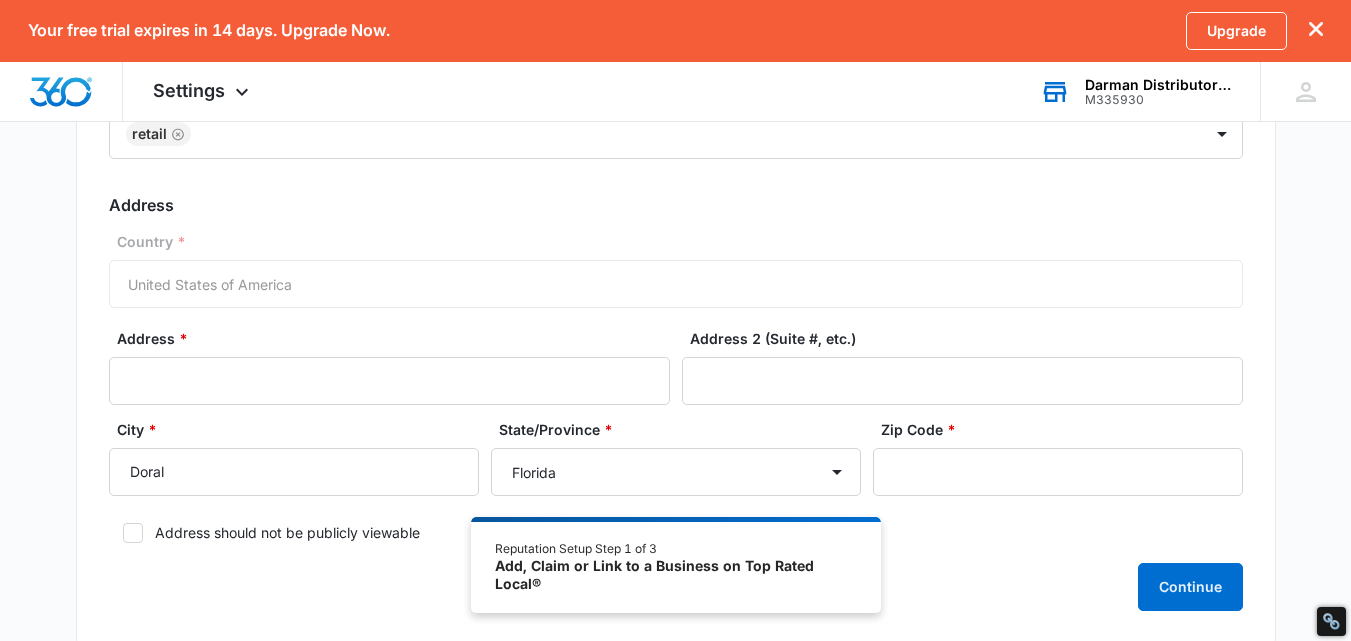 click on "Basic Info Business Location Name * Darman Distributor Inc Business Phone * ([PHONE]) Top Rated Local® Category * Retail Address Country * United States of America Address * Address 2 (Suite #, etc.) City * Doral State/Province * Alabama Alaska Arizona Arkansas California Colorado Connecticut Delaware District of Columbia Florida Georgia Hawaii Idaho Illinois Indiana Iowa Kansas Kentucky Louisiana Maine Maryland Massachusetts Michigan Minnesota Mississippi Missouri Montana Nebraska Nevada New Hampshire New Jersey New Mexico New York North Carolina North Dakota Ohio Oklahoma Oregon Pennsylvania Rhode Island South Carolina South Dakota Tennessee Texas Utah Vermont Virginia Washington West Virginia Wisconsin Wyoming Zip Code * Address should not be publicly viewable Continue" at bounding box center [675, 276] 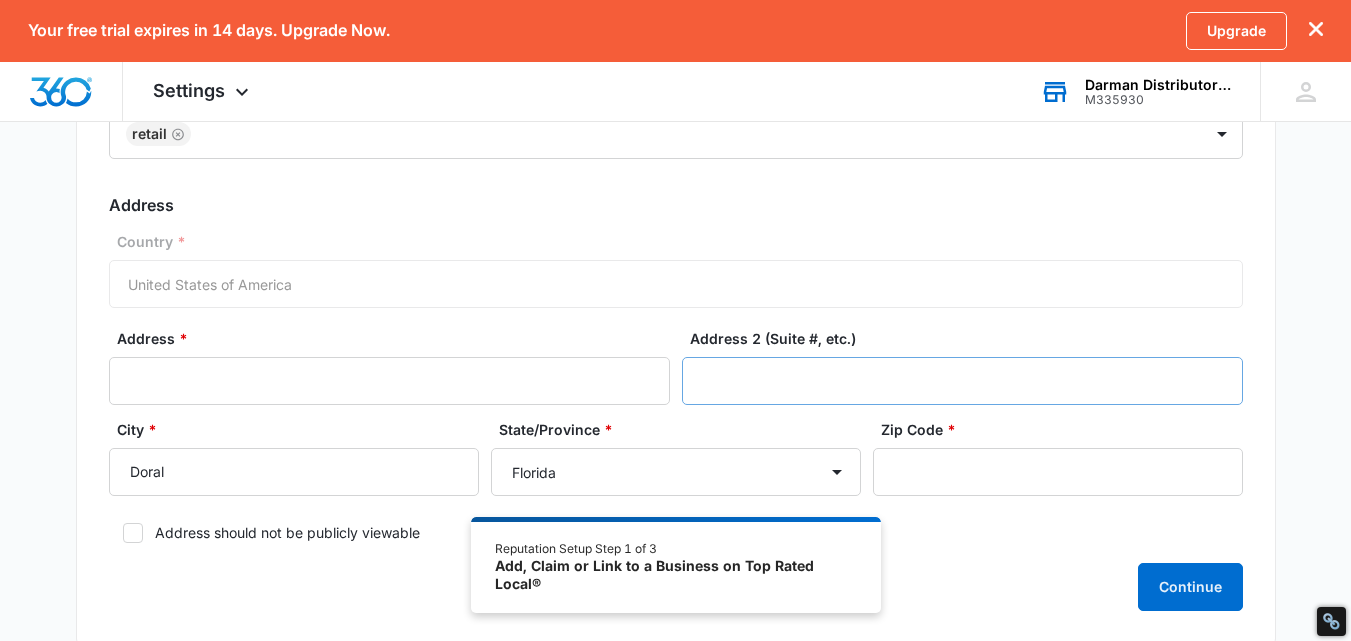 scroll, scrollTop: 0, scrollLeft: 0, axis: both 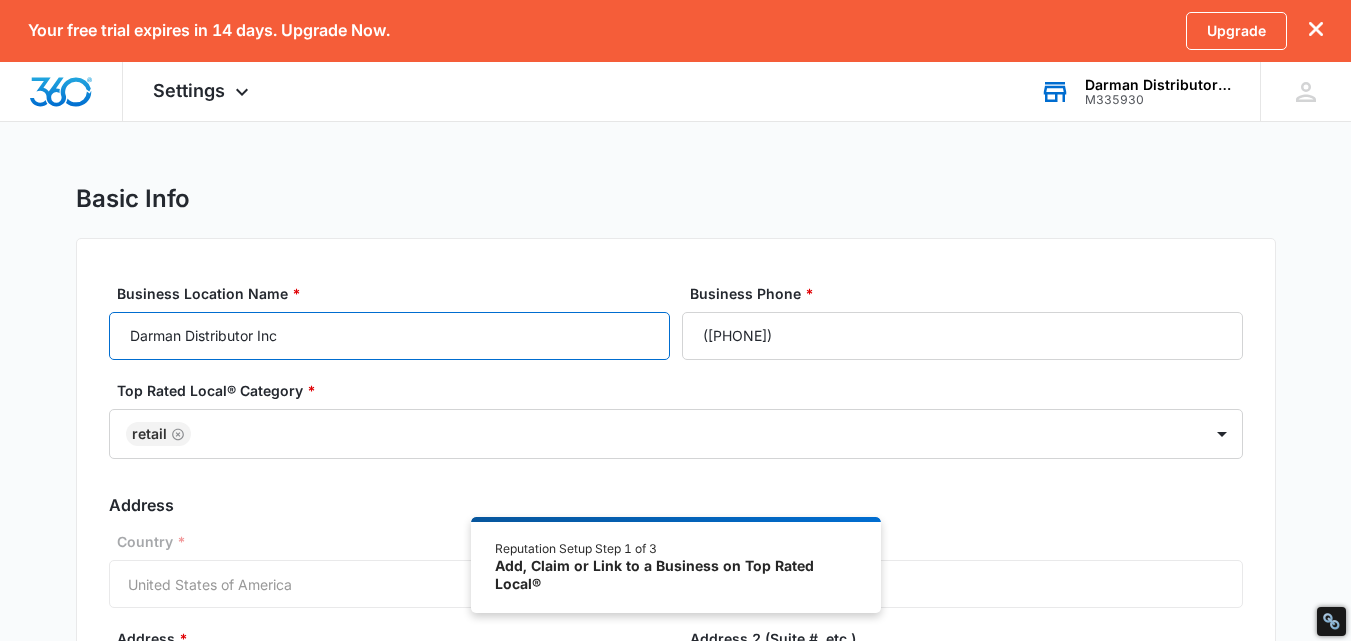 click on "Darman Distributor Inc" at bounding box center (389, 336) 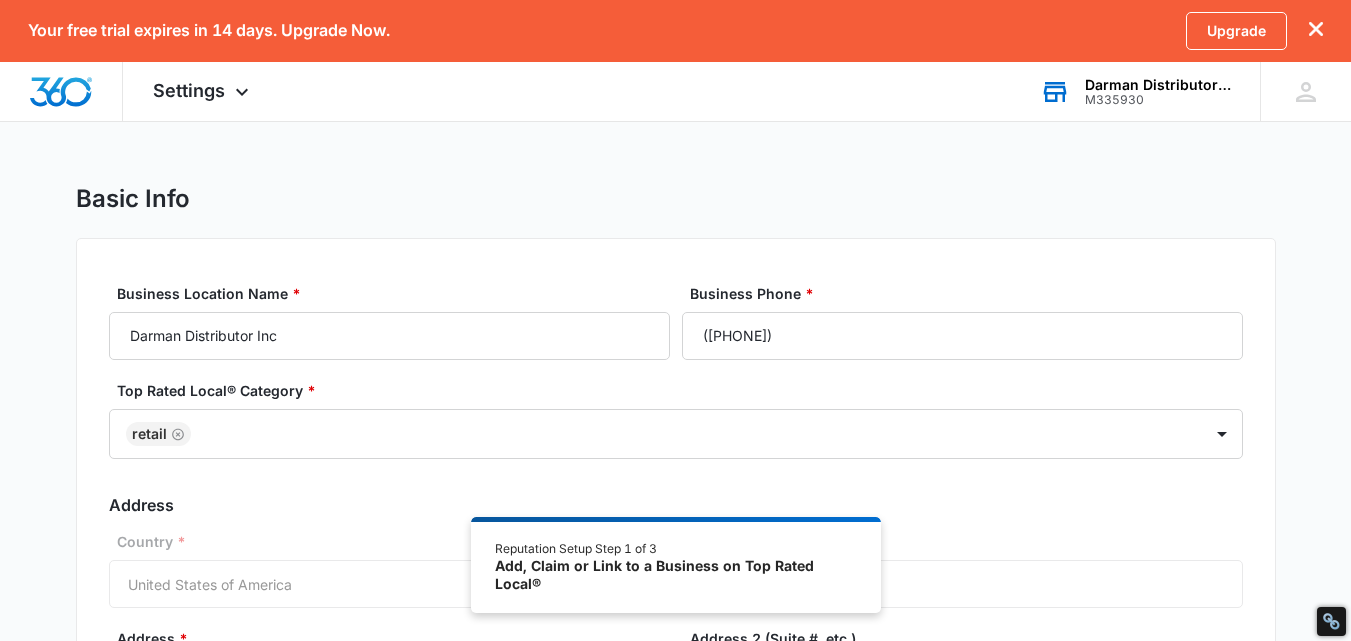 click on "Basic Info Business Location Name * Darman Distributor Inc Business Phone * ([PHONE]) Top Rated Local® Category * Retail Address Country * United States of America Address * Address 2 (Suite #, etc.) City * Doral State/Province * Alabama Alaska Arizona Arkansas California Colorado Connecticut Delaware District of Columbia Florida Georgia Hawaii Idaho Illinois Indiana Iowa Kansas Kentucky Louisiana Maine Maryland Massachusetts Michigan Minnesota Mississippi Missouri Montana Nebraska Nevada New Hampshire New Jersey New Mexico New York North Carolina North Dakota Ohio Oklahoma Oregon Pennsylvania Rhode Island South Carolina South Dakota Tennessee Texas Utah Vermont Virginia Washington West Virginia Wisconsin Wyoming Zip Code * Address should not be publicly viewable Continue" at bounding box center (675, 576) 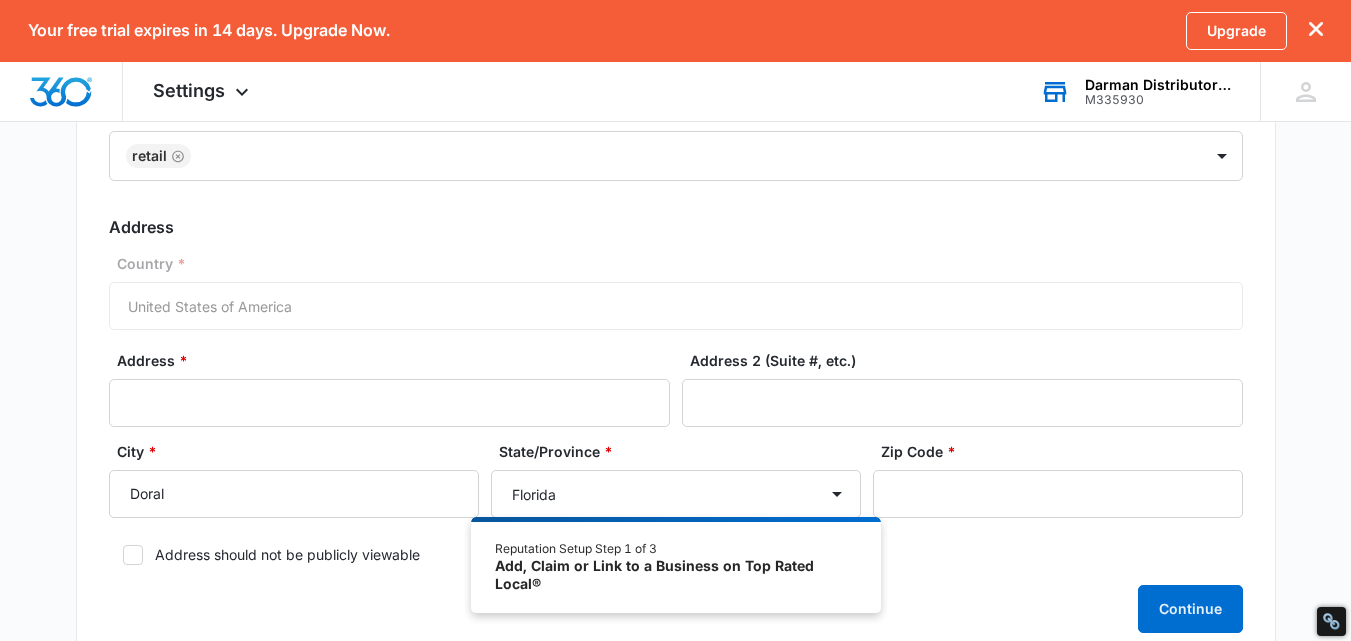 scroll, scrollTop: 300, scrollLeft: 0, axis: vertical 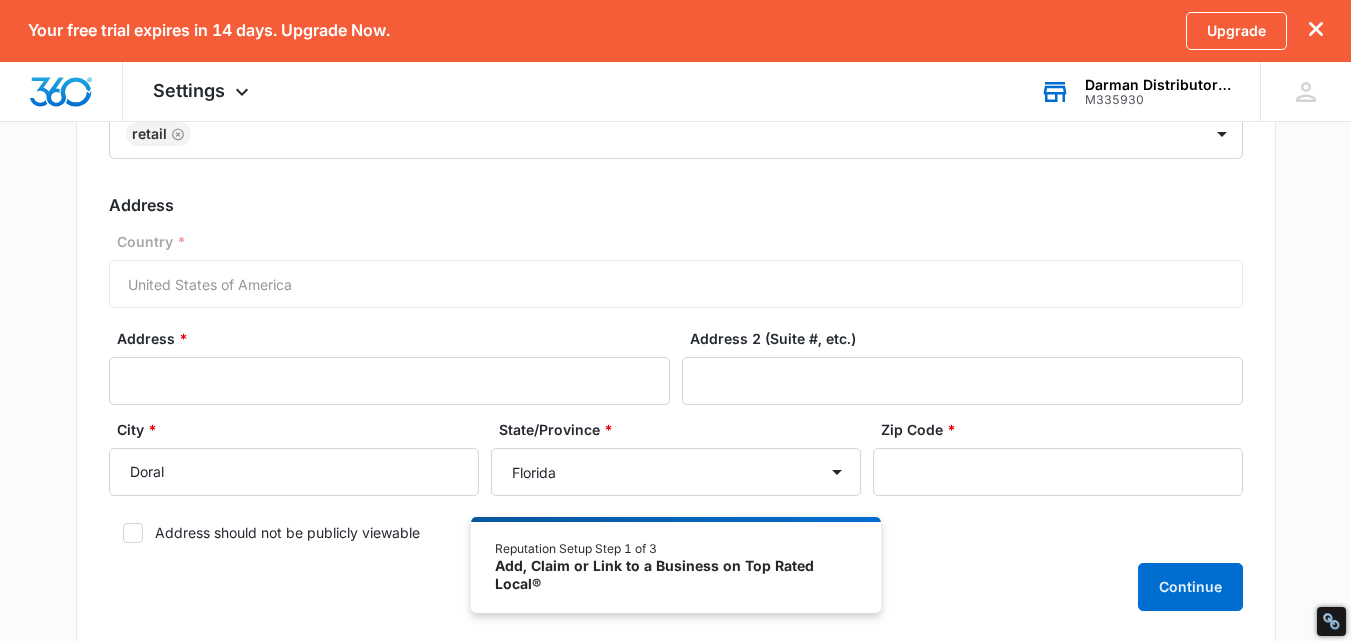 click on "Address *" at bounding box center [389, 366] 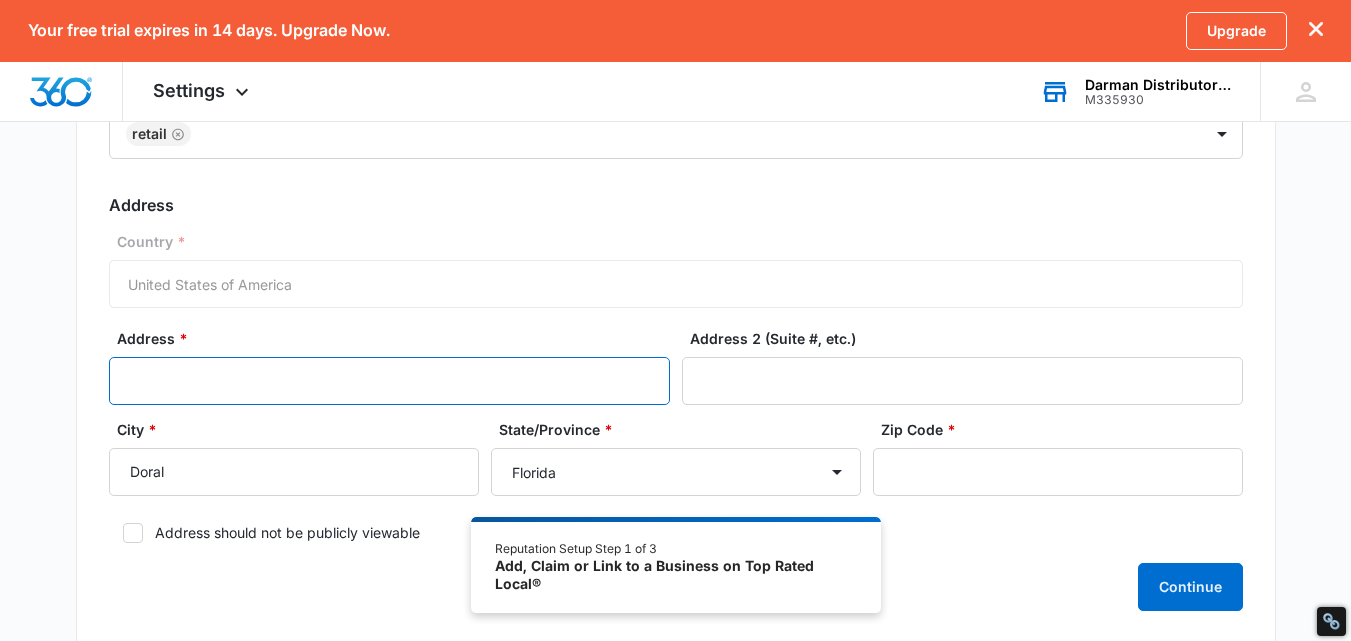 click on "Address *" at bounding box center [389, 381] 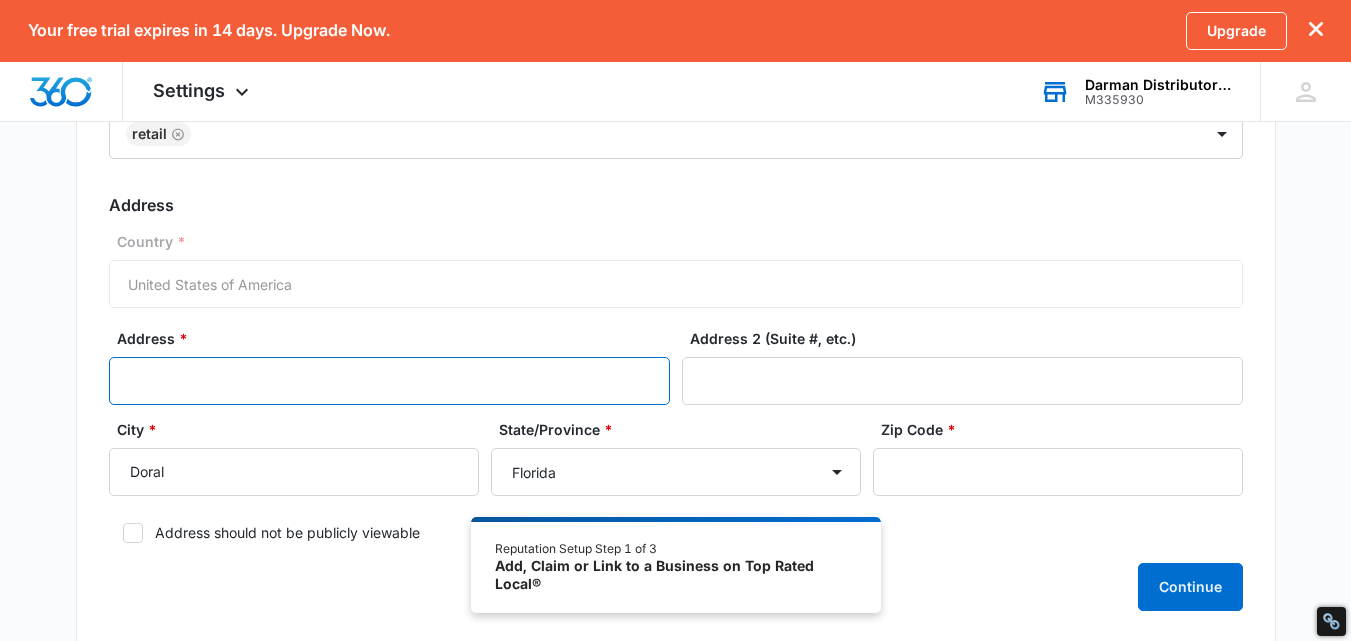 paste on "8430 NW 56th St, Doral, FL 33166" 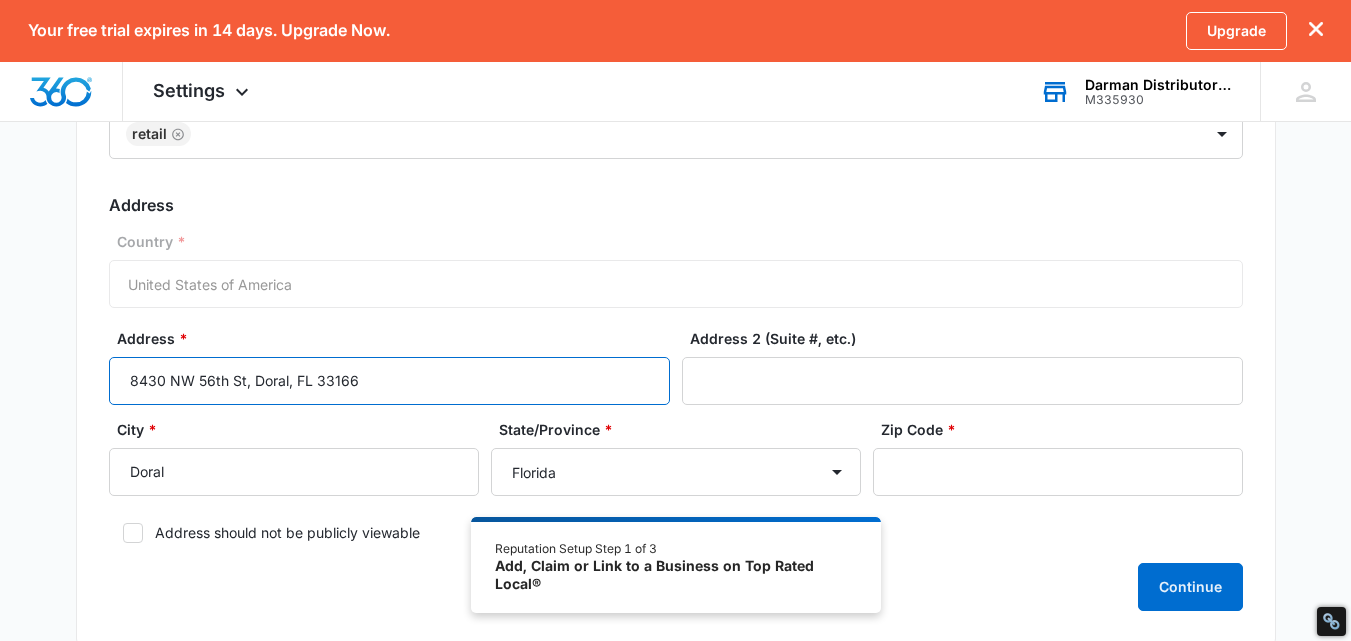 drag, startPoint x: 318, startPoint y: 380, endPoint x: 494, endPoint y: 384, distance: 176.04546 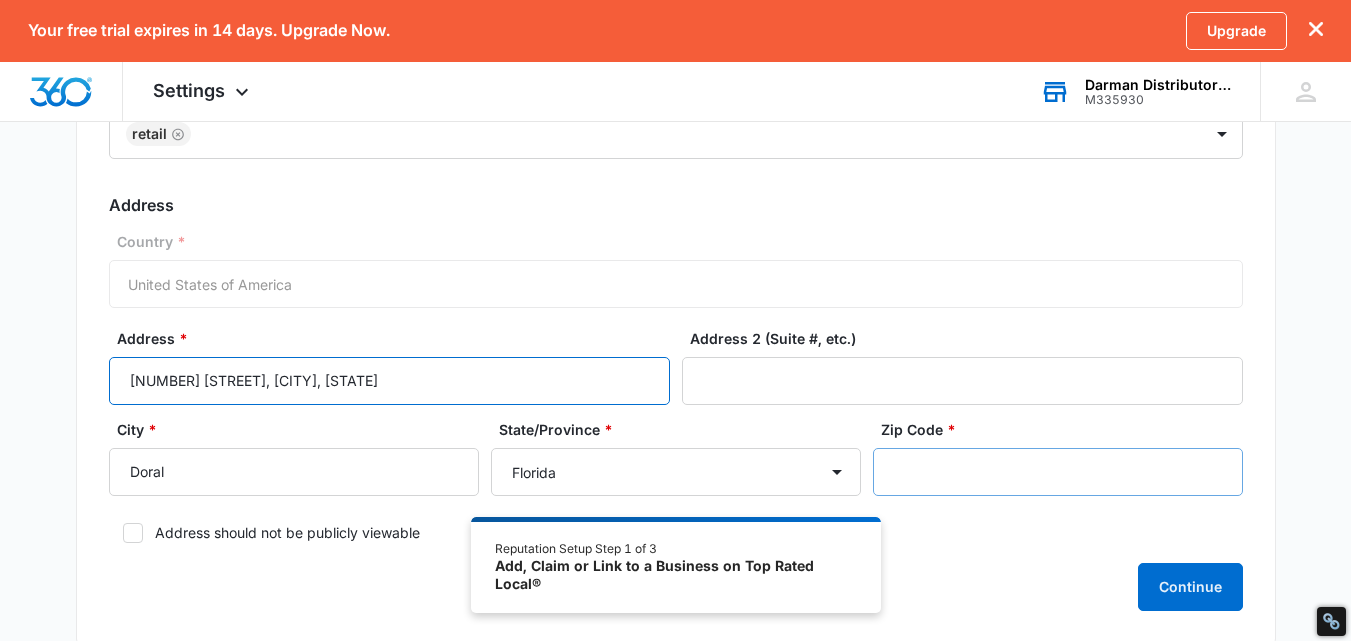 type on "[NUMBER] [STREET], [CITY], [STATE]" 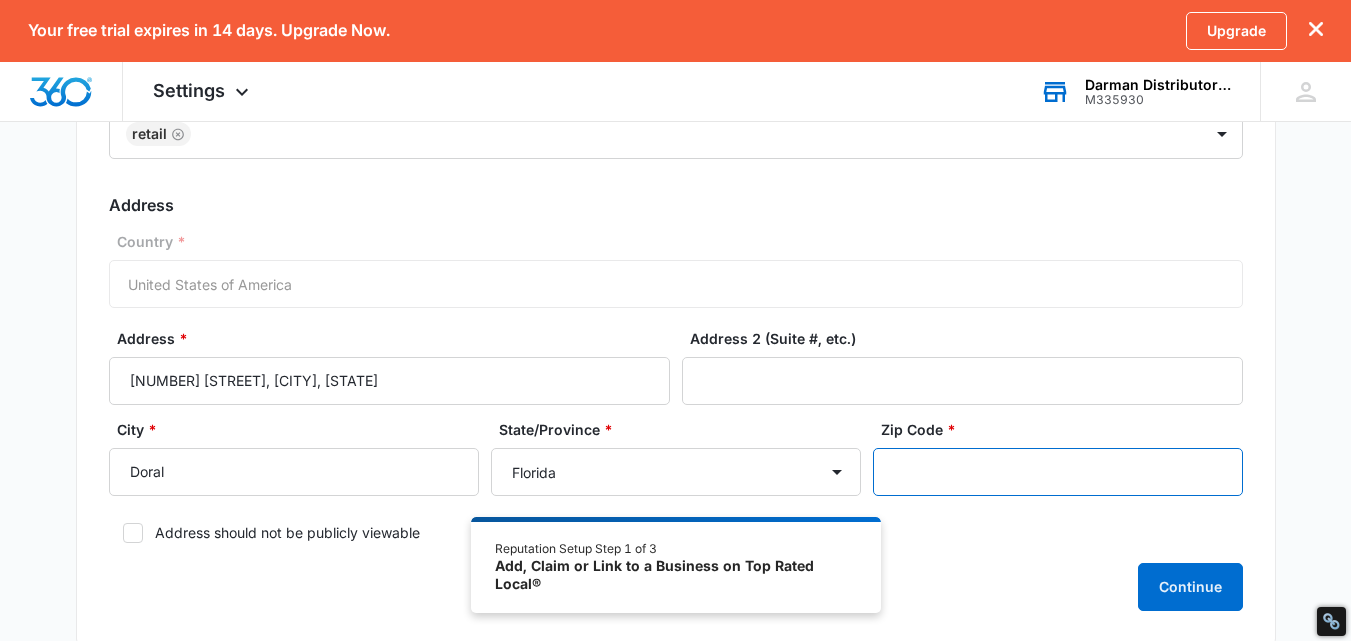 click on "Zip Code *" at bounding box center [1058, 472] 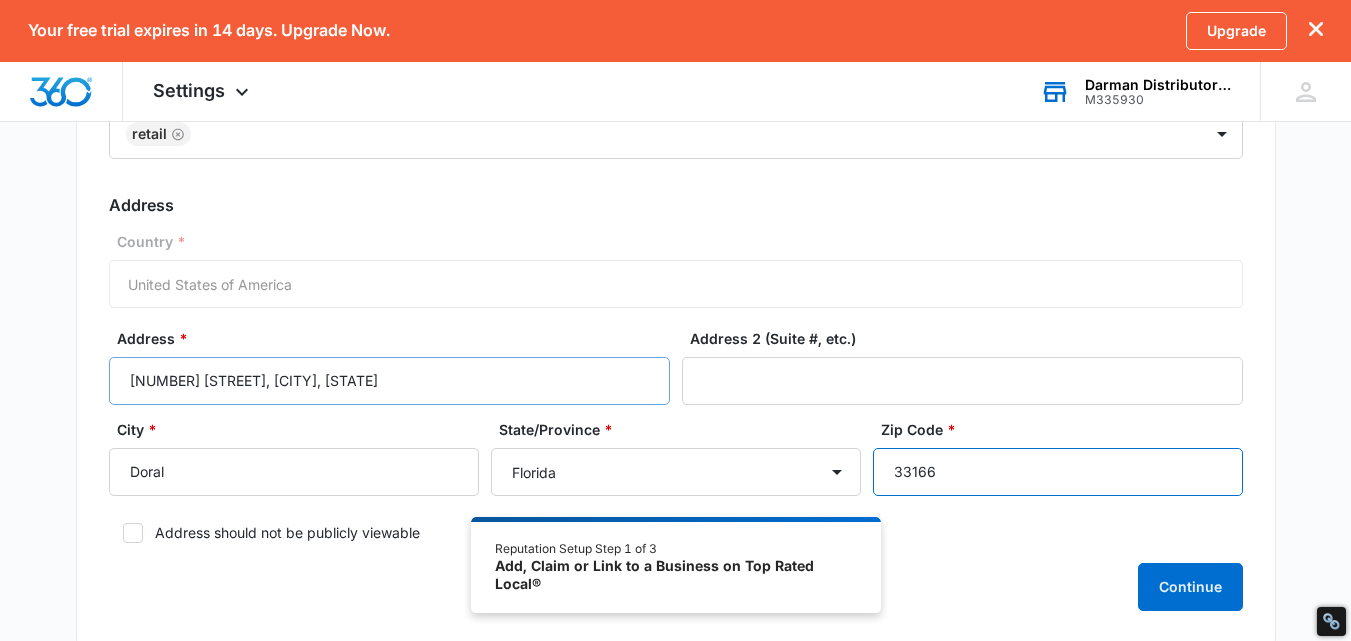 type on "33166" 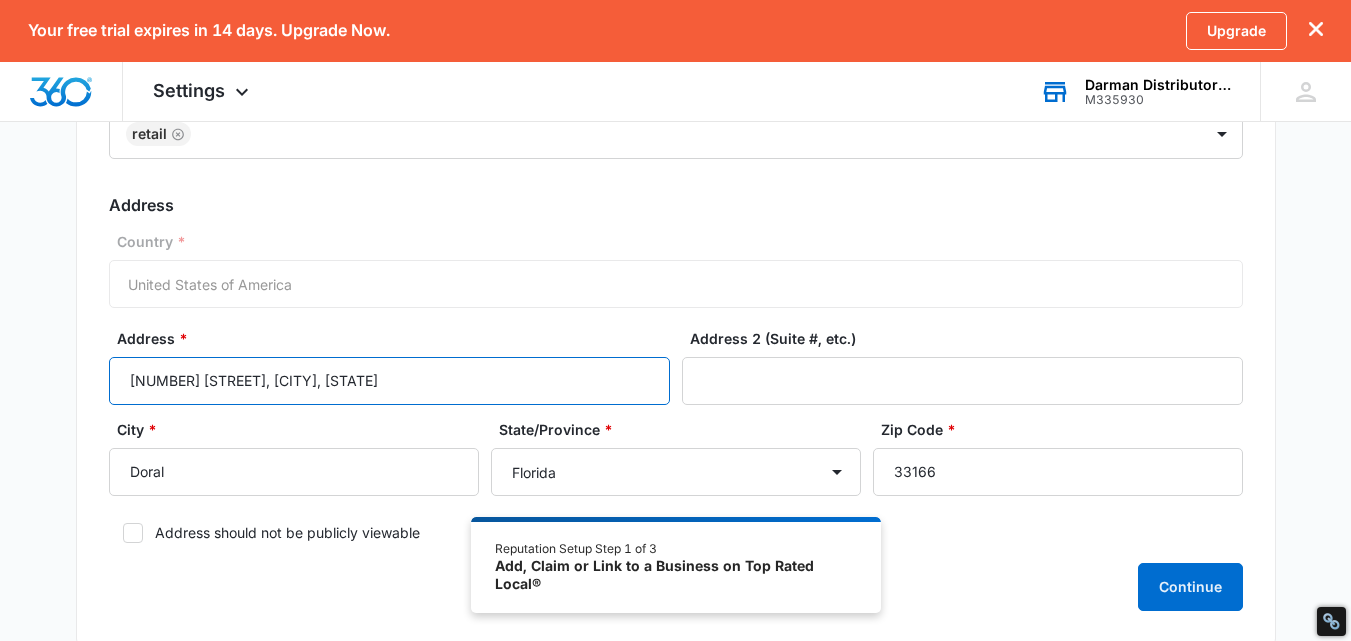 drag, startPoint x: 311, startPoint y: 384, endPoint x: 295, endPoint y: 383, distance: 16.03122 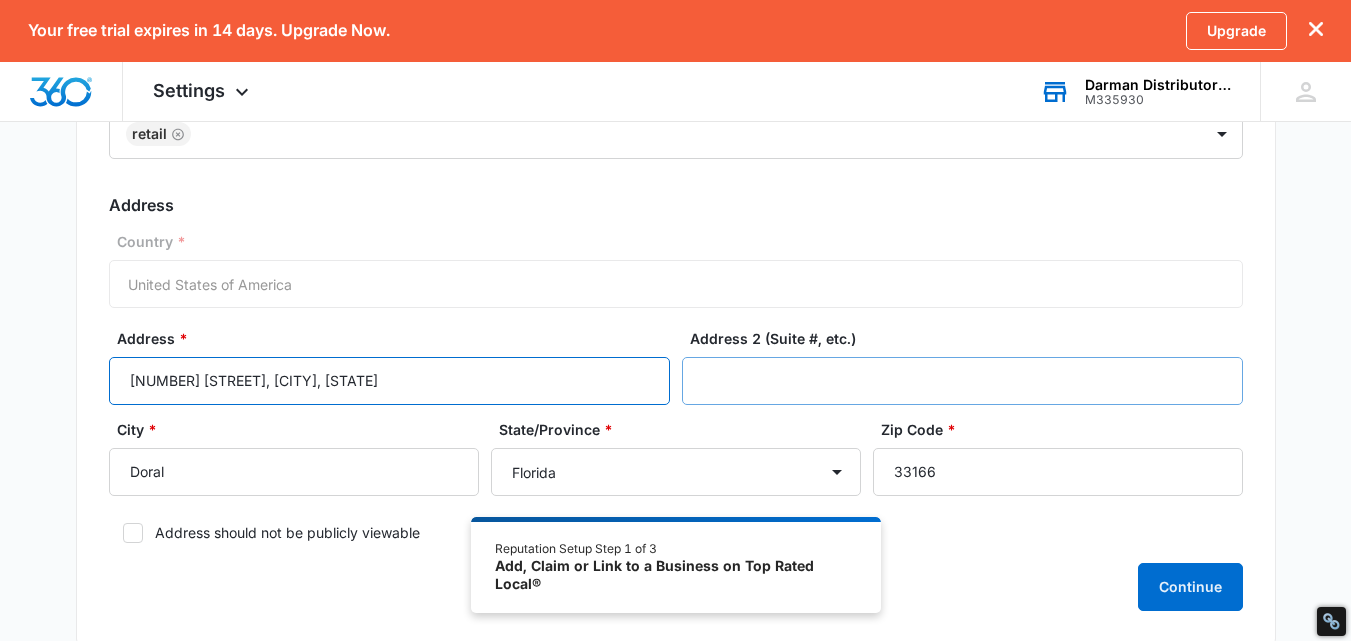 drag, startPoint x: 255, startPoint y: 377, endPoint x: 709, endPoint y: 403, distance: 454.7439 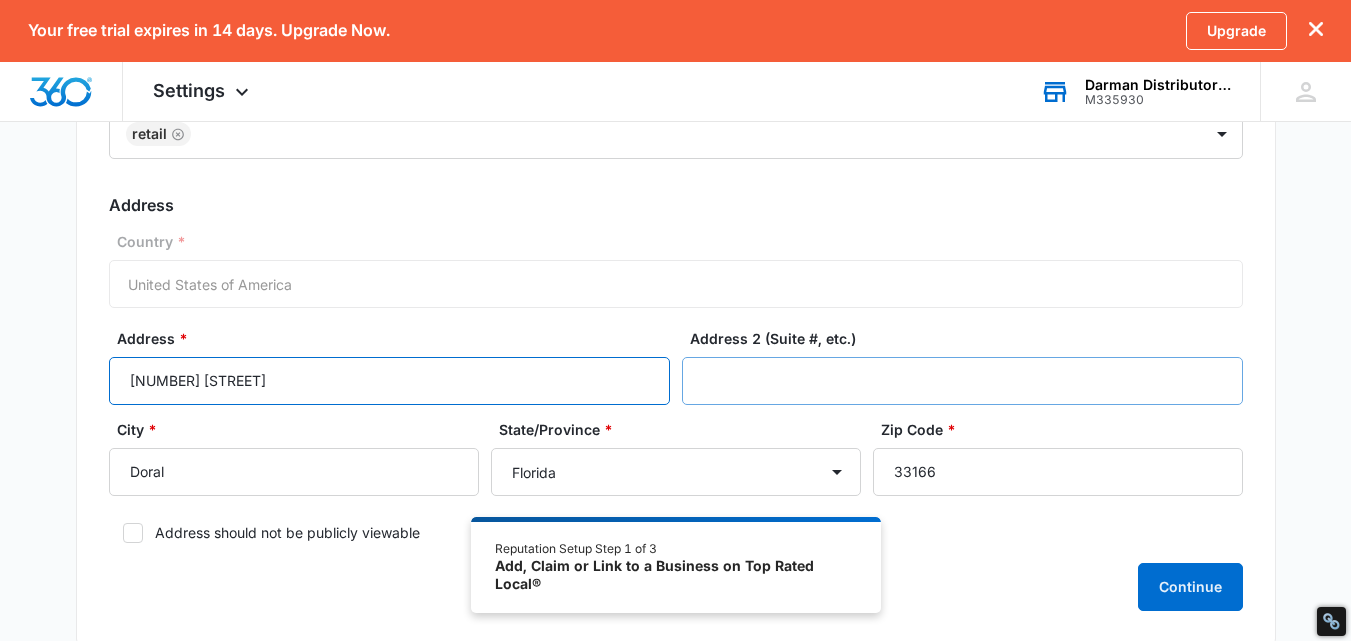 type on "[NUMBER] [STREET]" 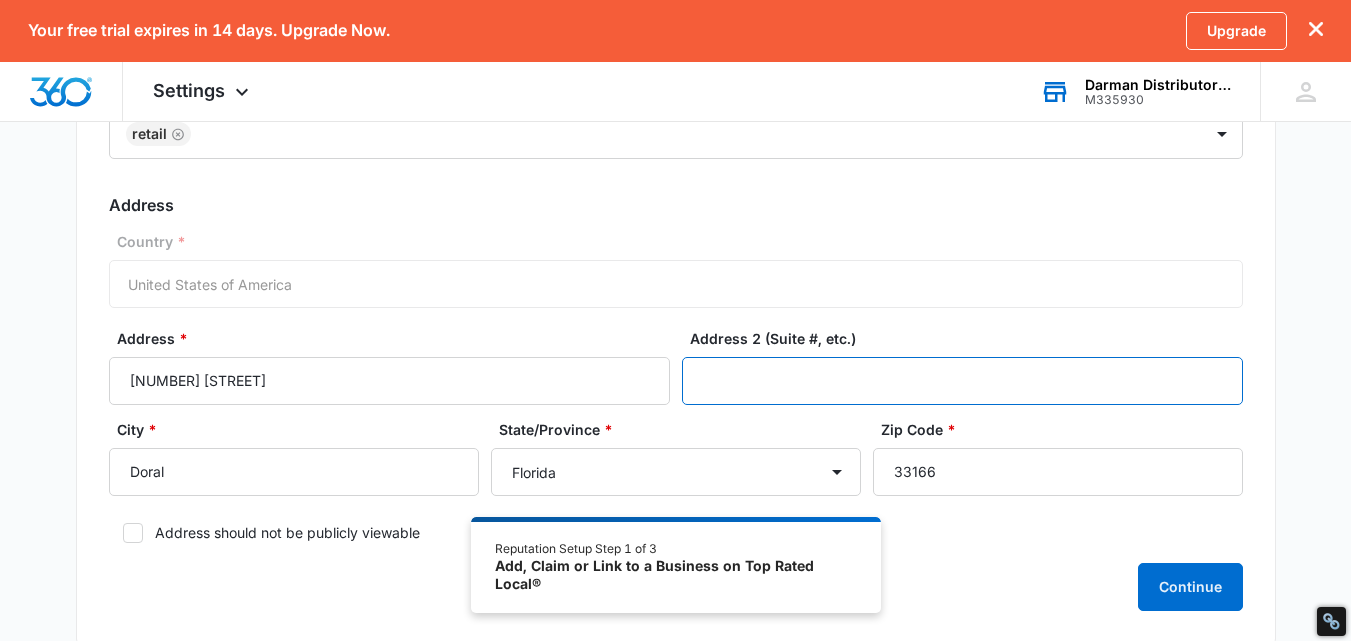 click on "Address 2 (Suite #, etc.)" at bounding box center (962, 381) 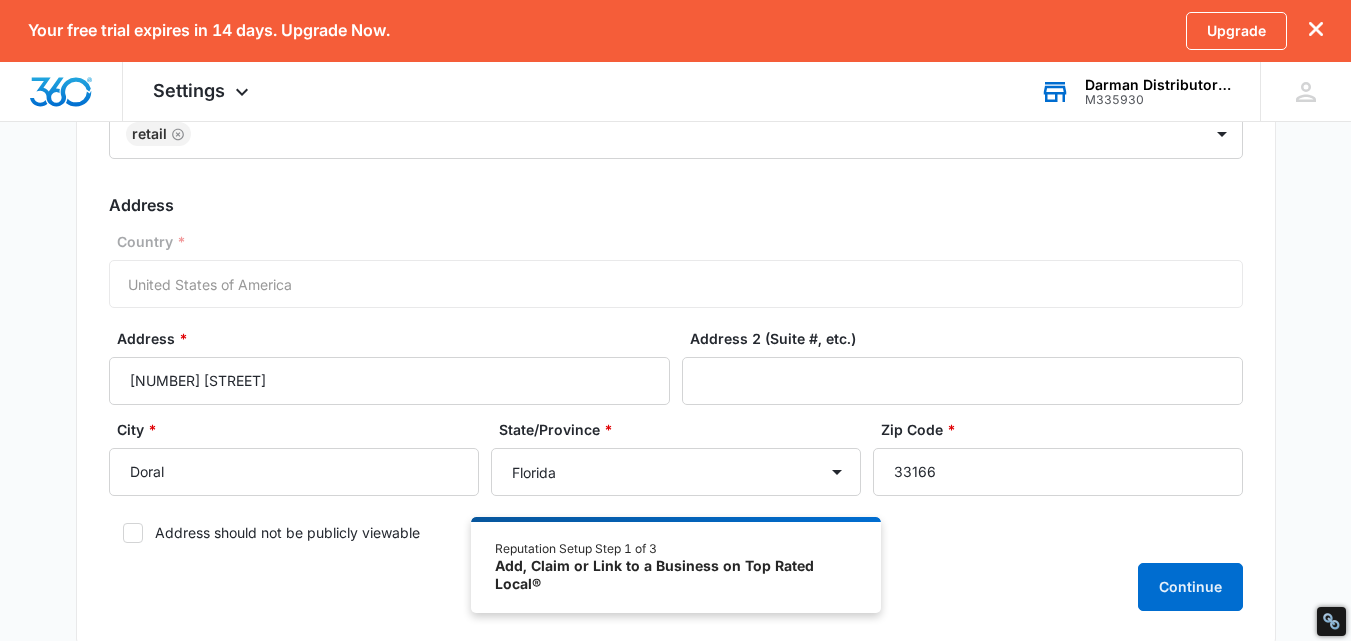 click on "Country * United States of America" at bounding box center (676, 269) 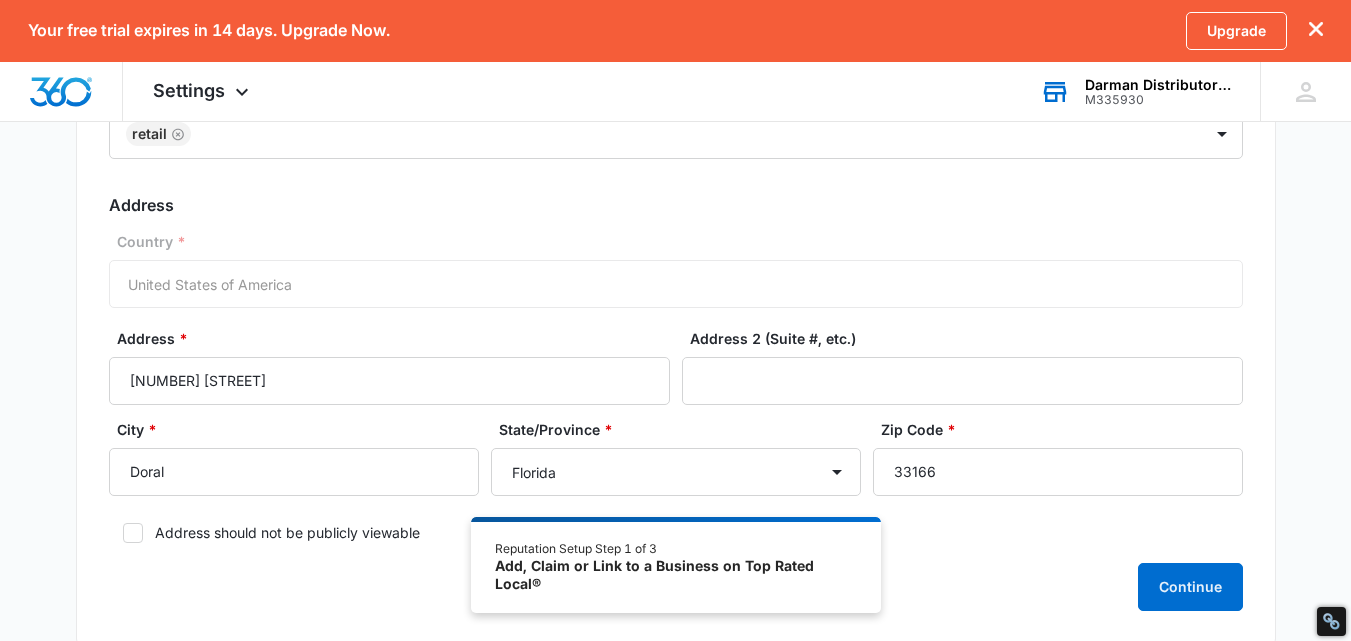 click on "Basic Info Business Location Name * Darman Distributor Inc Business Phone * ([PHONE]) Top Rated Local® Category * Retail Address Country * United States of America Address * [NUMBER] [STREET] Address 2 (Suite #, etc.) City * Doral State/Province * Alabama Alaska Arizona Arkansas California Colorado Connecticut Delaware District of Columbia Florida Georgia Hawaii Idaho Illinois Indiana Iowa Kansas Kentucky Louisiana Maine Maryland Massachusetts Michigan Minnesota Mississippi Missouri Montana Nebraska Nevada New Hampshire New Jersey New Mexico New York North Carolina North Dakota Ohio Oklahoma Oregon Pennsylvania Rhode Island South Carolina South Dakota Tennessee Texas Utah Vermont Virginia Washington West Virginia Wisconsin Wyoming Zip Code * 33166 Address should not be publicly viewable Continue" at bounding box center [675, 276] 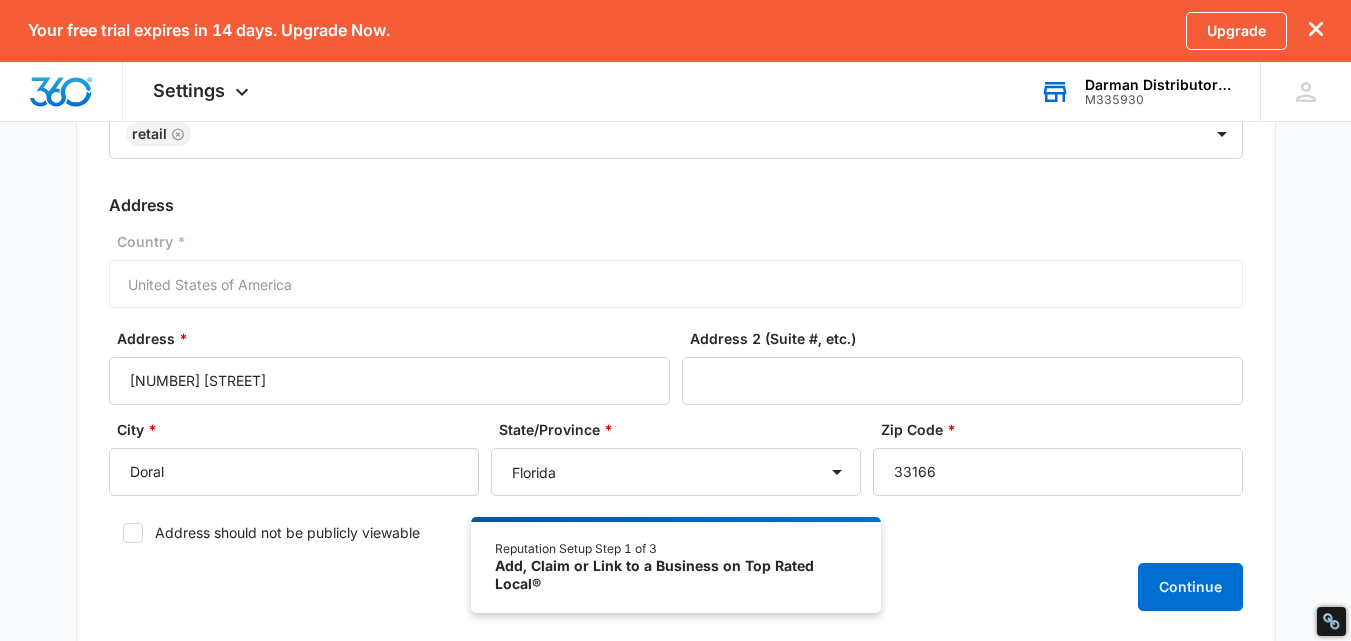 scroll, scrollTop: 430, scrollLeft: 0, axis: vertical 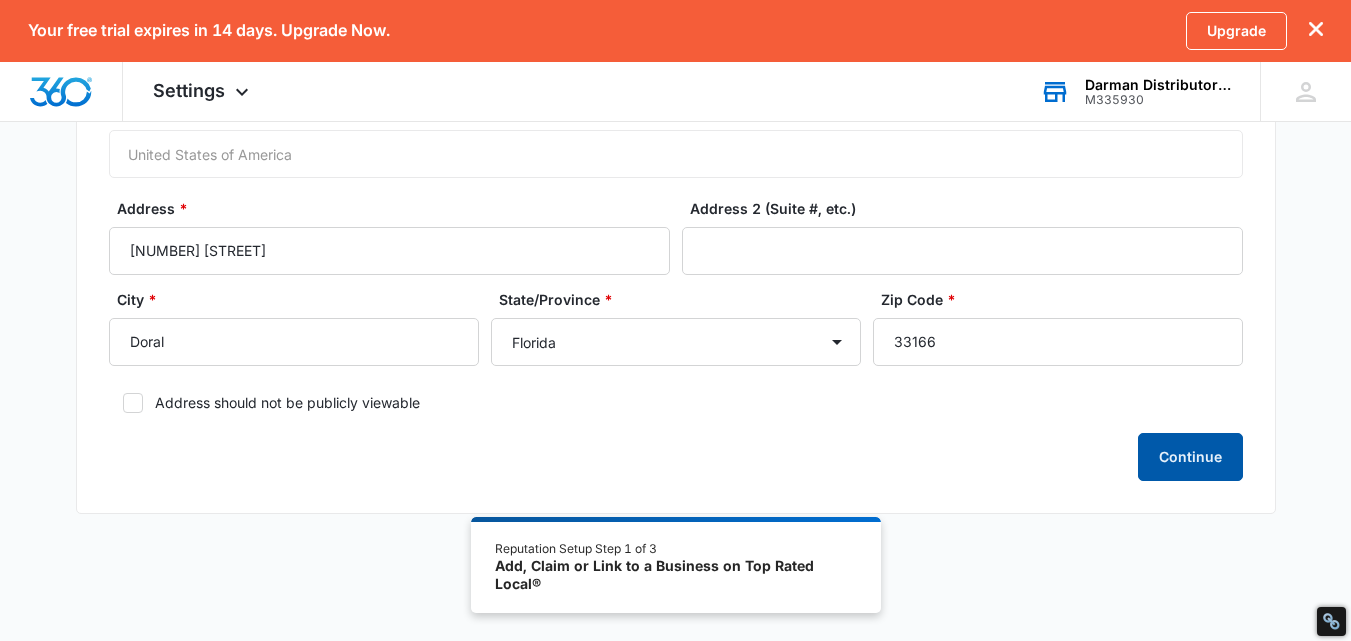 click on "Continue" at bounding box center (1190, 457) 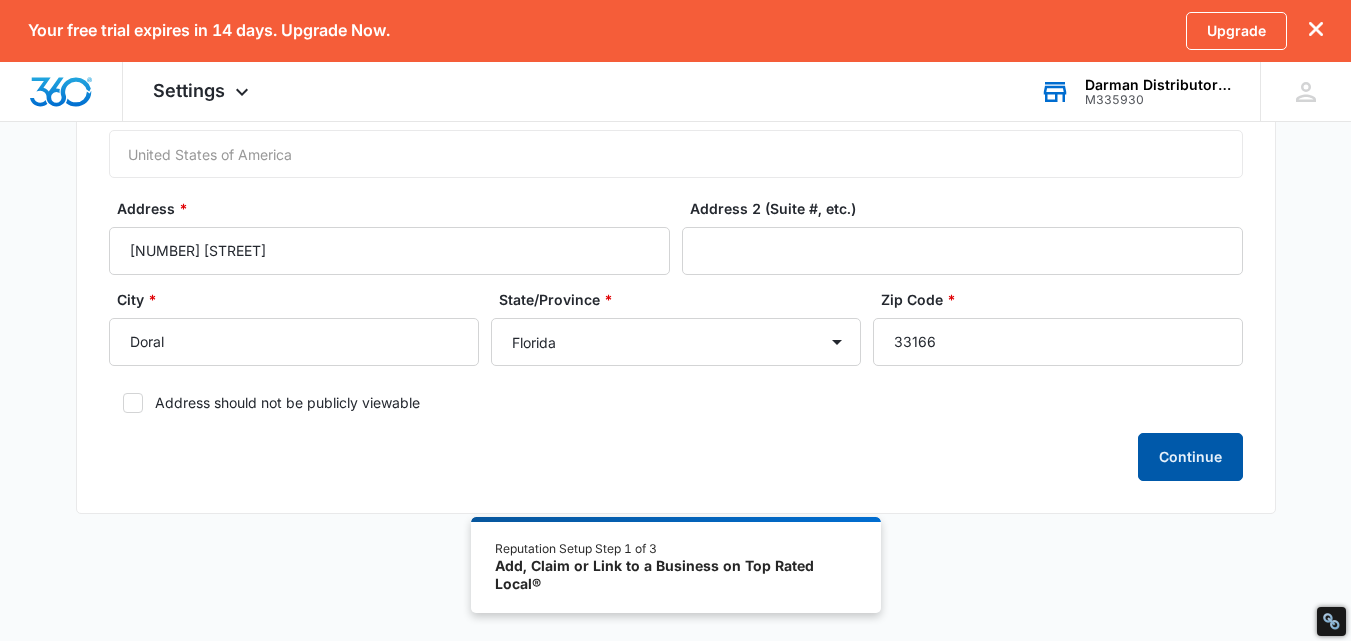 click on "Continue" at bounding box center [1190, 457] 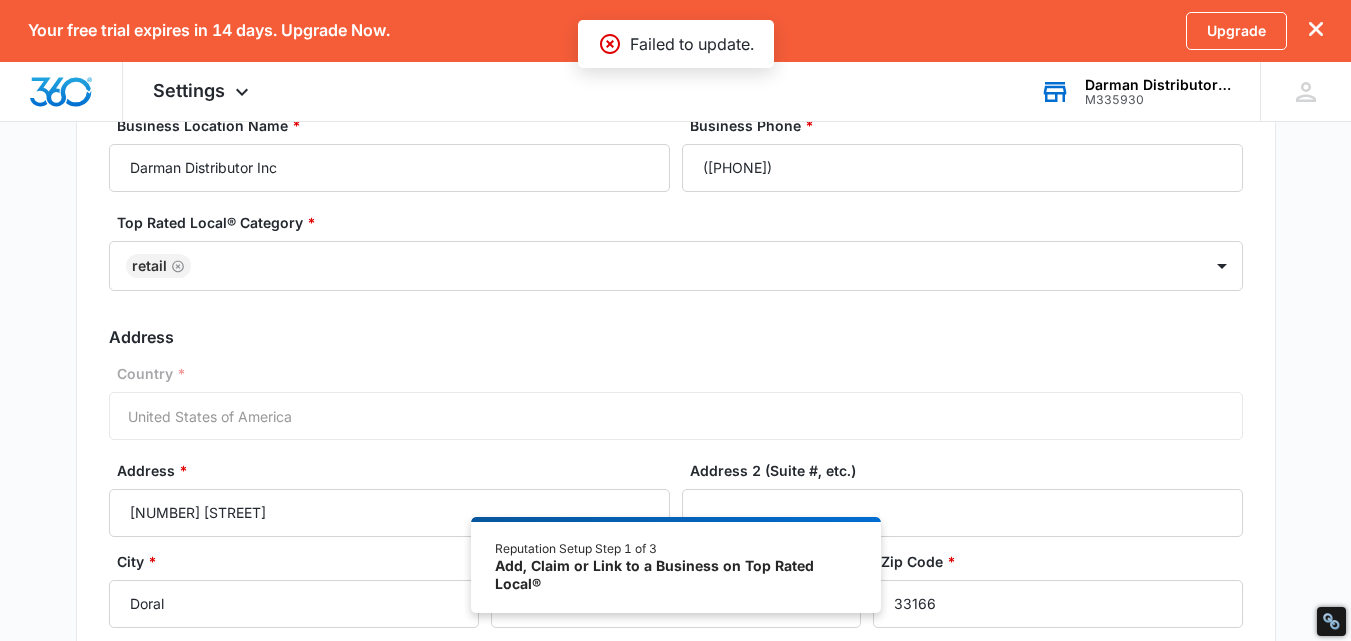 scroll, scrollTop: 0, scrollLeft: 0, axis: both 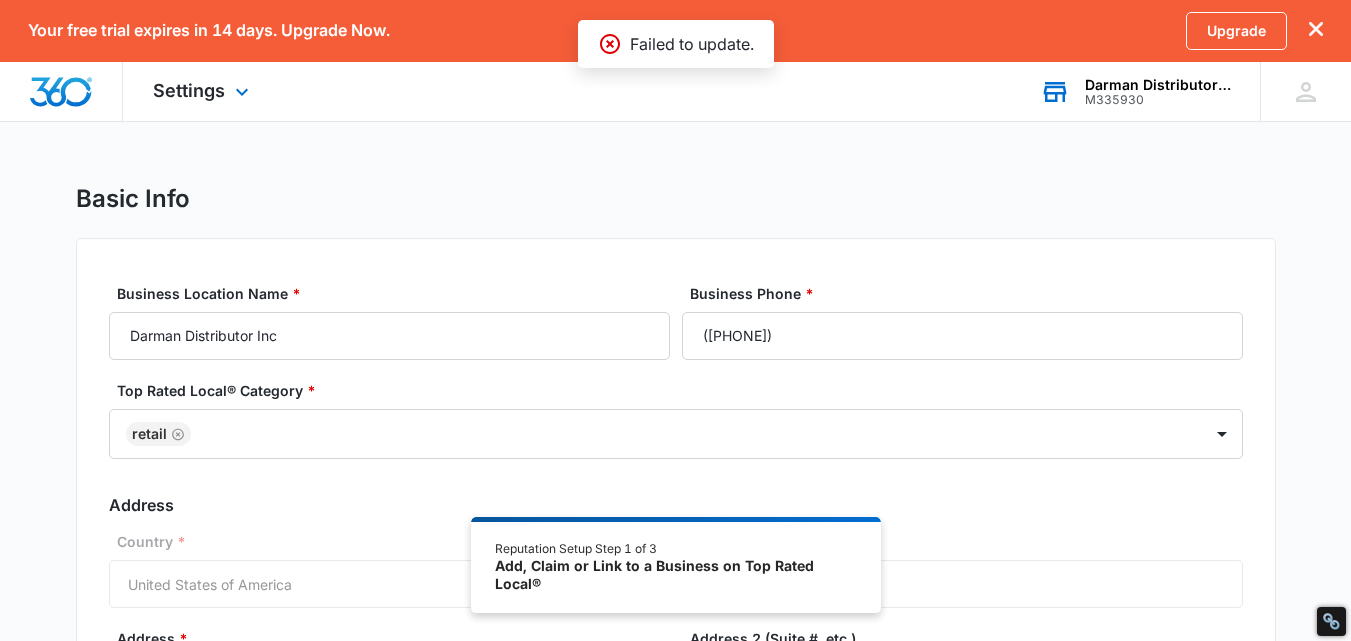 click on "Settings Apps Reputation Websites Forms CRM Email Shop Payments POS Ads Intelligence Brand Settings" at bounding box center [203, 91] 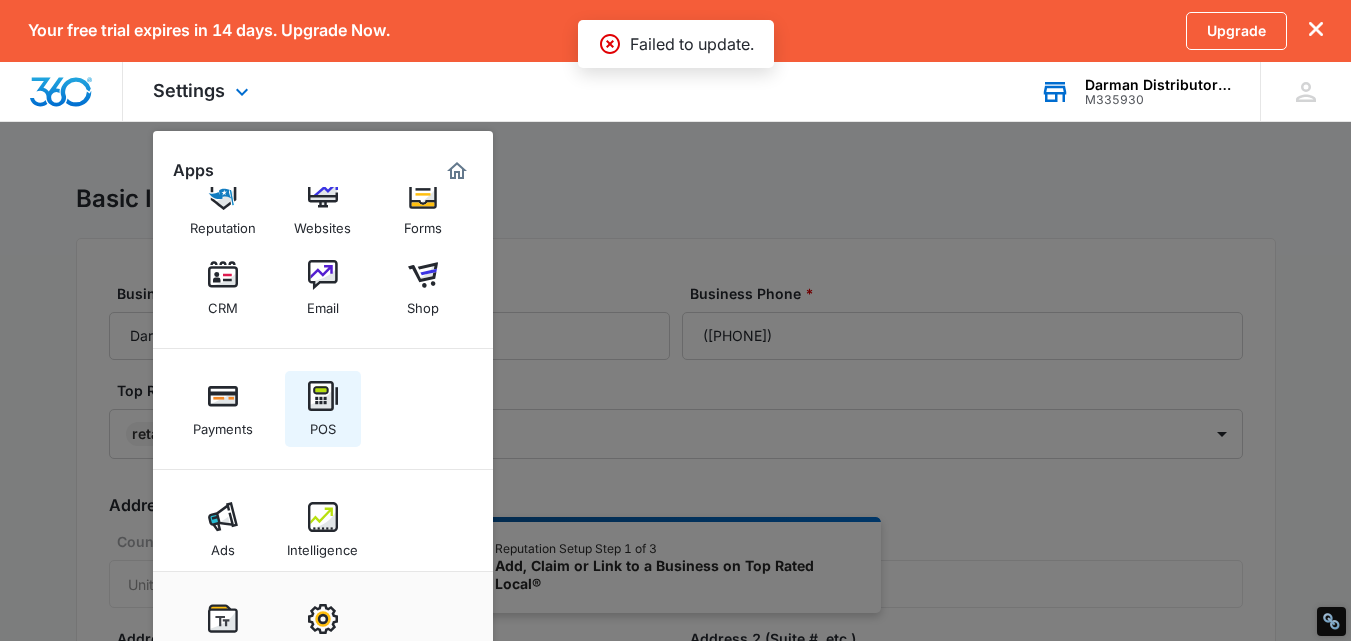 scroll, scrollTop: 59, scrollLeft: 0, axis: vertical 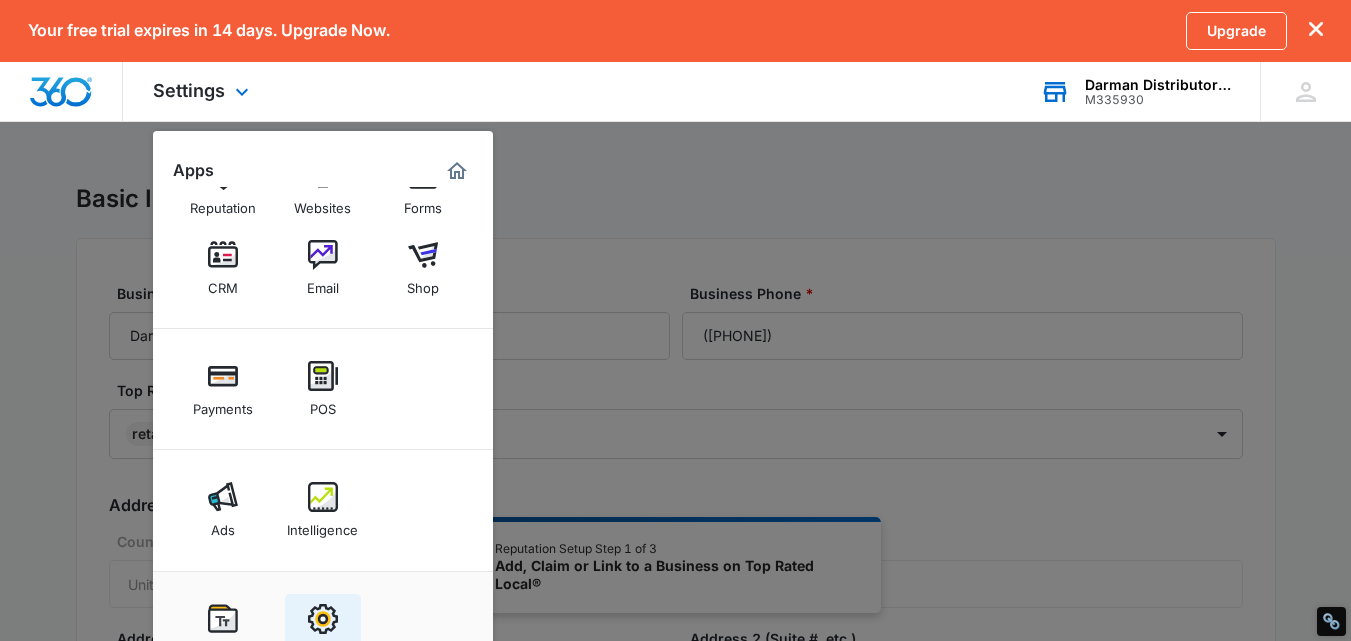 click at bounding box center [323, 619] 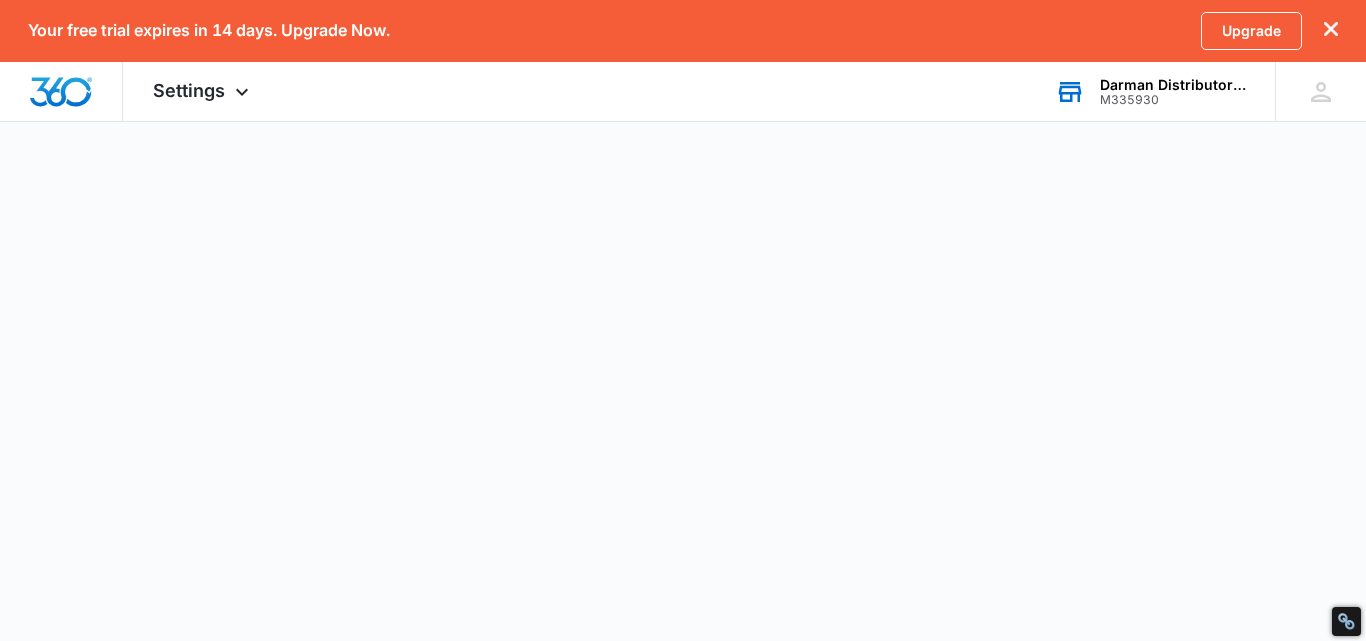 select on "12" 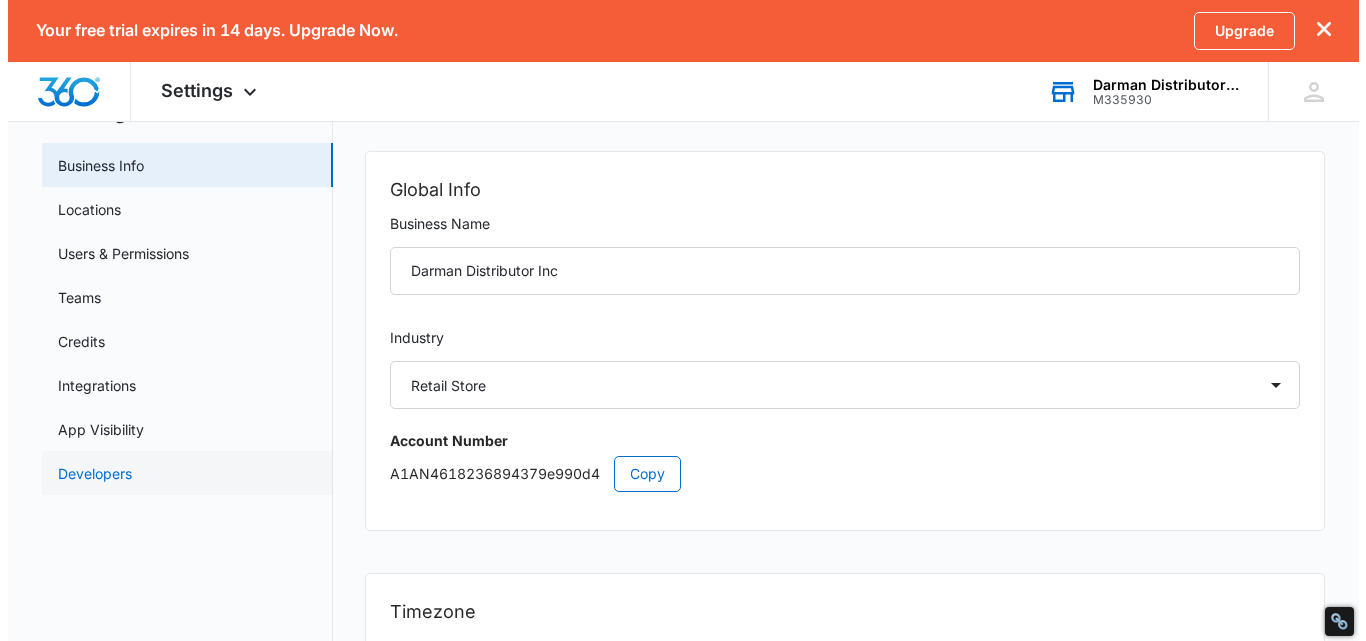 scroll, scrollTop: 0, scrollLeft: 0, axis: both 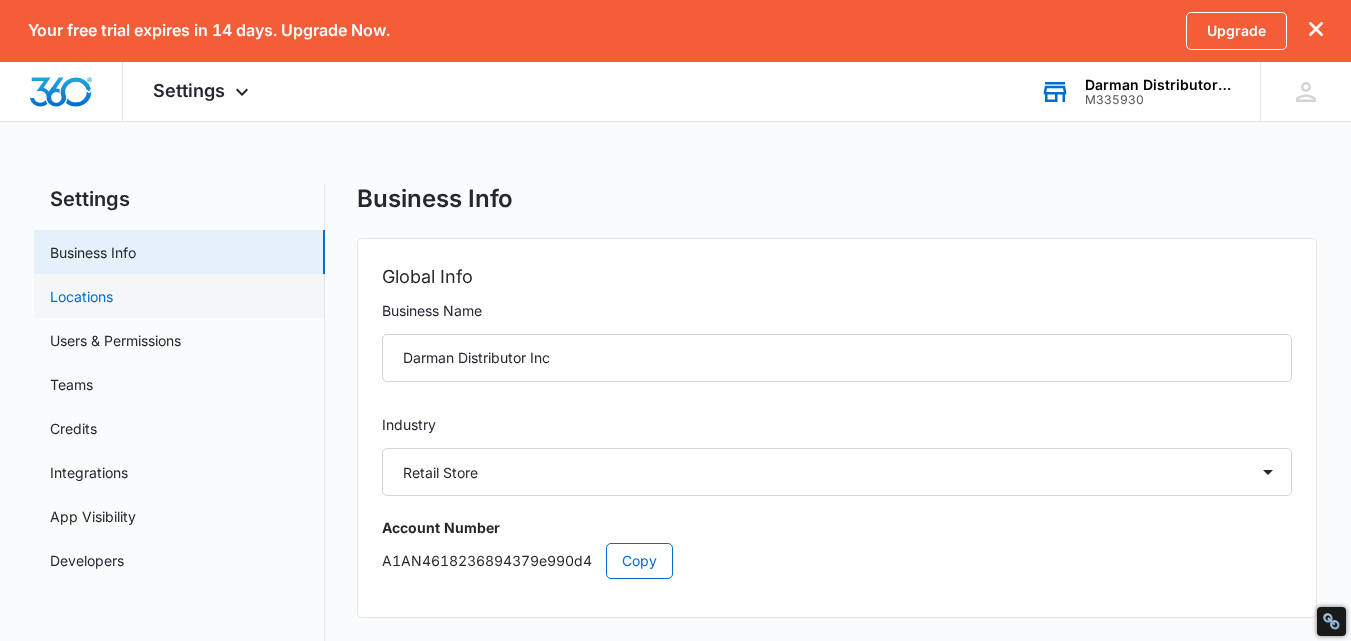 click on "Locations" at bounding box center [81, 296] 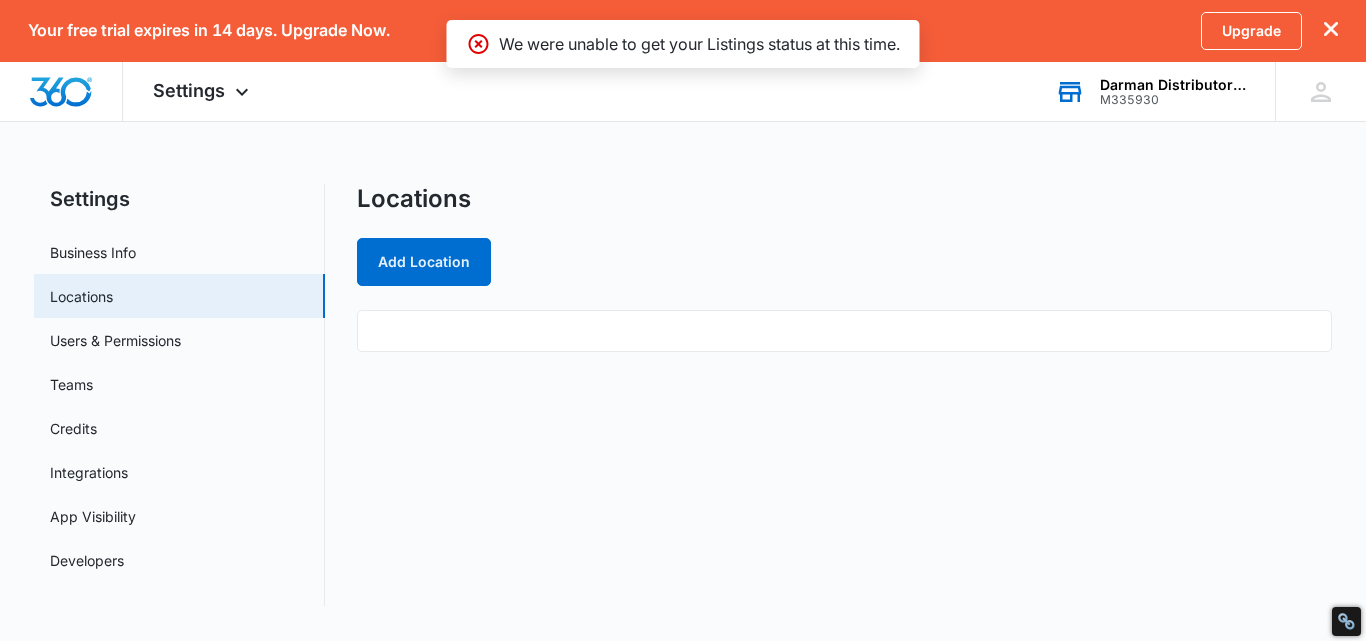 click on "Darman Distributor Inc" at bounding box center (1173, 85) 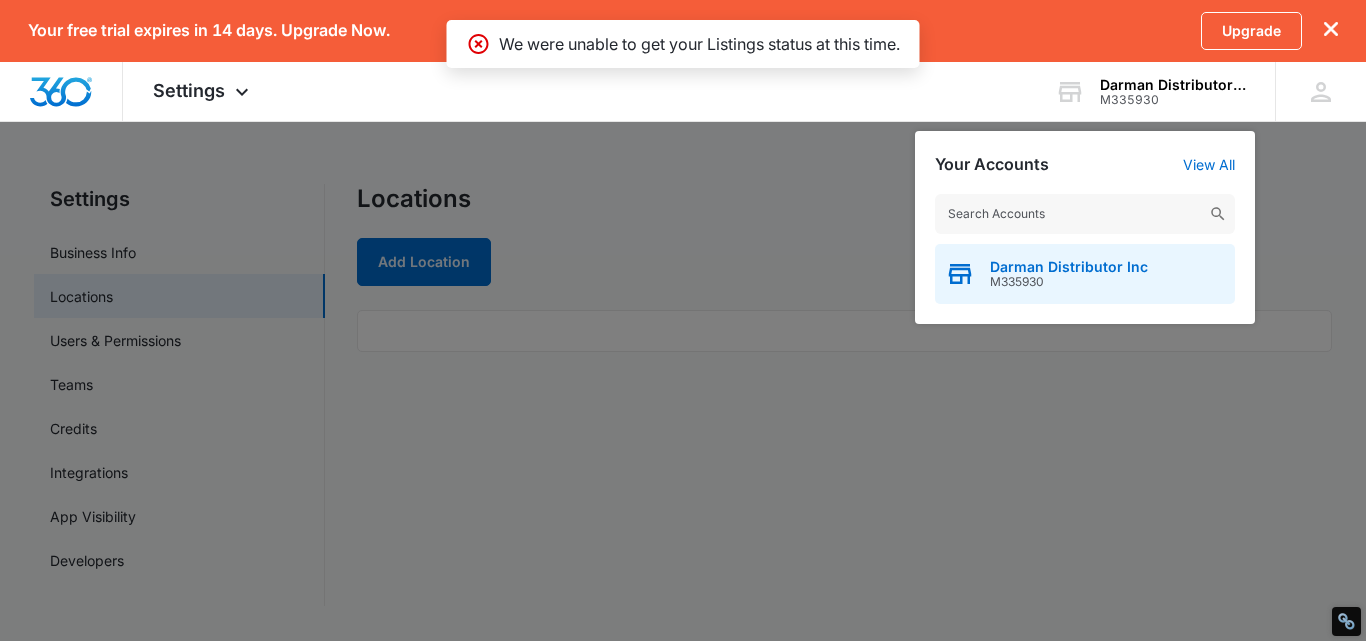 click on "Darman Distributor Inc" at bounding box center (1069, 267) 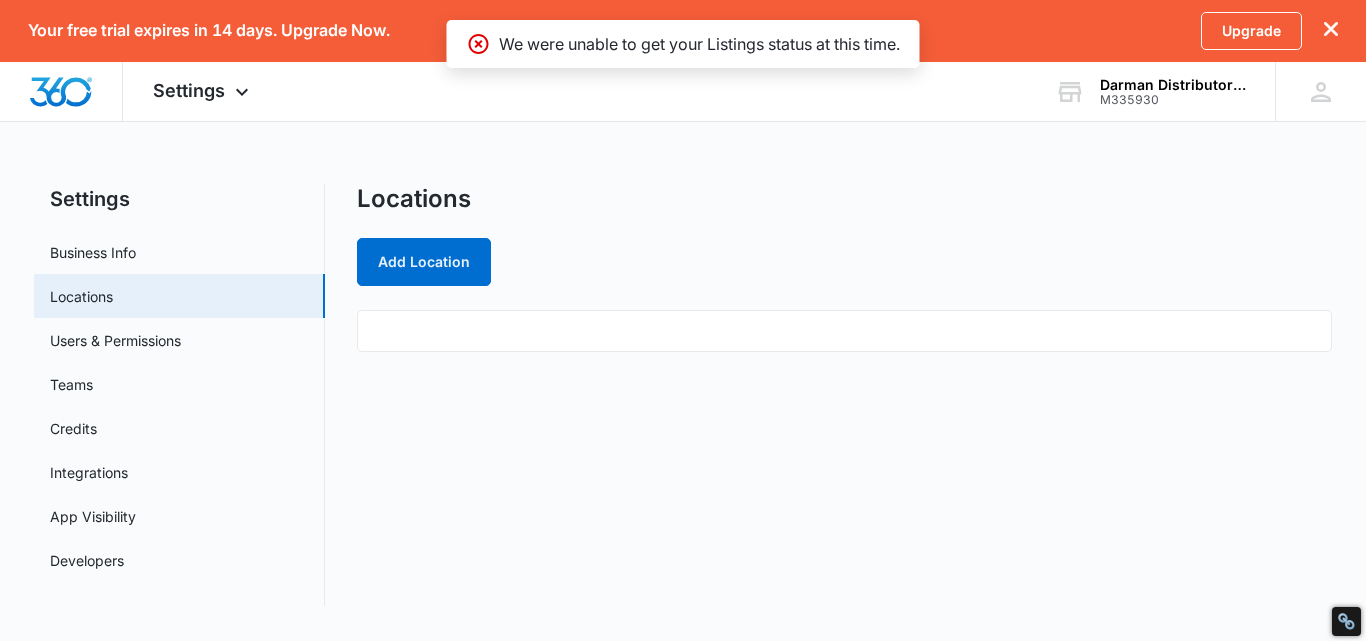 click on "Your free trial expires in 14 days. Upgrade Now. Upgrade Settings Apps Reputation Websites Forms CRM Email Shop Payments POS Ads Intelligence Brand Settings Darman Distributor Inc M335930 Your Accounts View All JL [FIRST] [LAST] [EMAIL] My Profile Notifications Support Logout Terms & Conditions &nbsp; • &nbsp; Privacy Policy Settings Business Info Locations Users & Permissions Teams Credits Integrations App Visibility Developers Locations Add Location" at bounding box center (683, 315) 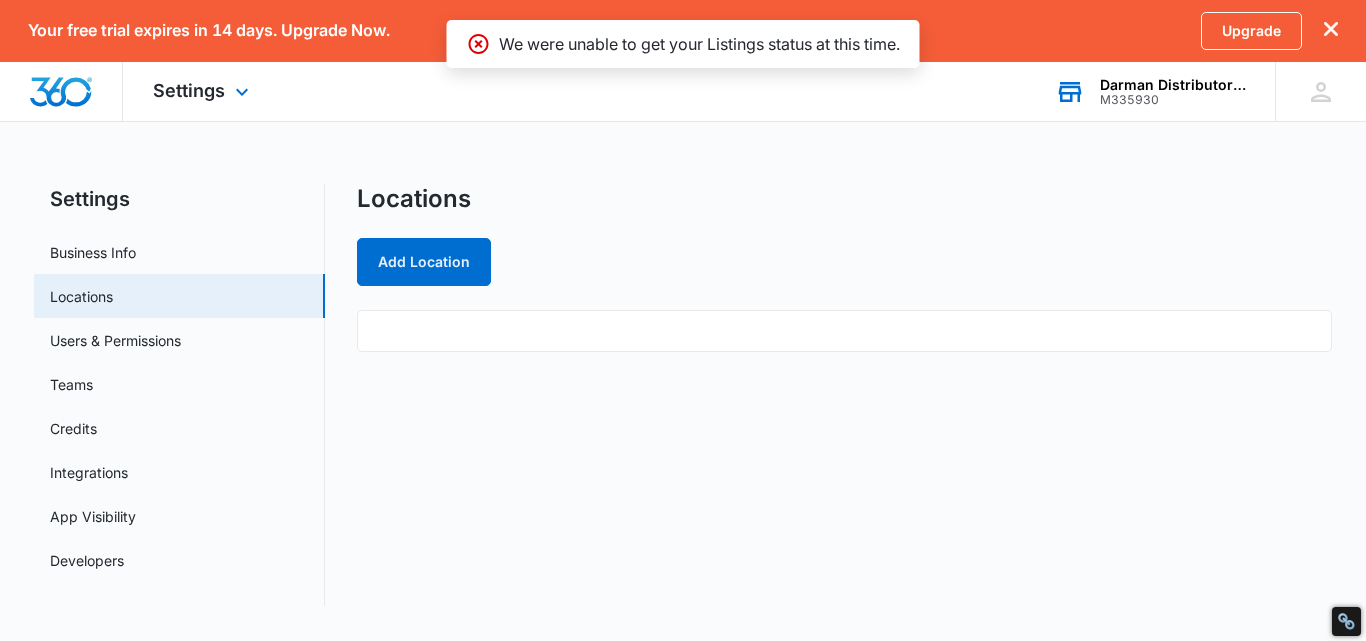click on "M335930" at bounding box center (1173, 100) 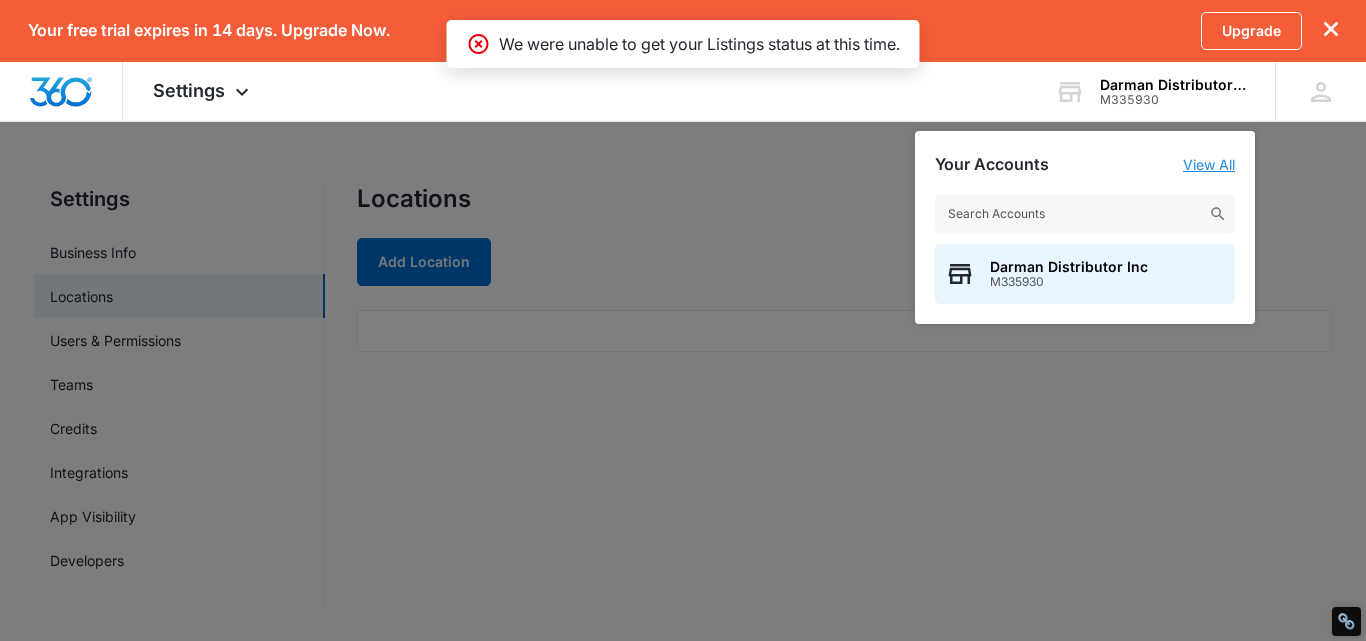 click on "View All" at bounding box center [1209, 164] 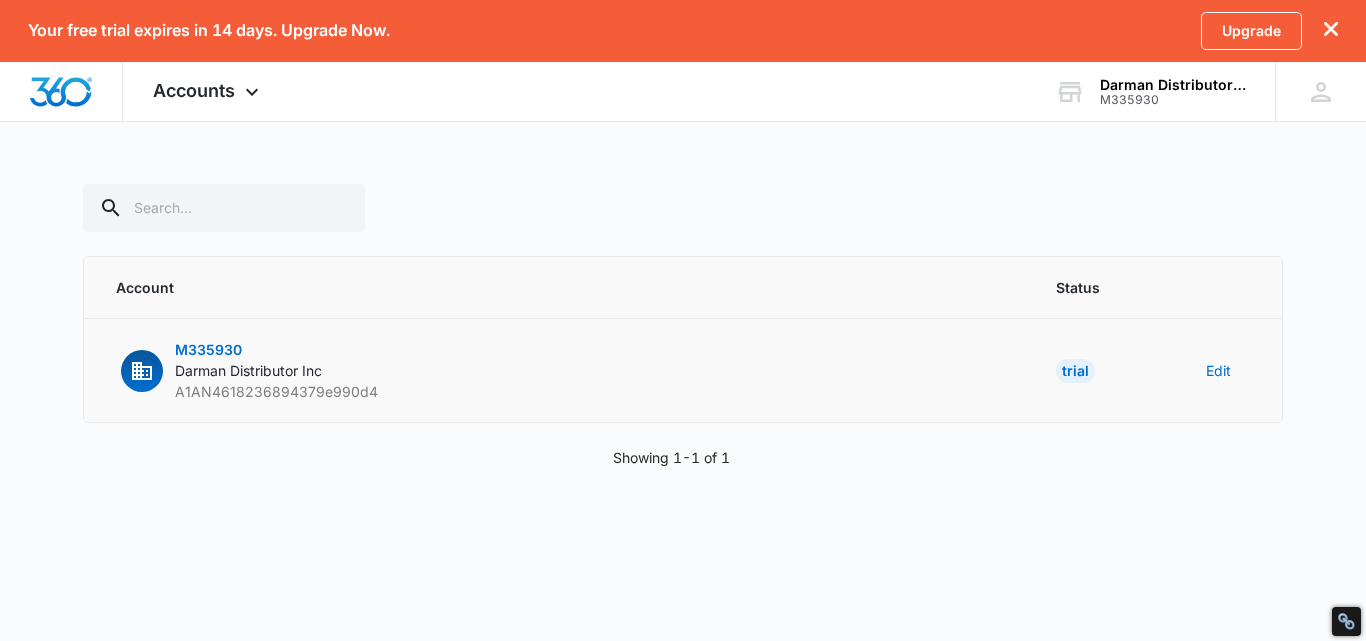 drag, startPoint x: 220, startPoint y: 338, endPoint x: 206, endPoint y: 353, distance: 20.518284 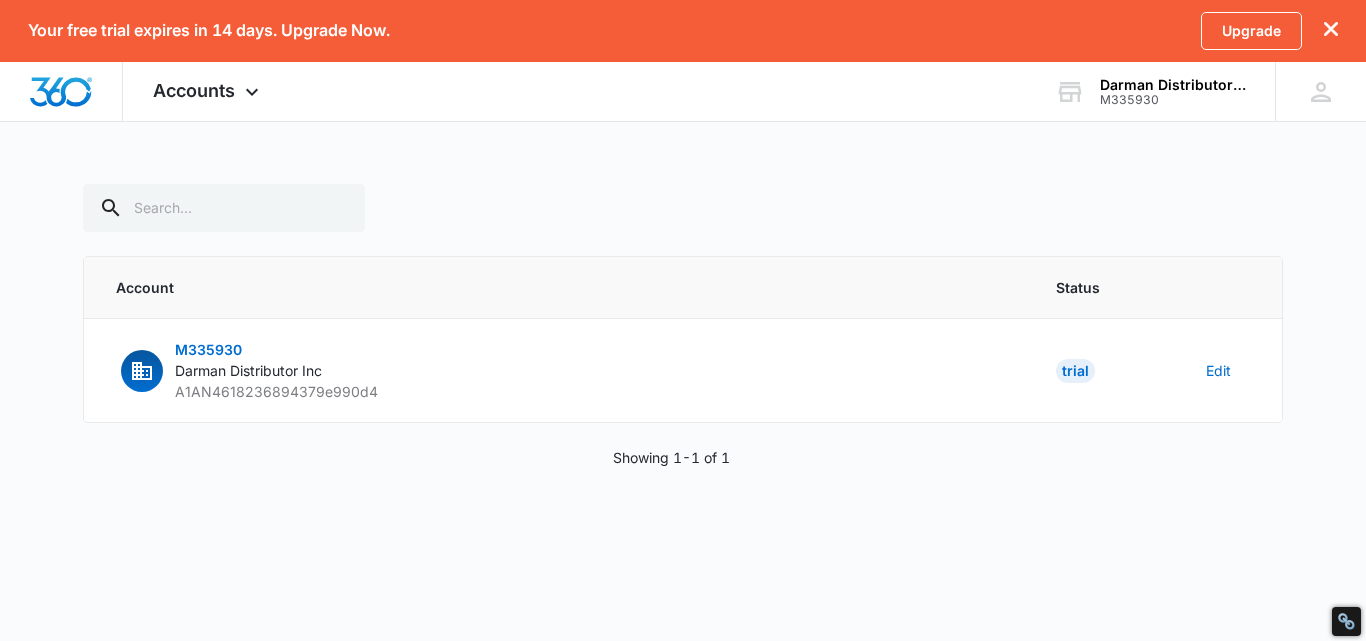 drag, startPoint x: 206, startPoint y: 353, endPoint x: 152, endPoint y: 445, distance: 106.677086 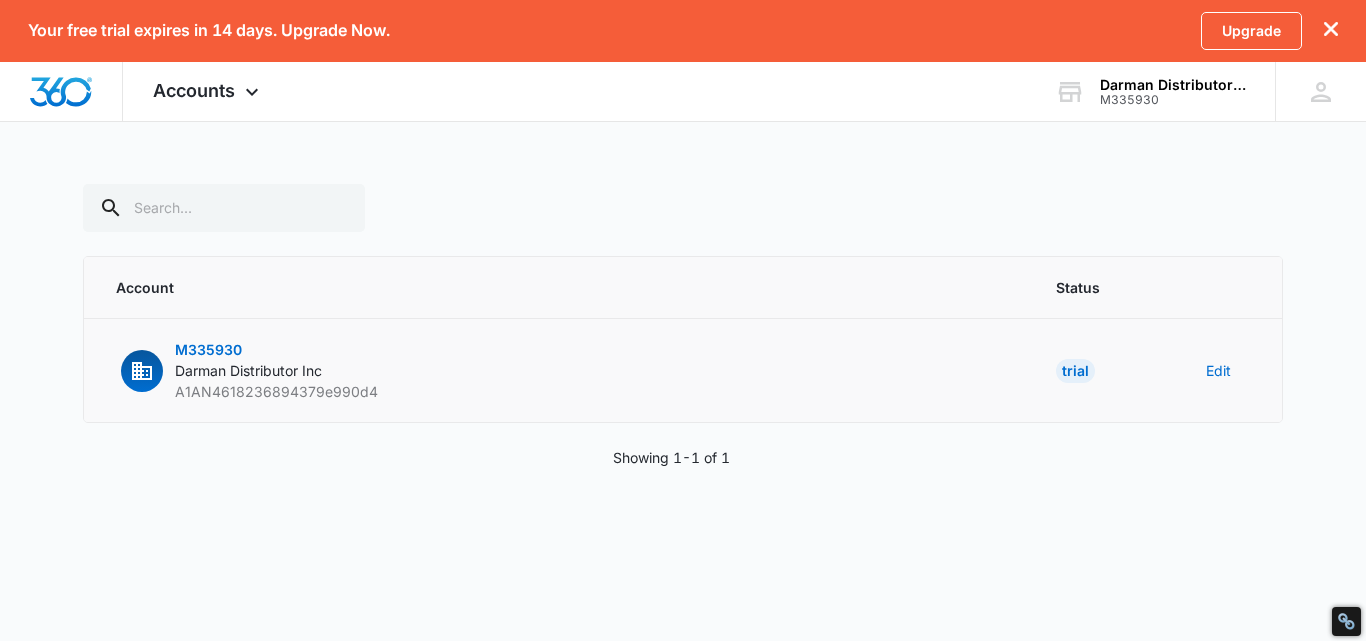 click on "M335930 Darman Distributor Inc A1AN4618236894379e990d4" at bounding box center (276, 370) 